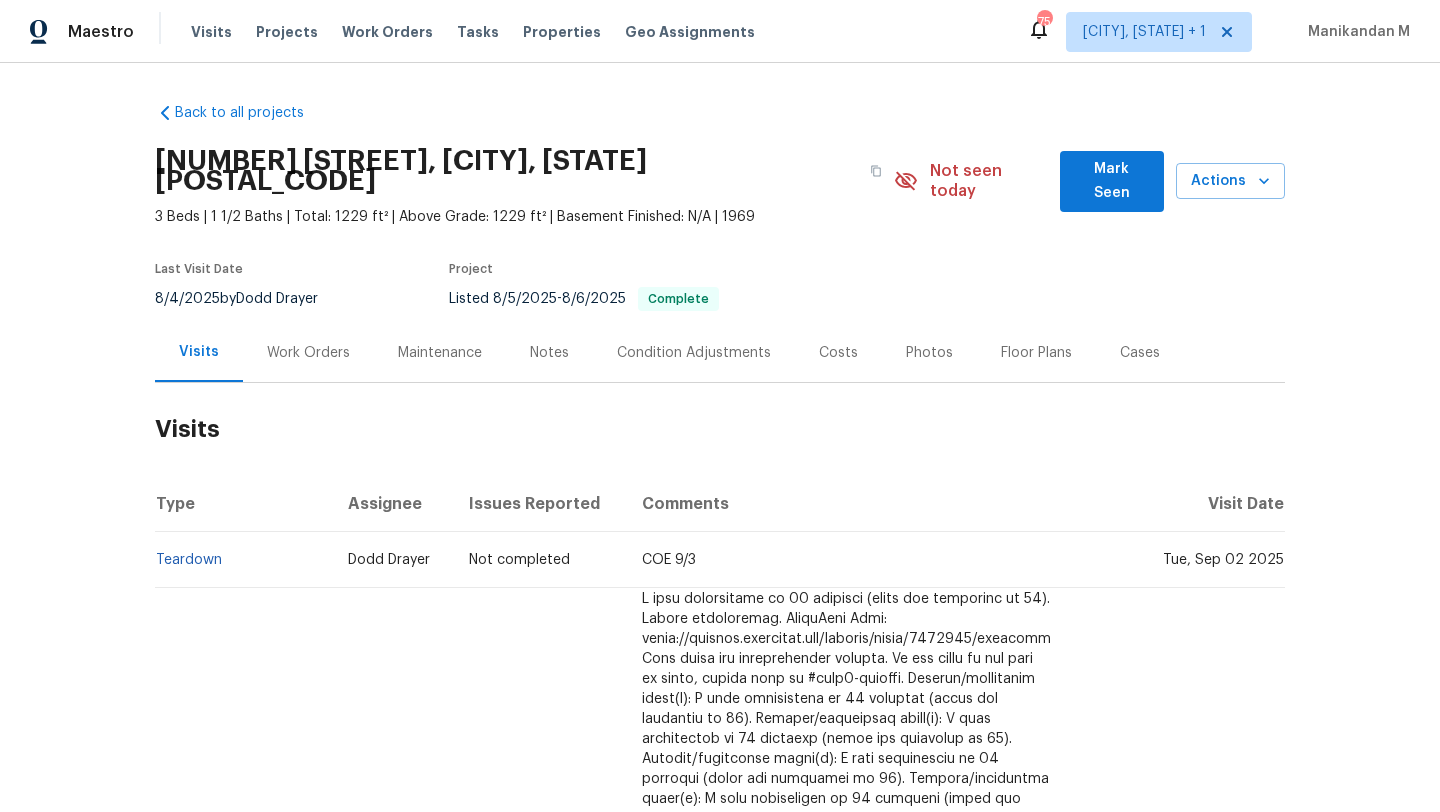 scroll, scrollTop: 0, scrollLeft: 0, axis: both 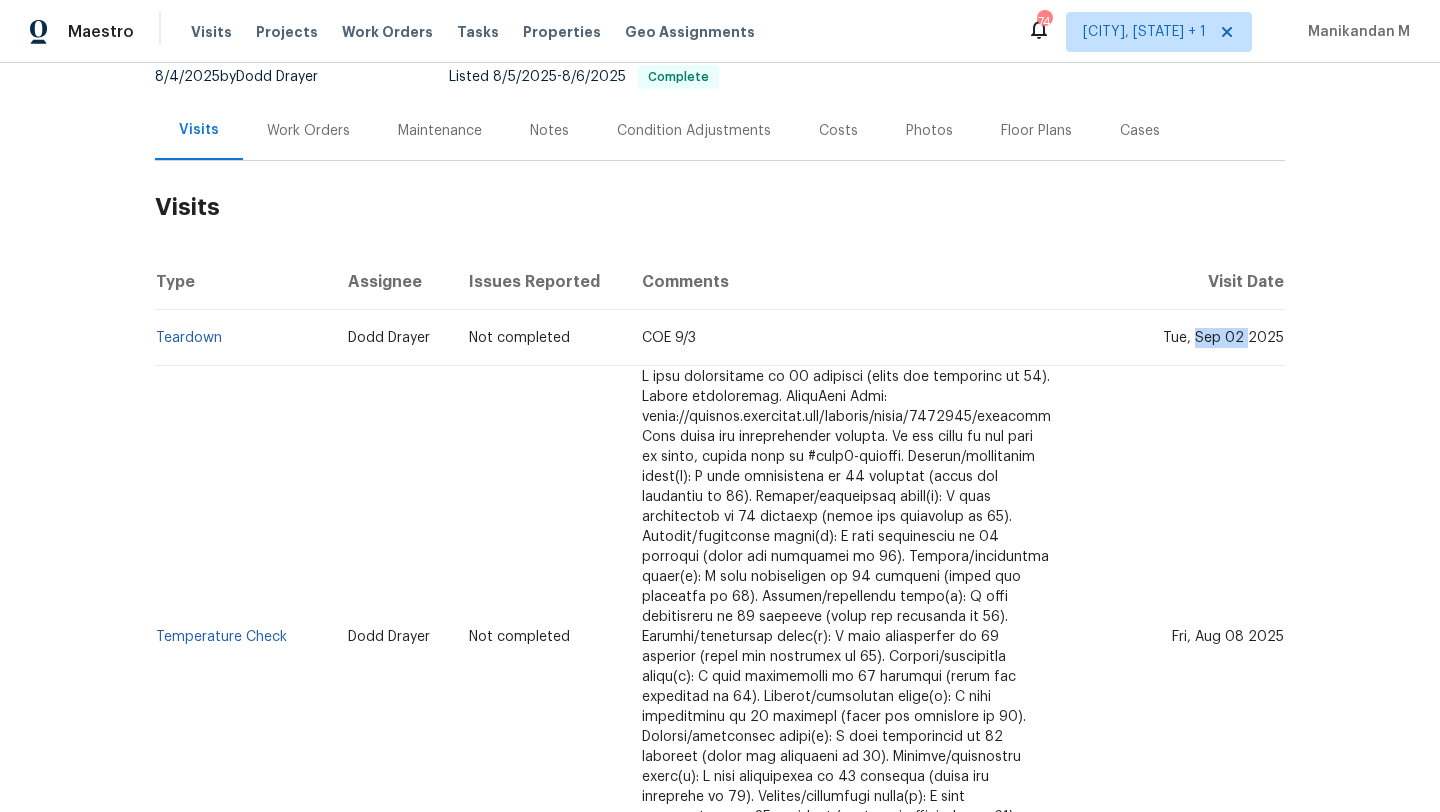 drag, startPoint x: 1197, startPoint y: 320, endPoint x: 1244, endPoint y: 320, distance: 47 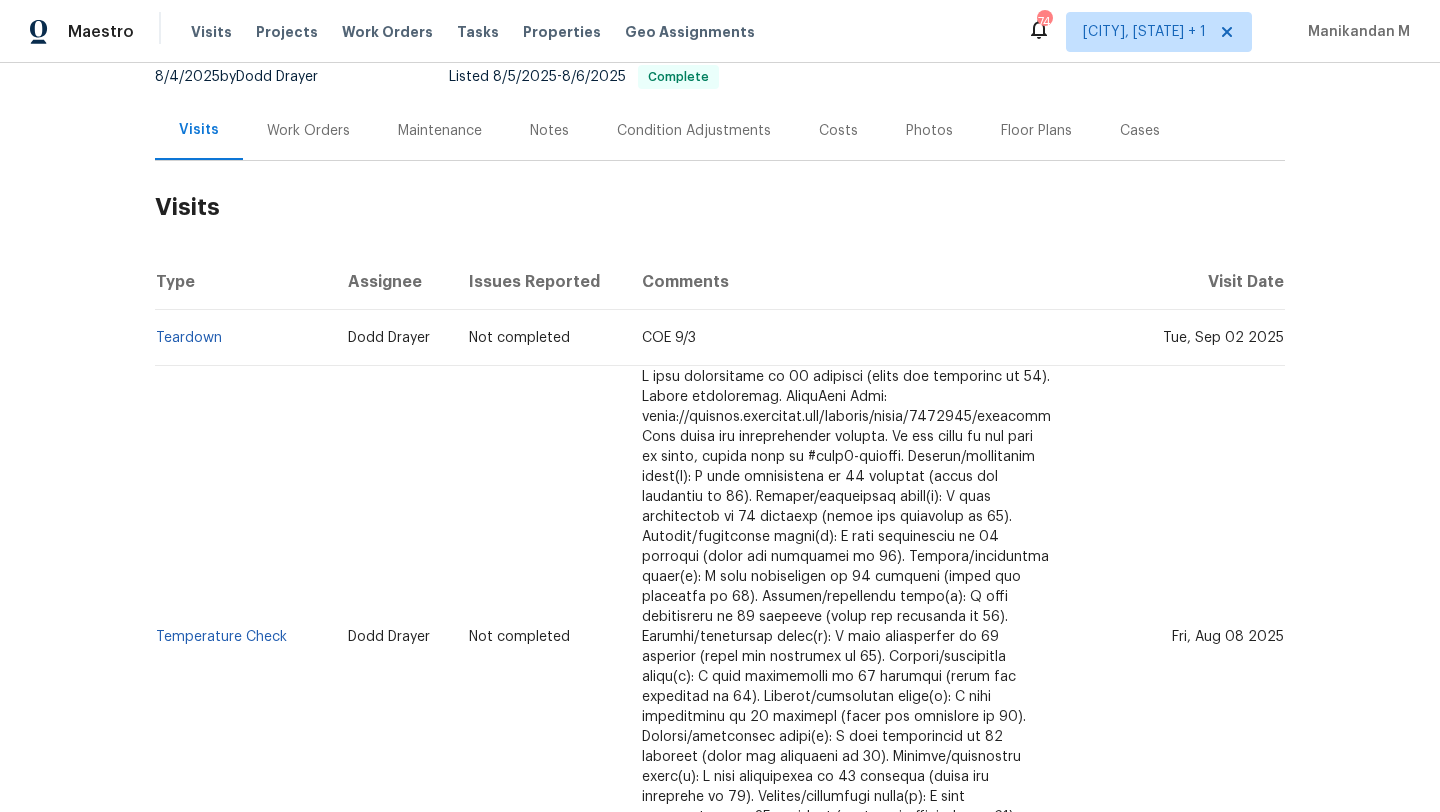 click on "Work Orders" at bounding box center (308, 130) 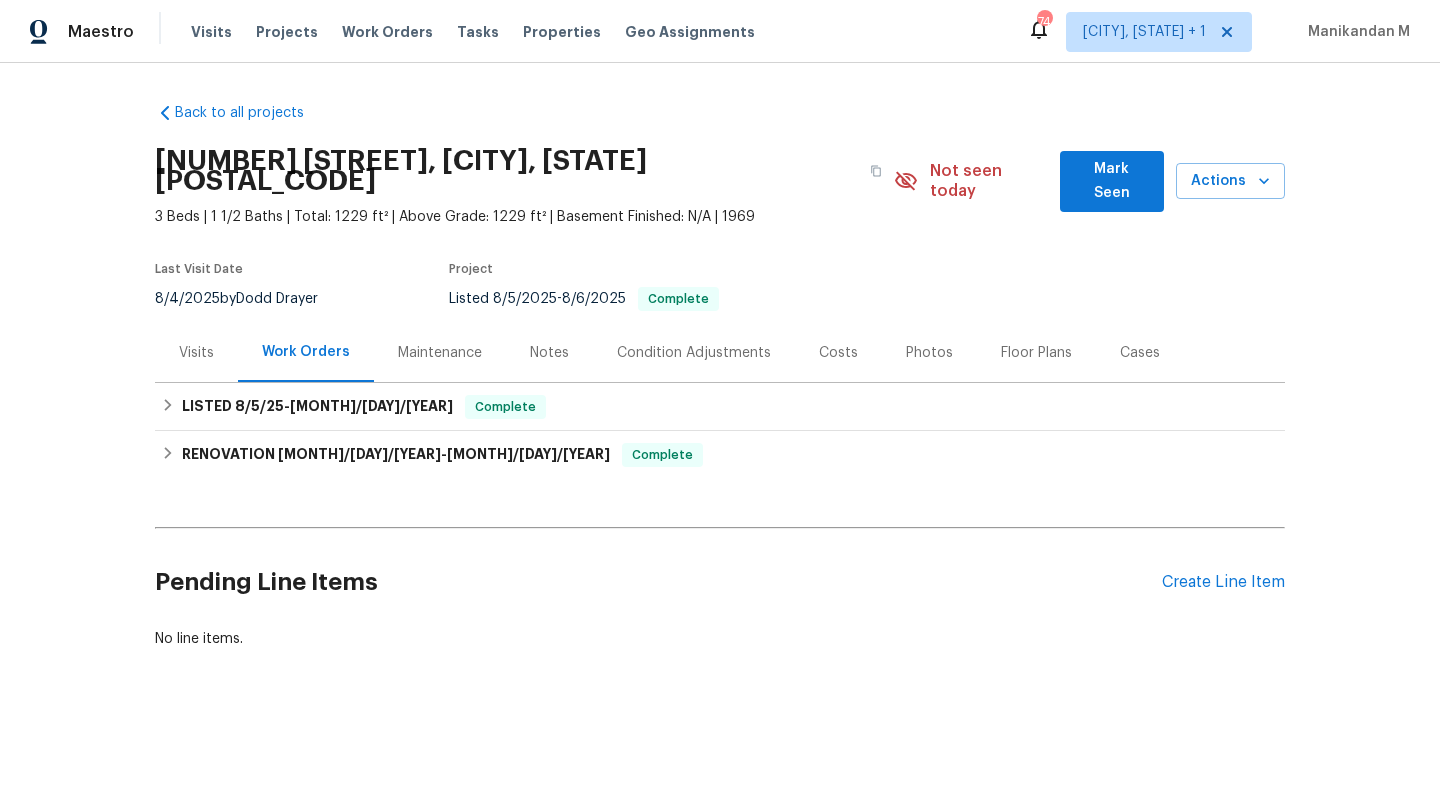 scroll, scrollTop: 0, scrollLeft: 0, axis: both 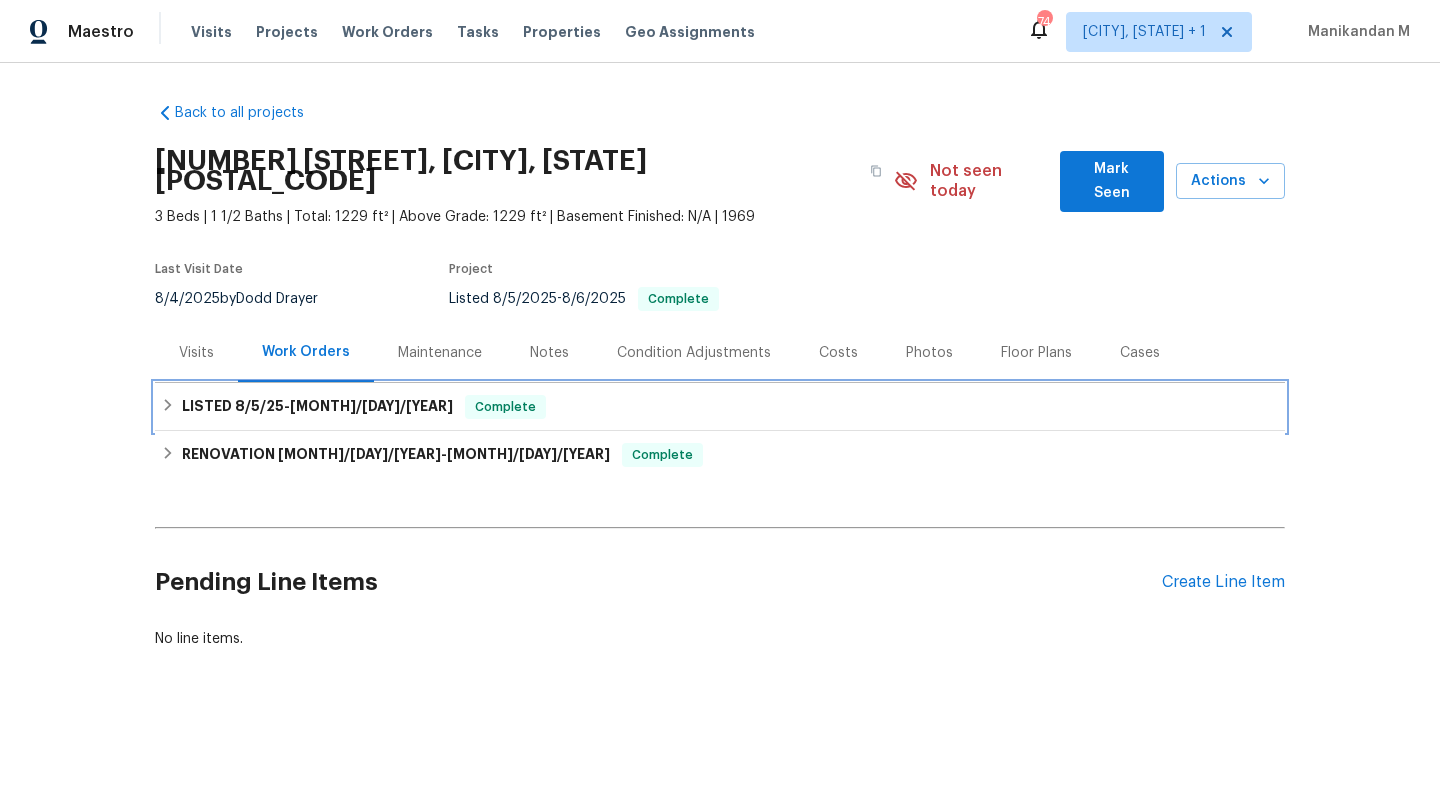 click on "8/5/25" at bounding box center (259, 406) 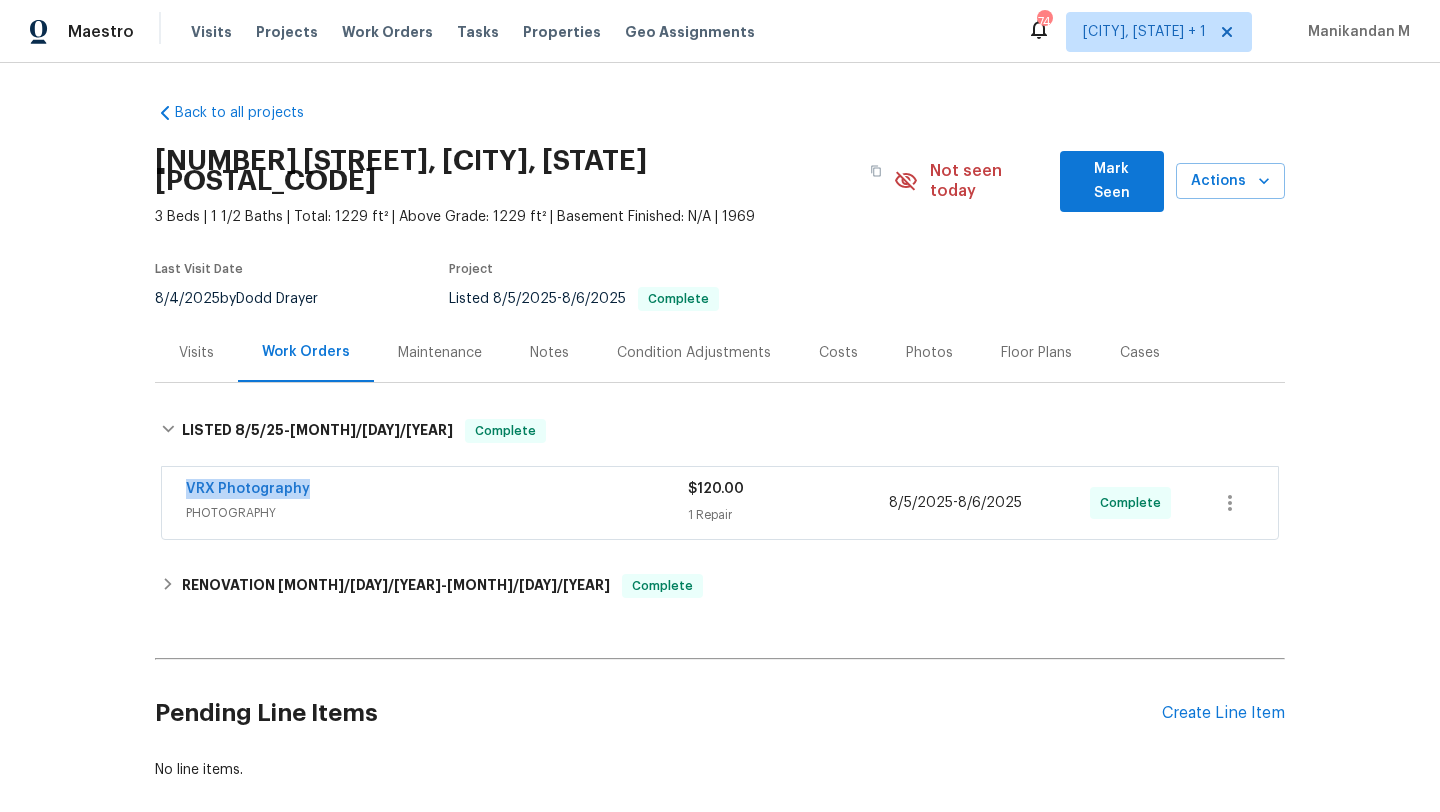 drag, startPoint x: 162, startPoint y: 471, endPoint x: 339, endPoint y: 471, distance: 177 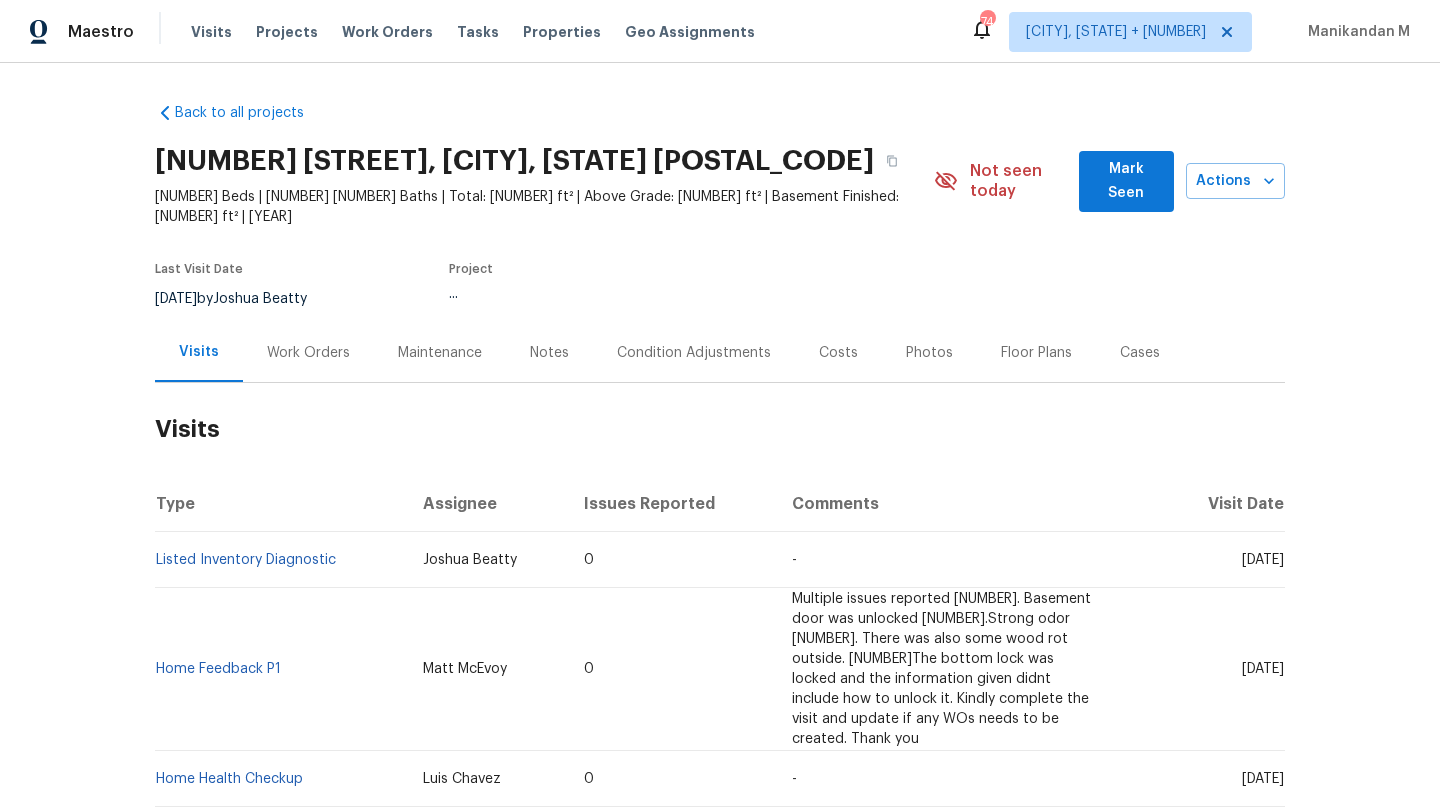scroll, scrollTop: 0, scrollLeft: 0, axis: both 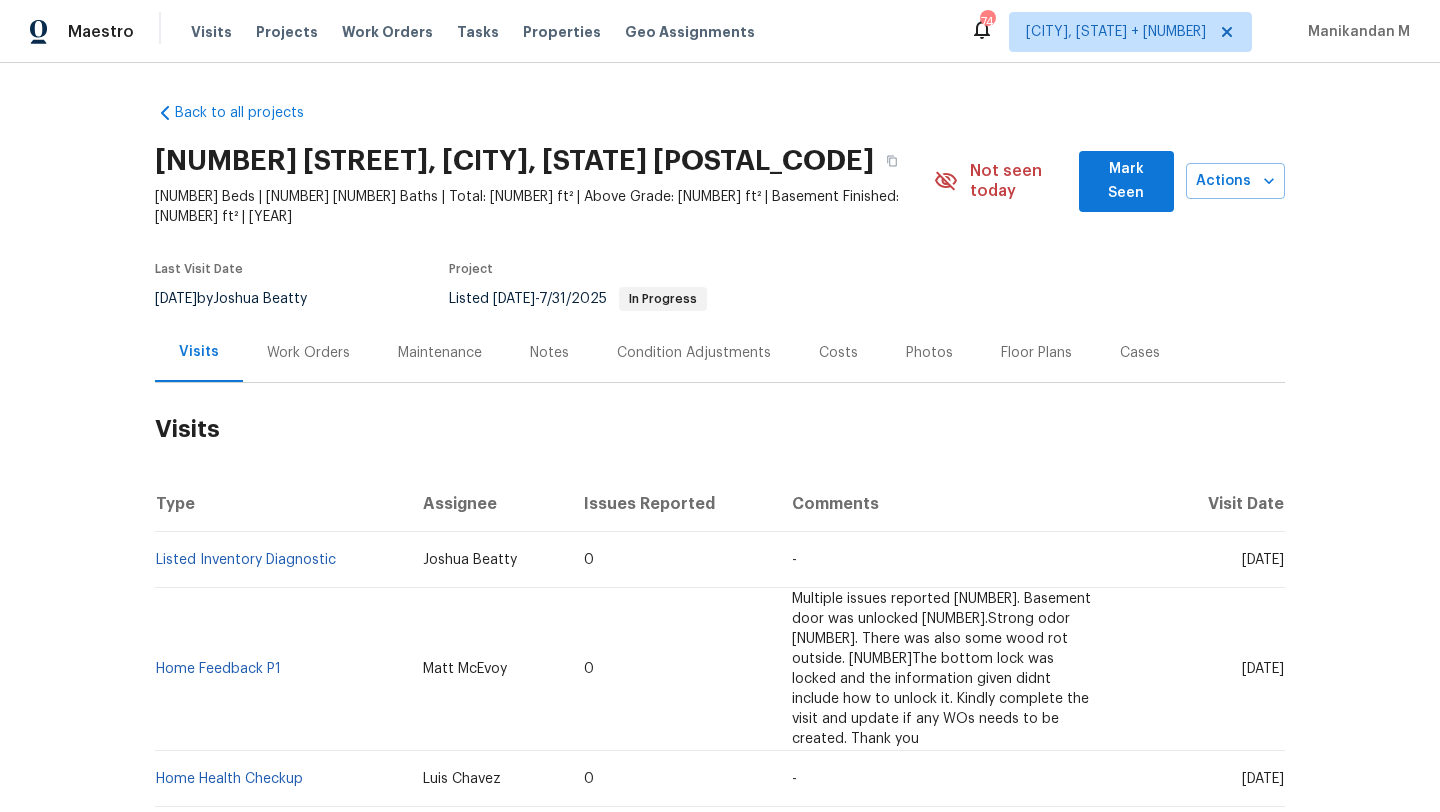 drag, startPoint x: 1198, startPoint y: 541, endPoint x: 1239, endPoint y: 542, distance: 41.01219 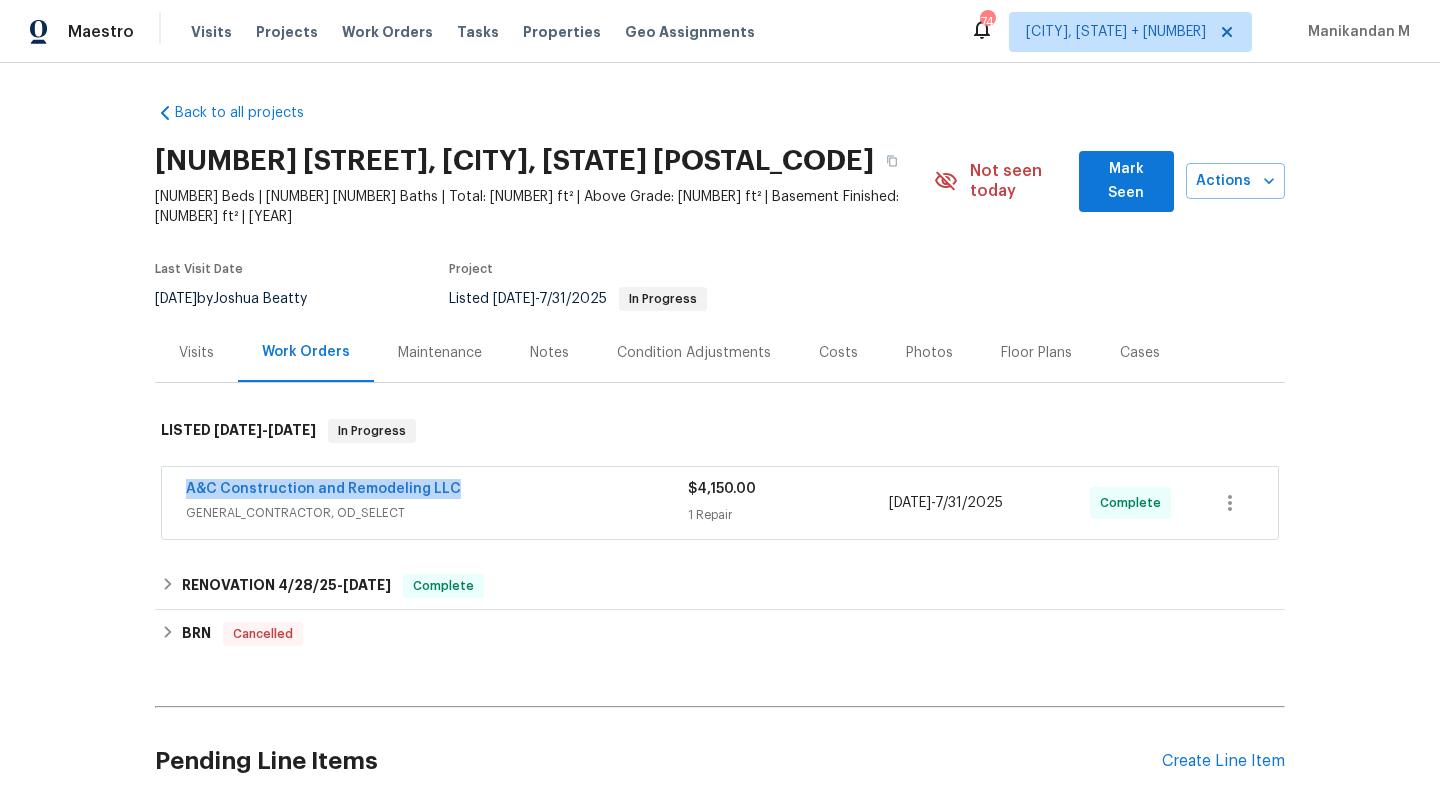 drag, startPoint x: 165, startPoint y: 471, endPoint x: 501, endPoint y: 471, distance: 336 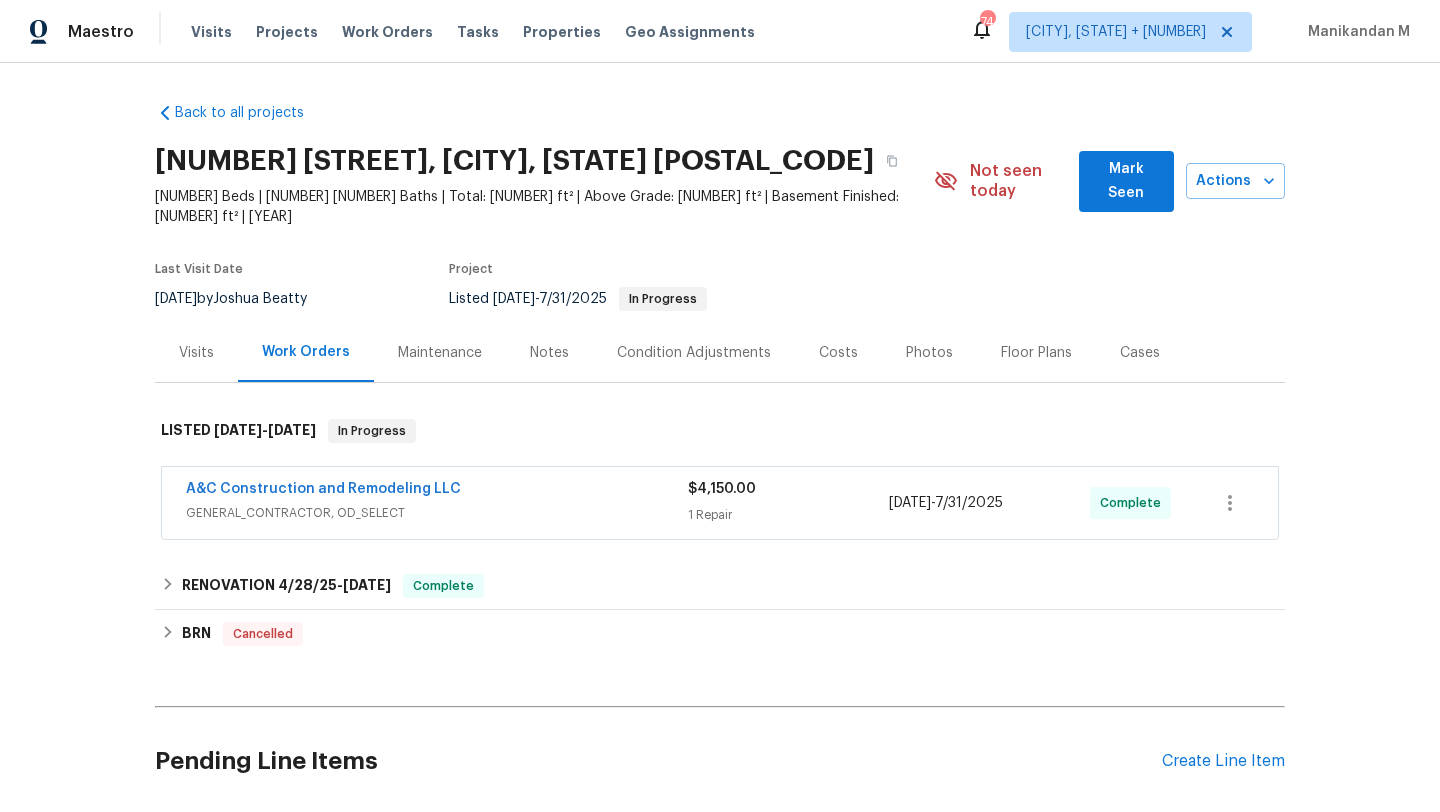 click on "A&C Construction and Remodeling LLC" at bounding box center [437, 491] 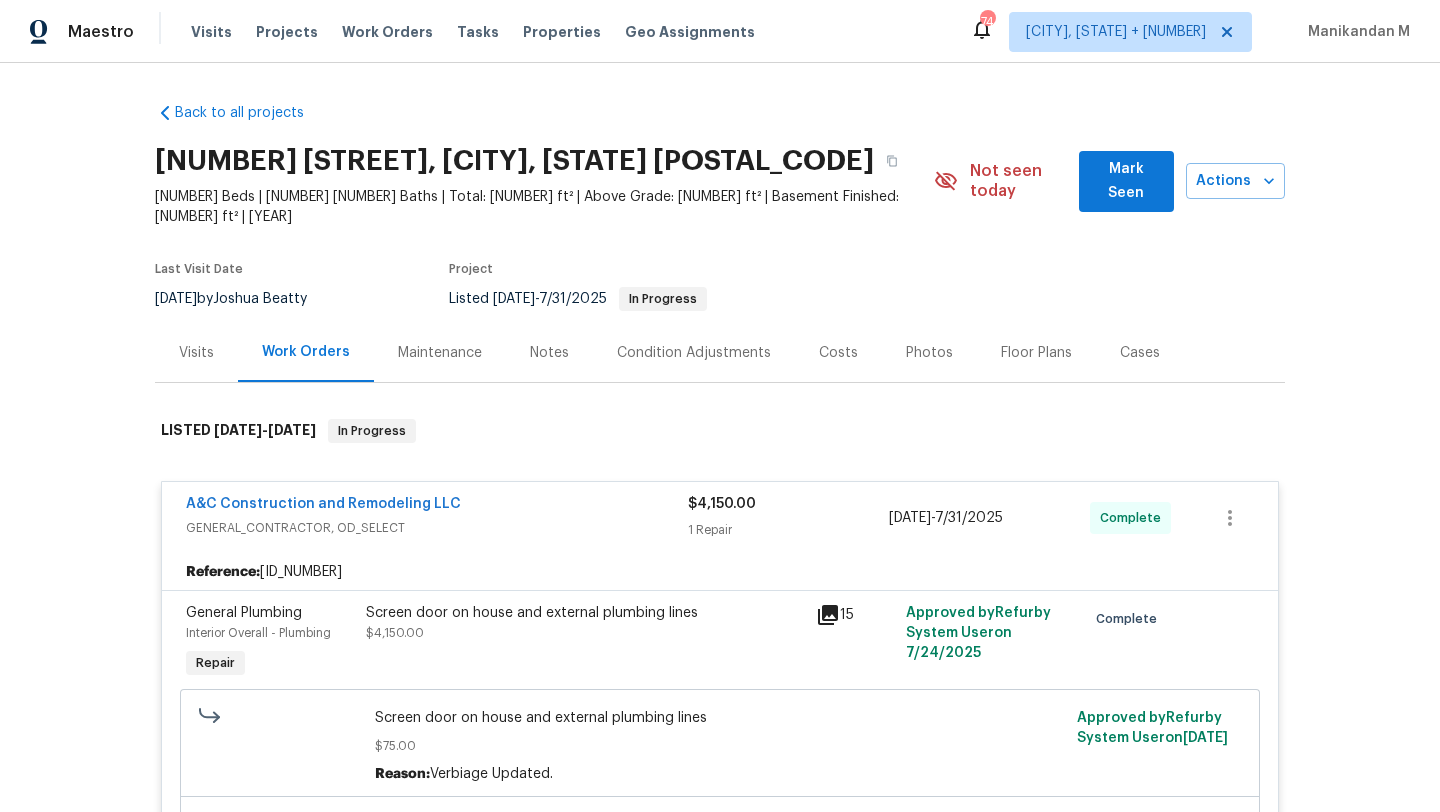 click on "Cases" at bounding box center [1140, 352] 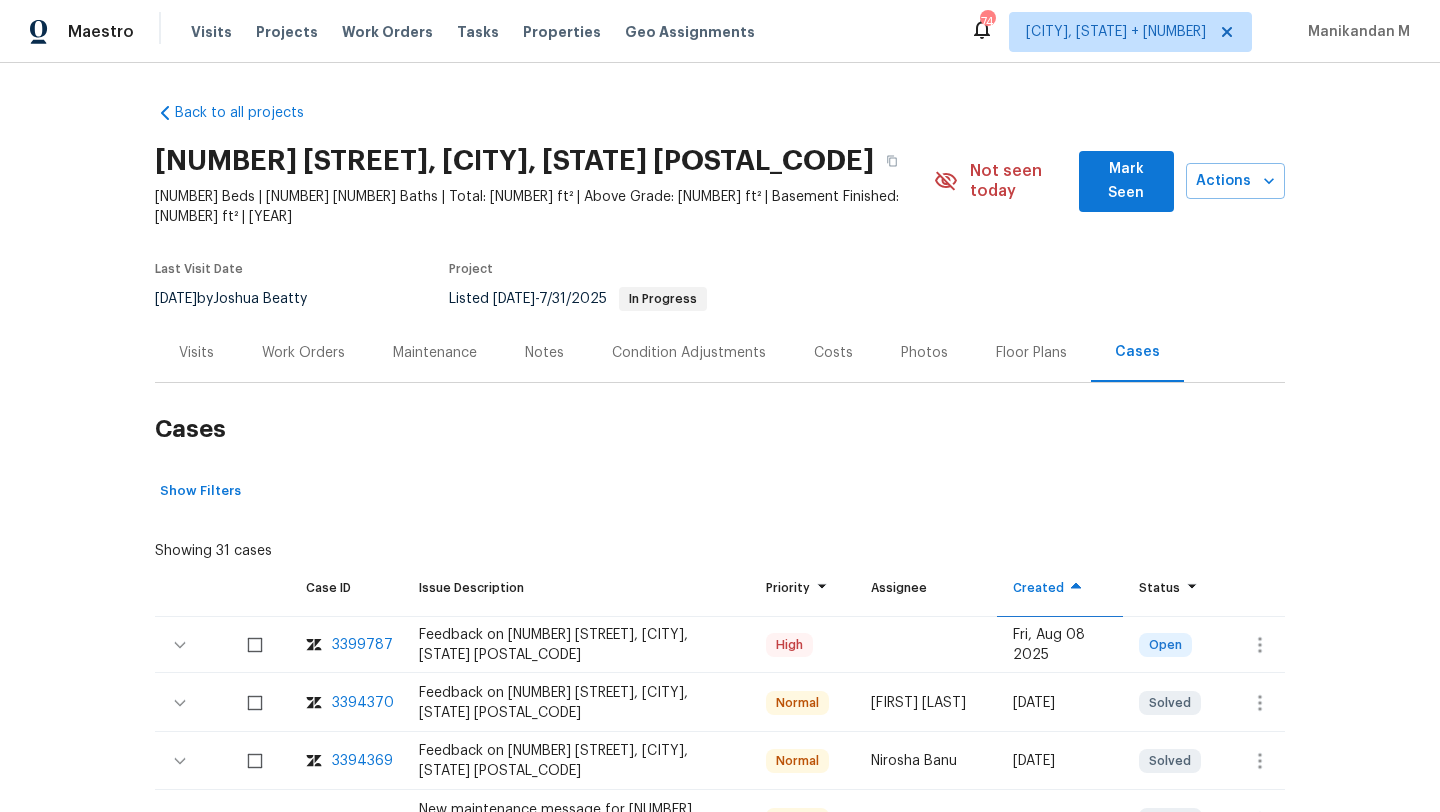 click on "Visits" at bounding box center (196, 353) 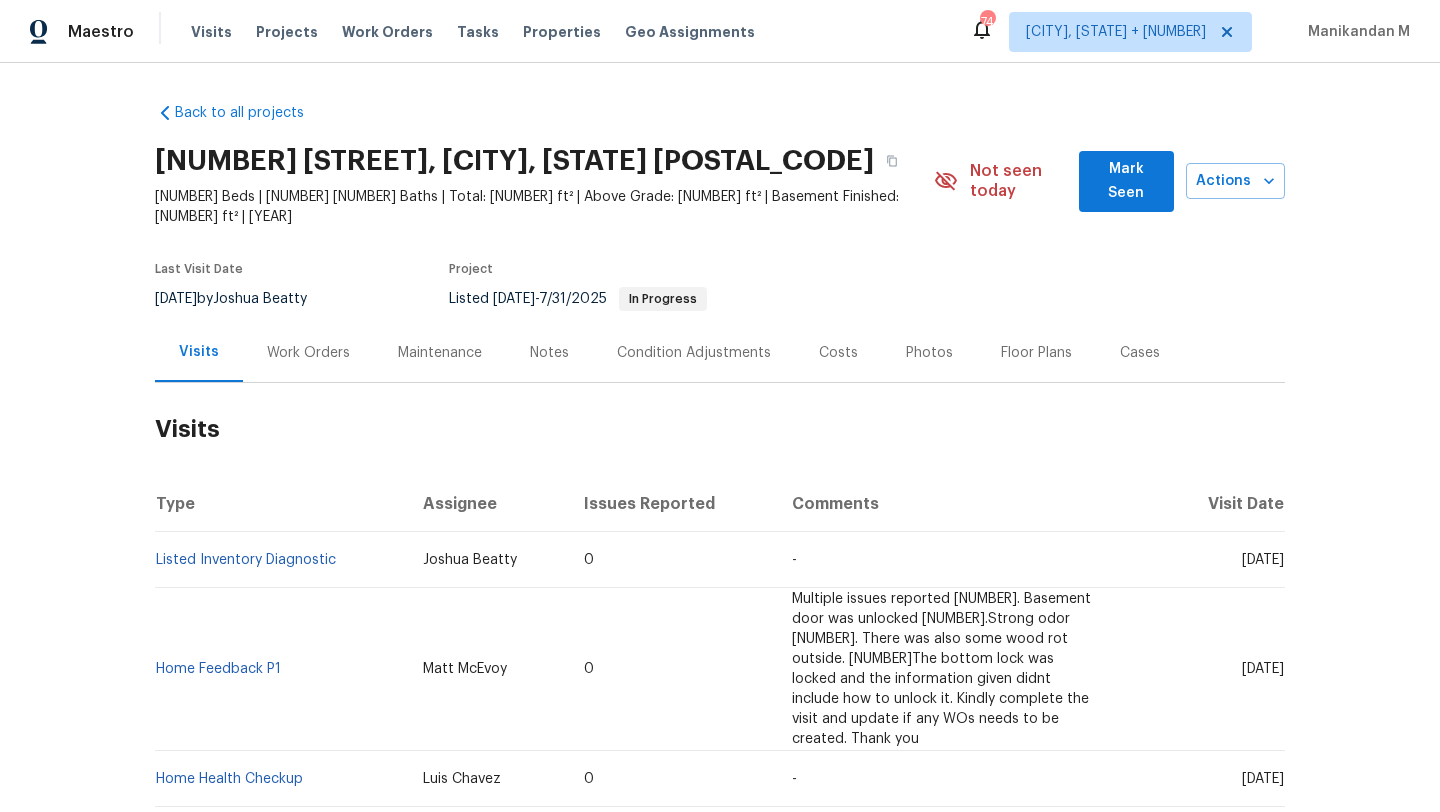click on "Cases" at bounding box center (1140, 352) 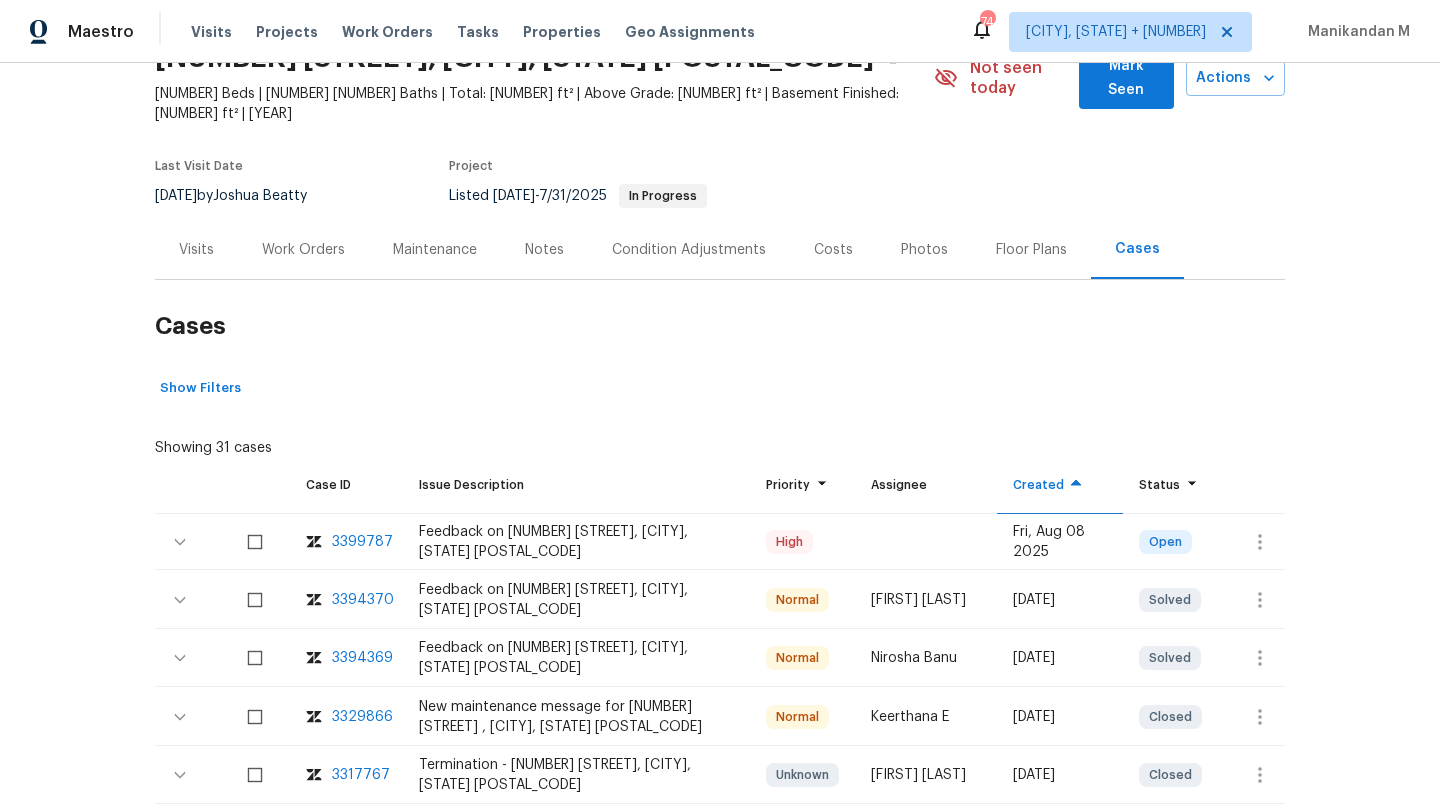scroll, scrollTop: 111, scrollLeft: 0, axis: vertical 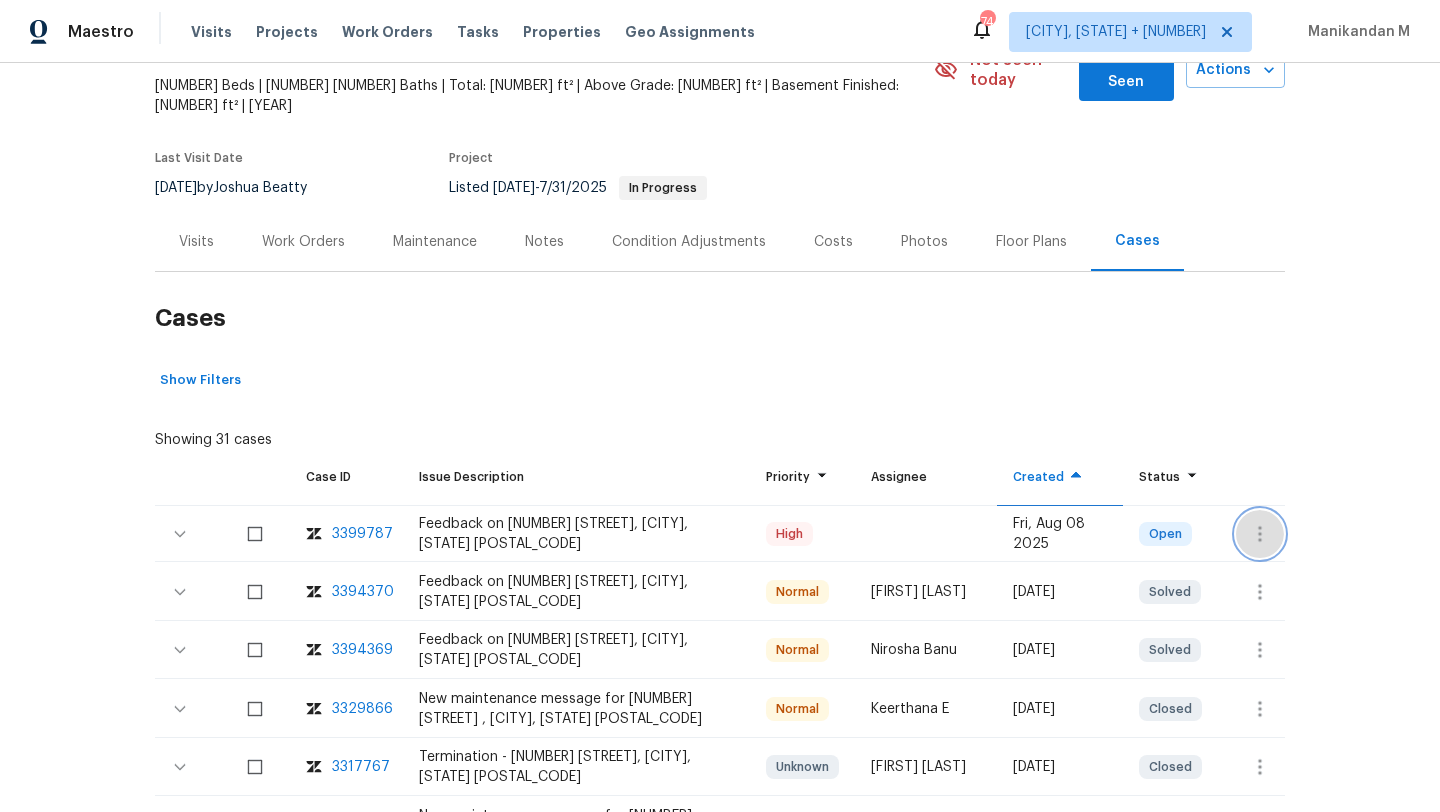 click 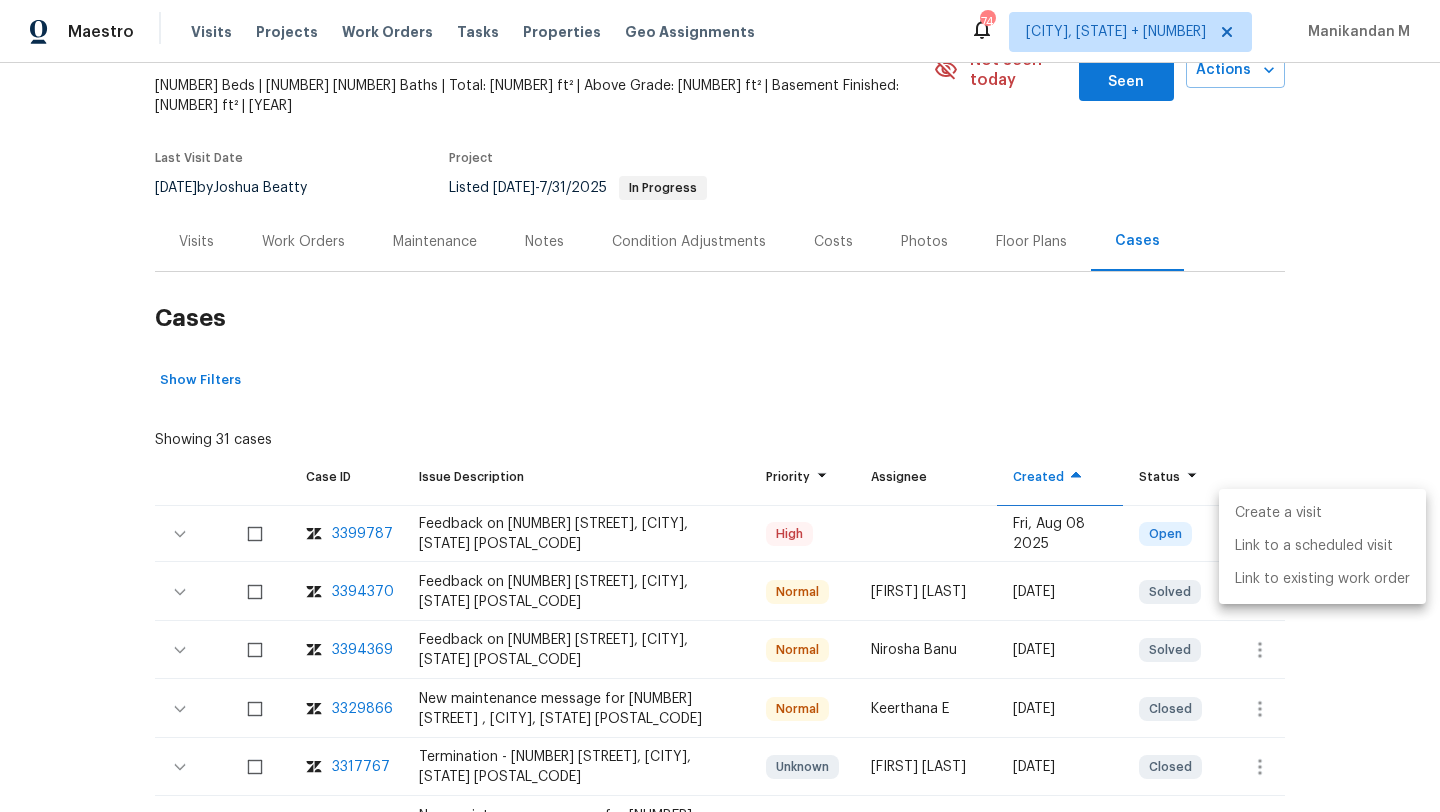 click on "Create a visit" at bounding box center (1322, 513) 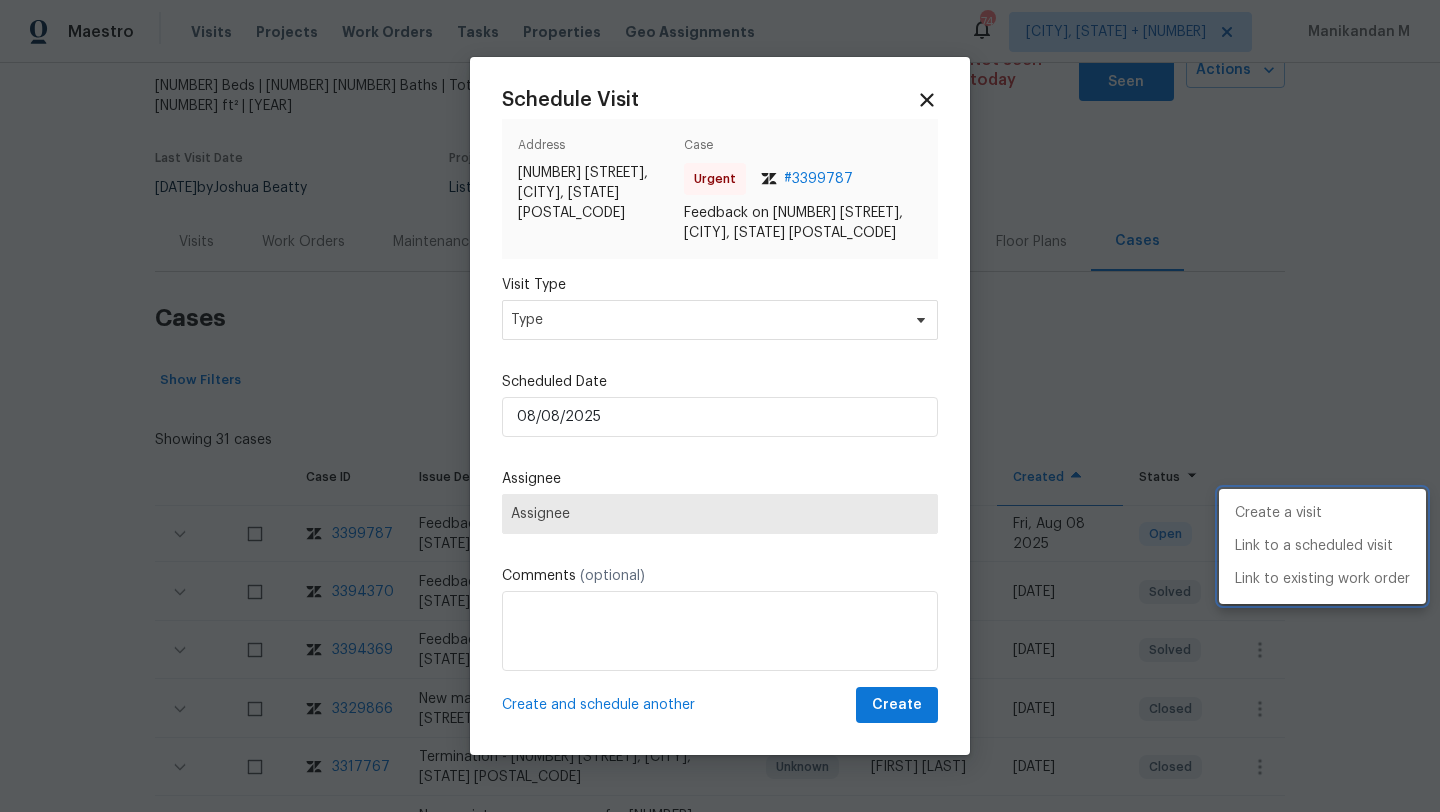 click at bounding box center (720, 406) 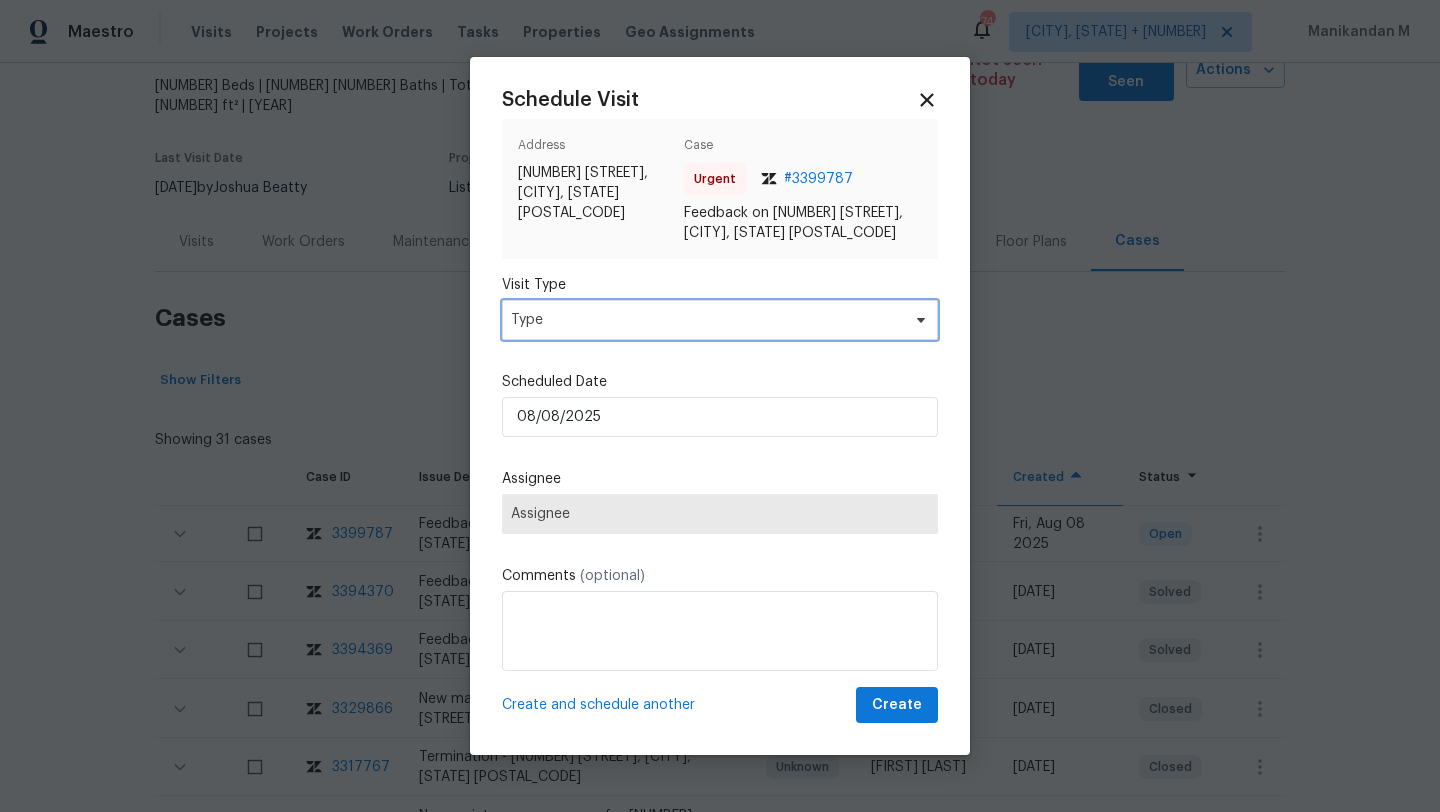 click on "Type" at bounding box center (720, 320) 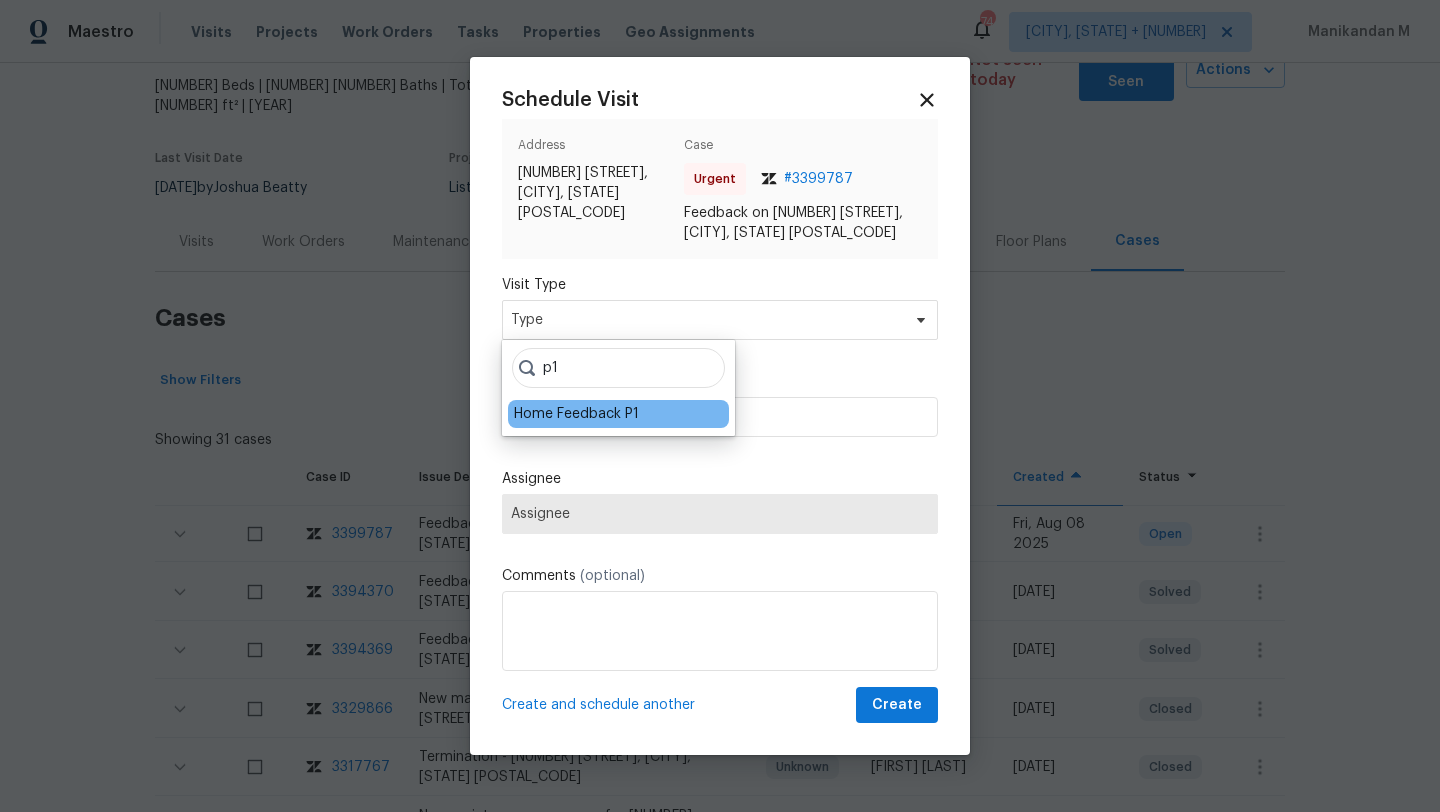 type on "p1" 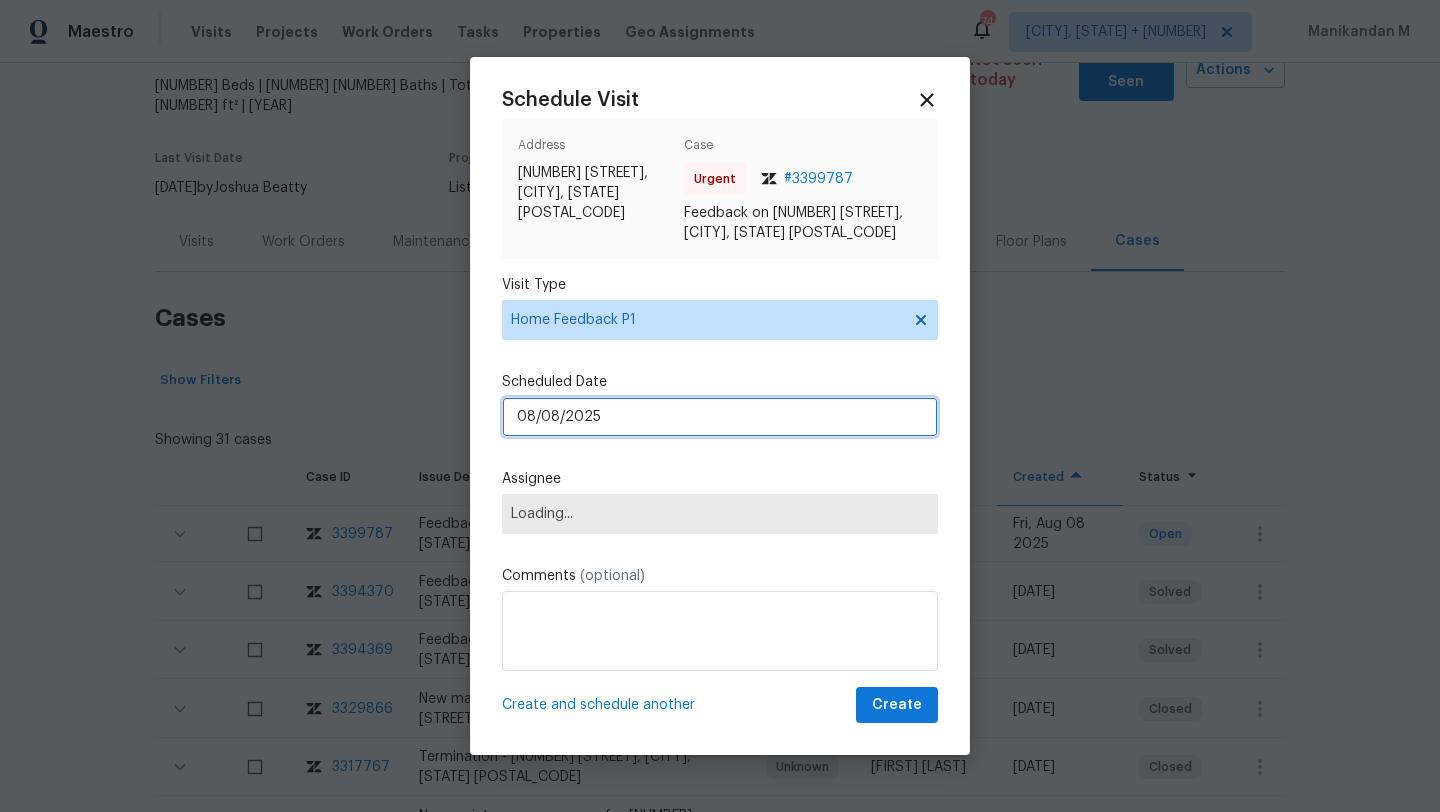 click on "08/08/2025" at bounding box center [720, 417] 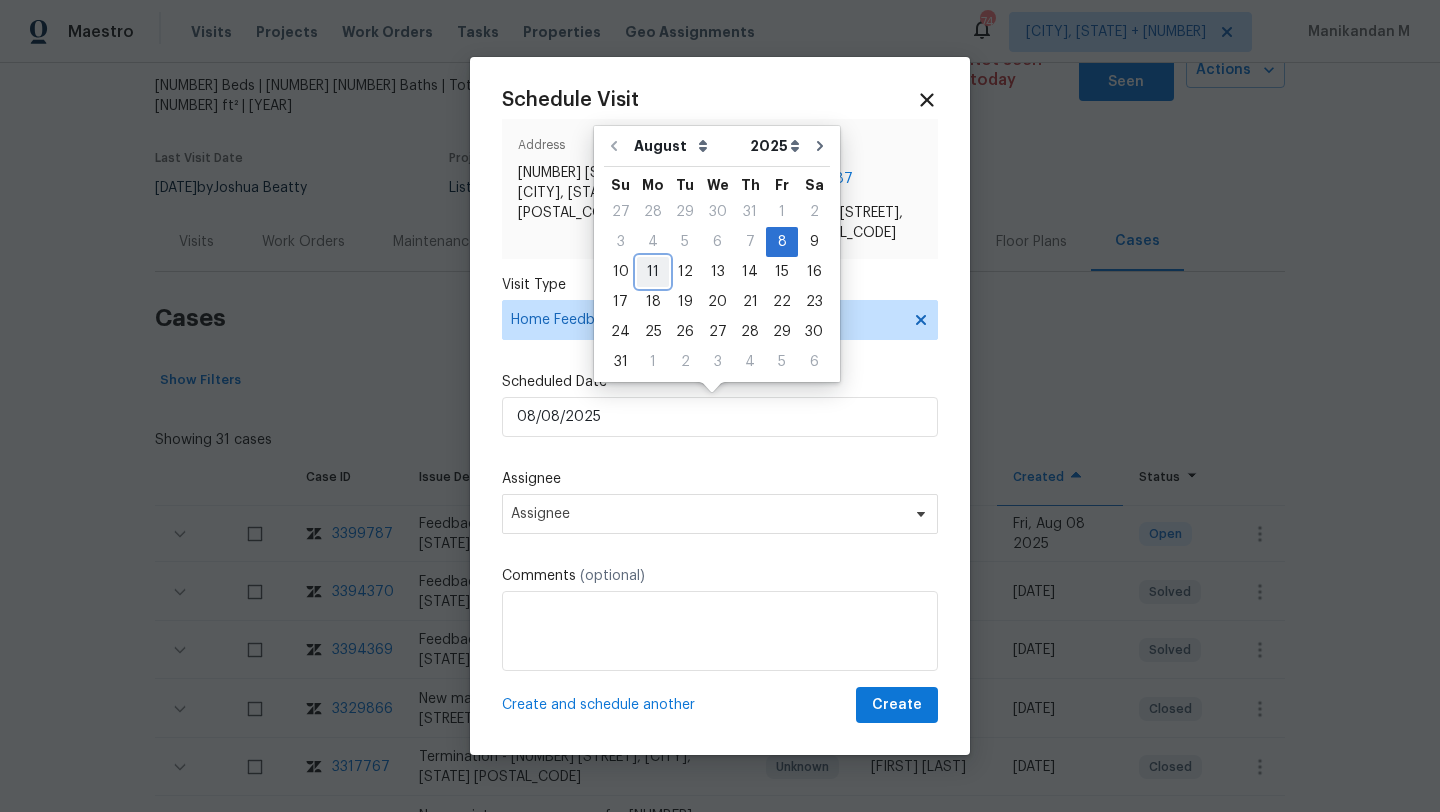 click on "11" at bounding box center [653, 272] 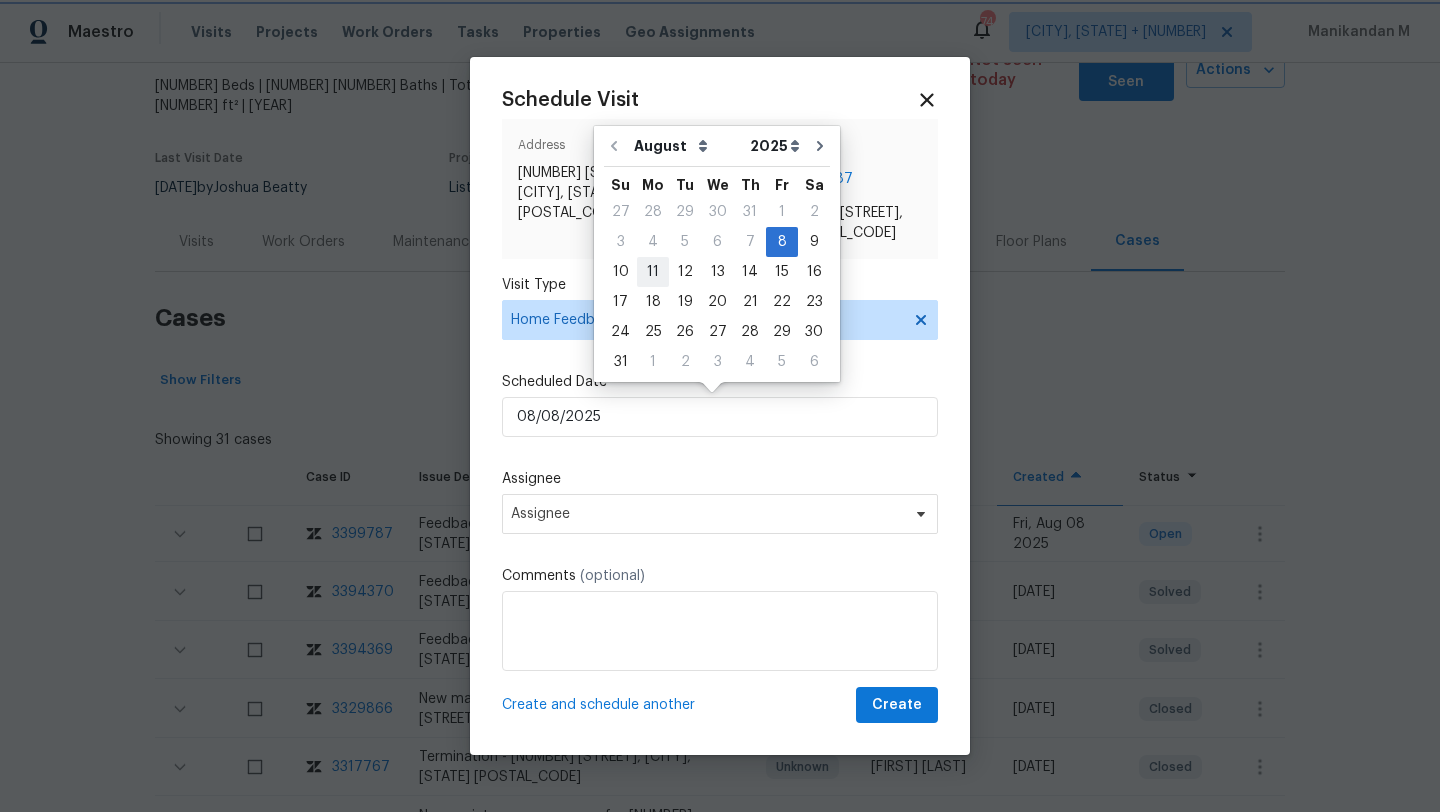 type on "11/08/2025" 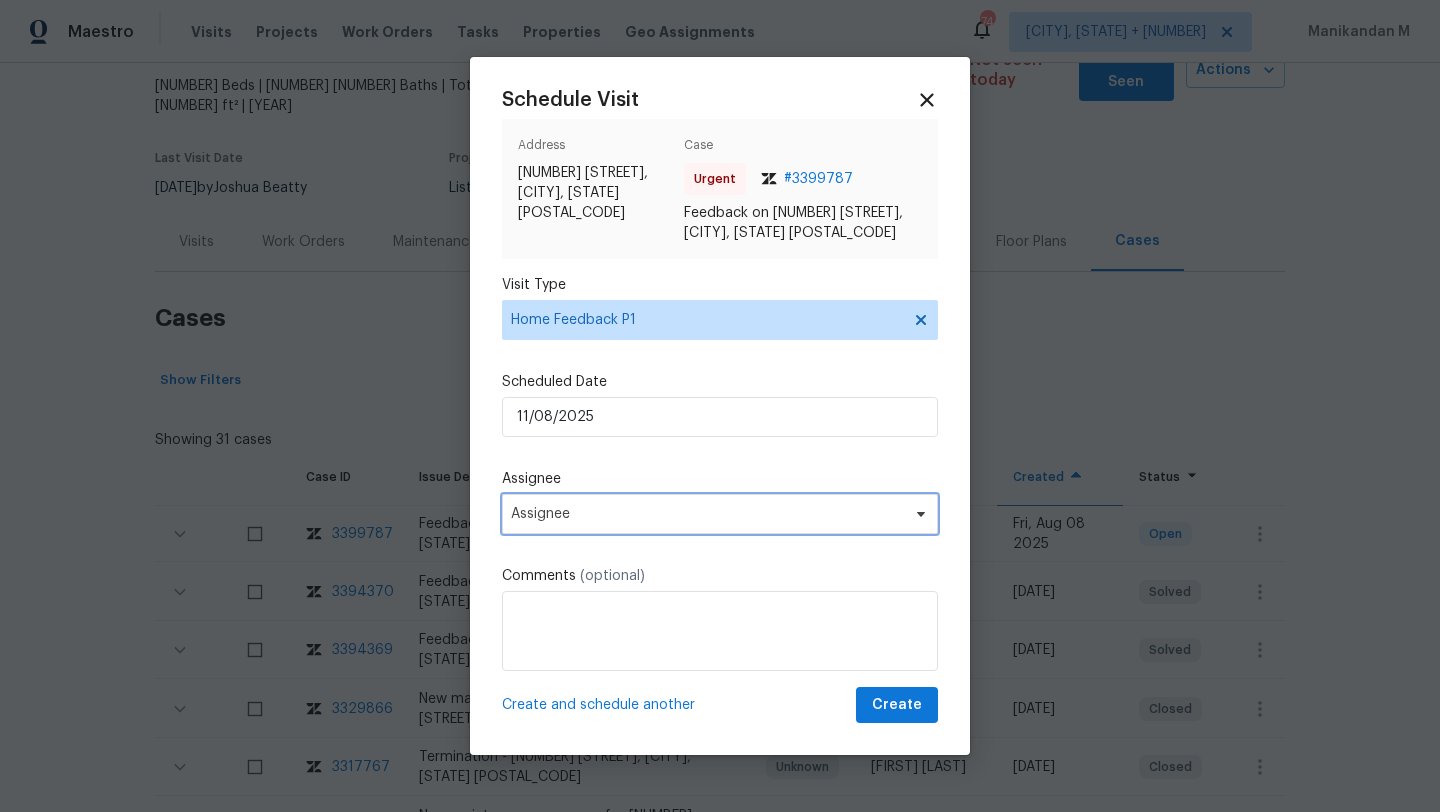 click on "Assignee" at bounding box center (720, 514) 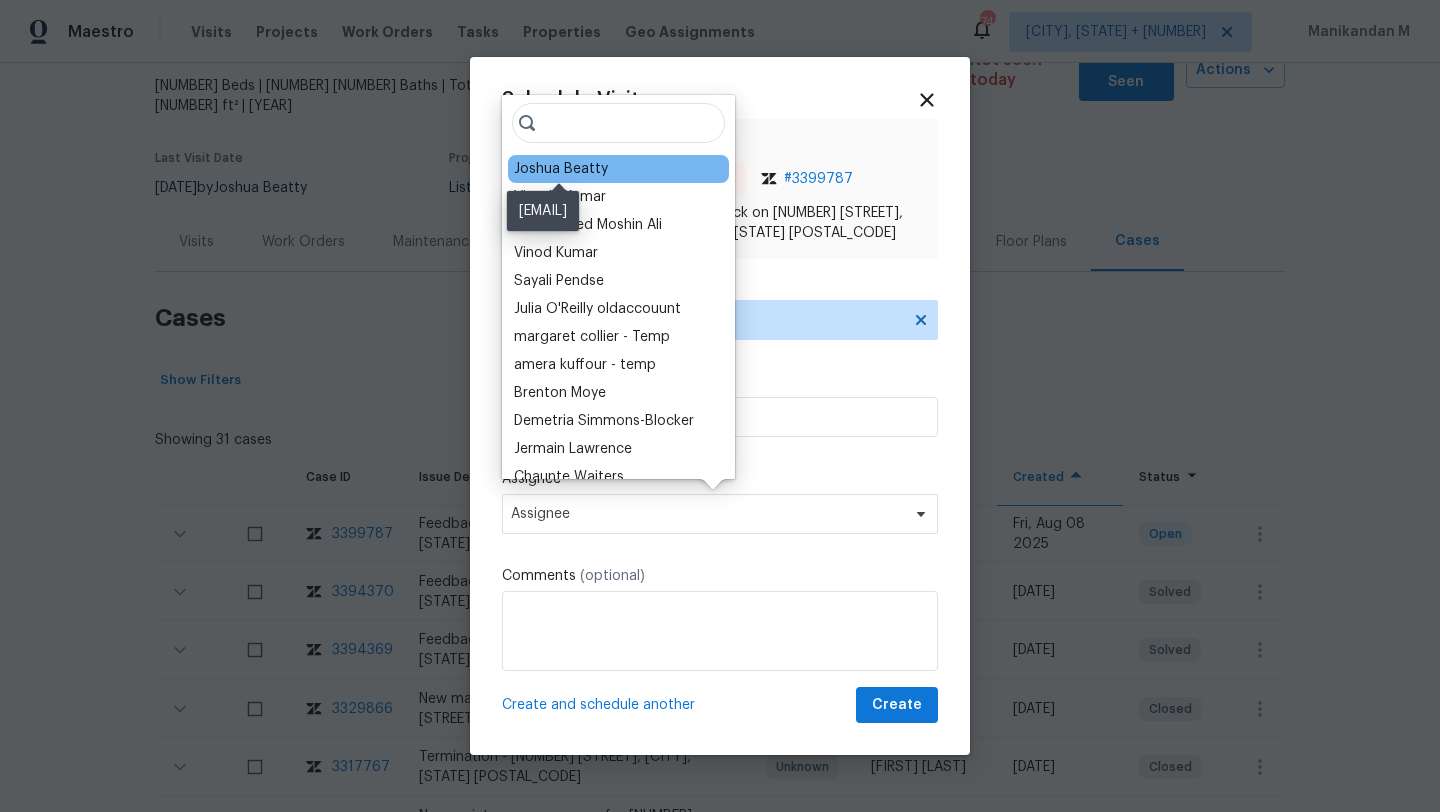 click on "Joshua Beatty" at bounding box center (561, 169) 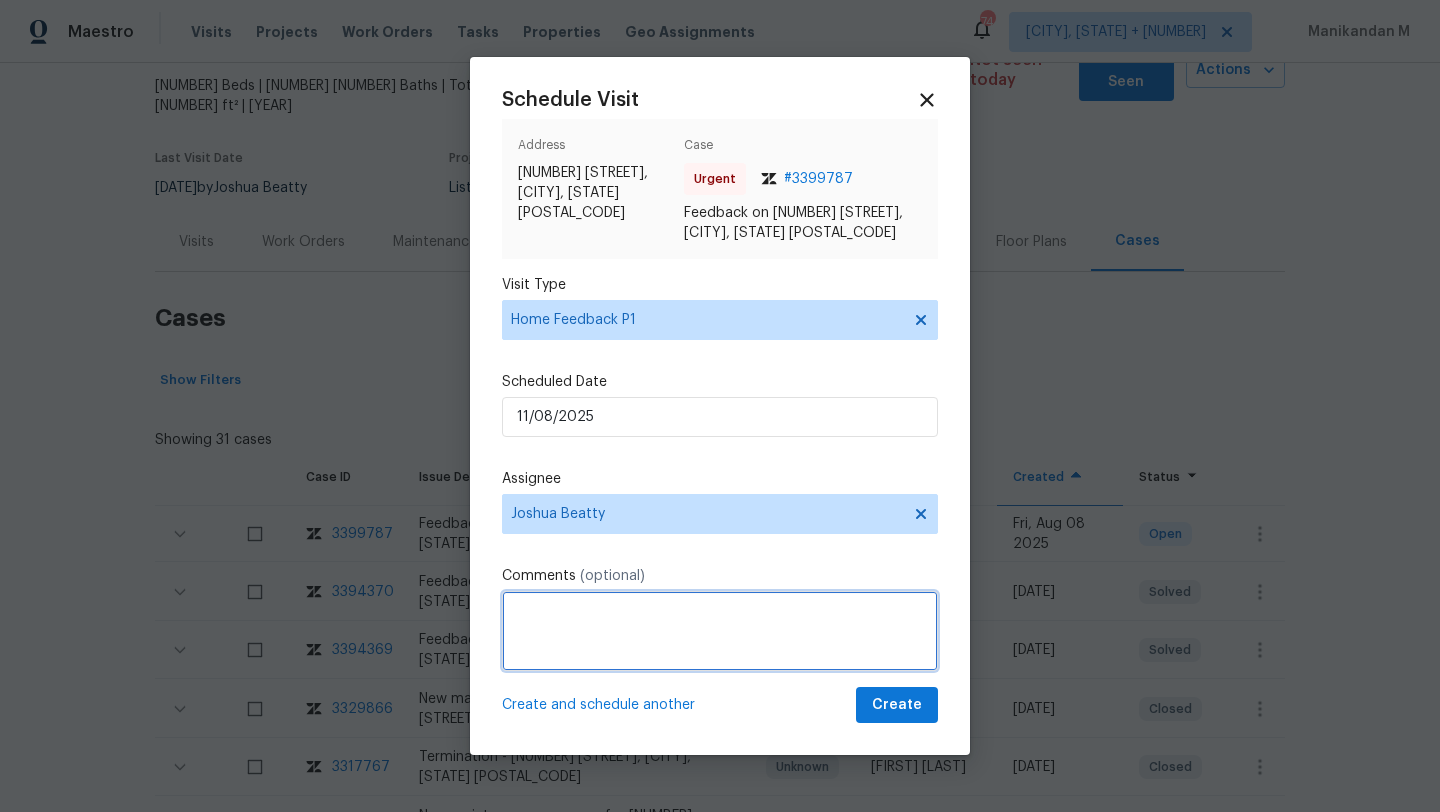 click at bounding box center [720, 631] 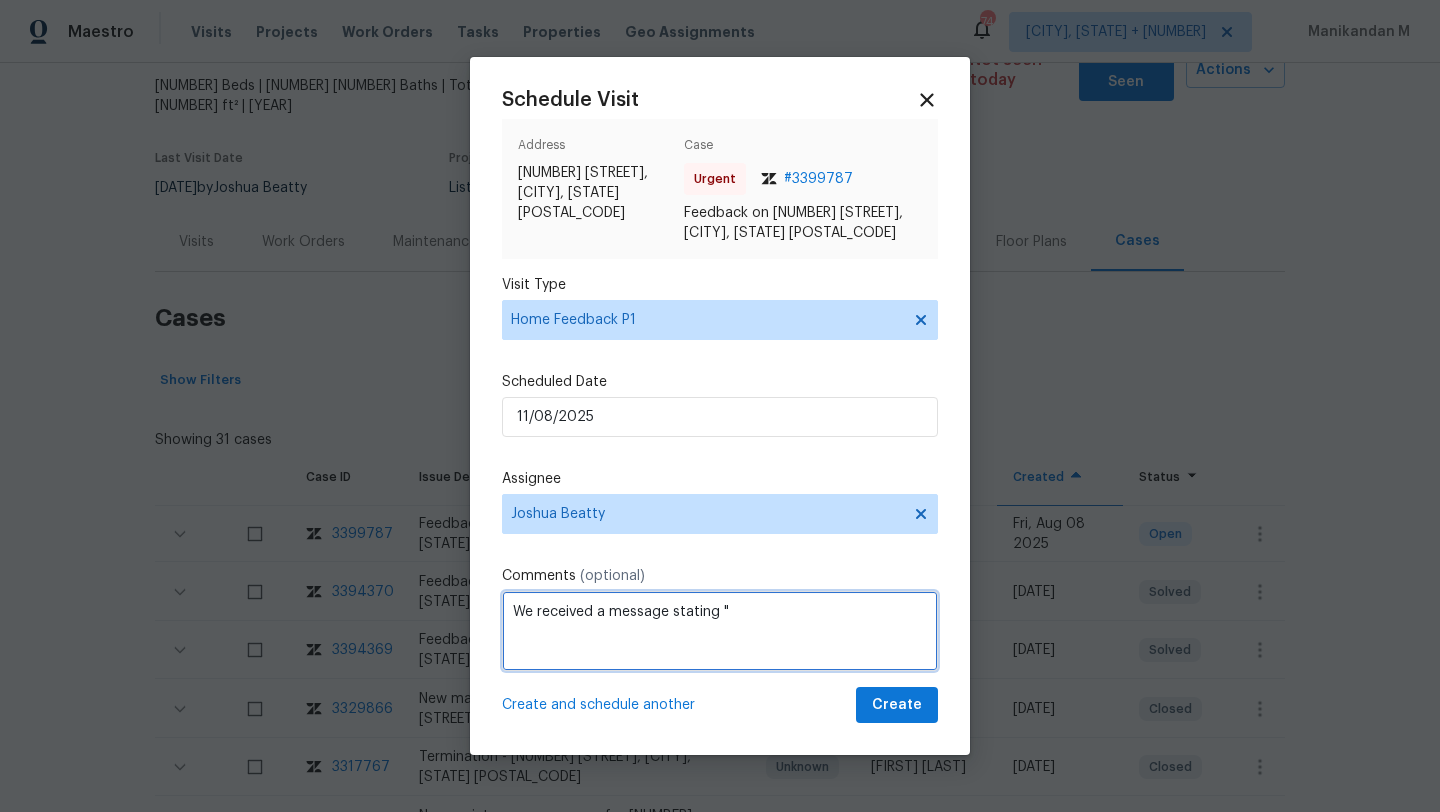 paste on "Keypad unlocked but someone had locked the door handle from the inside." 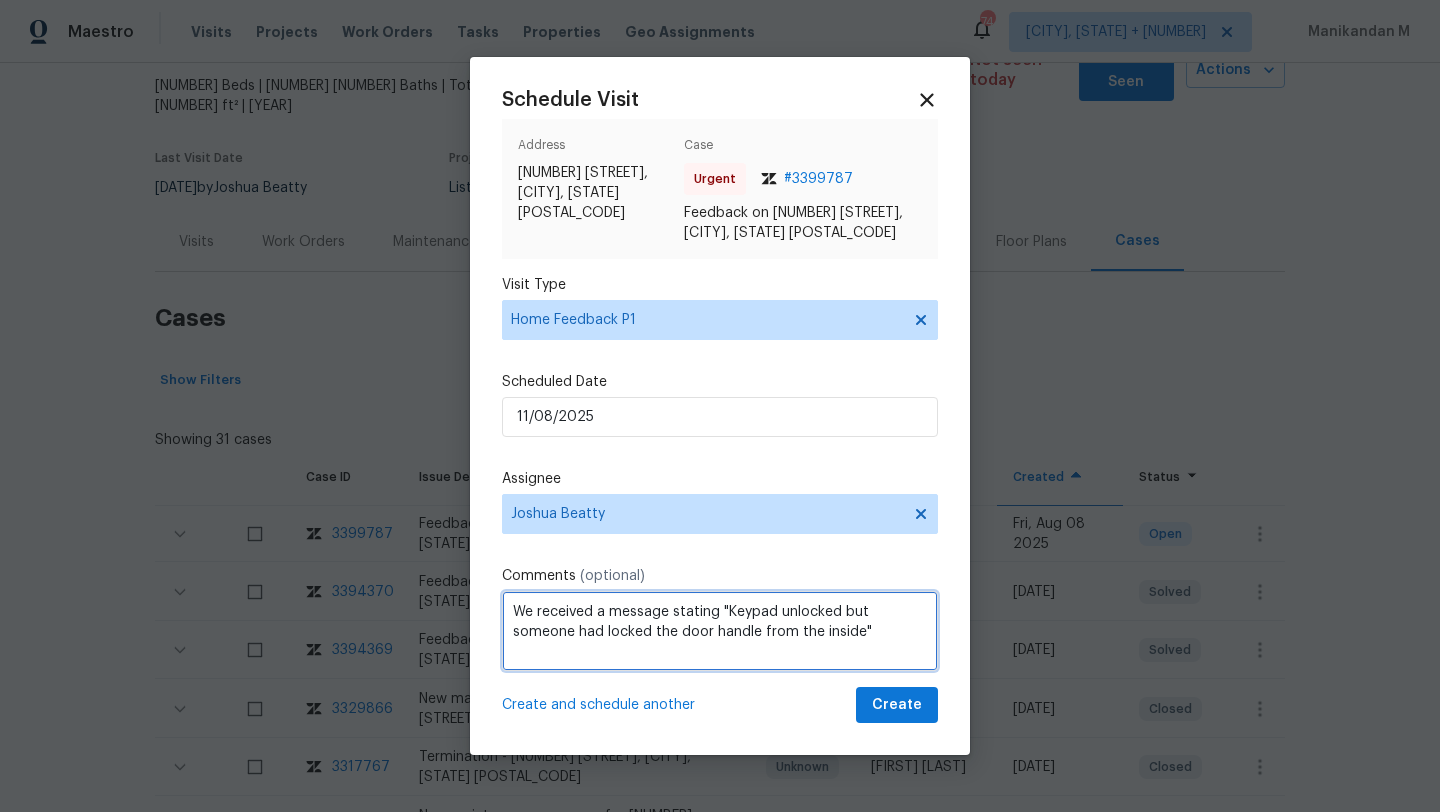 click on "unlocked" 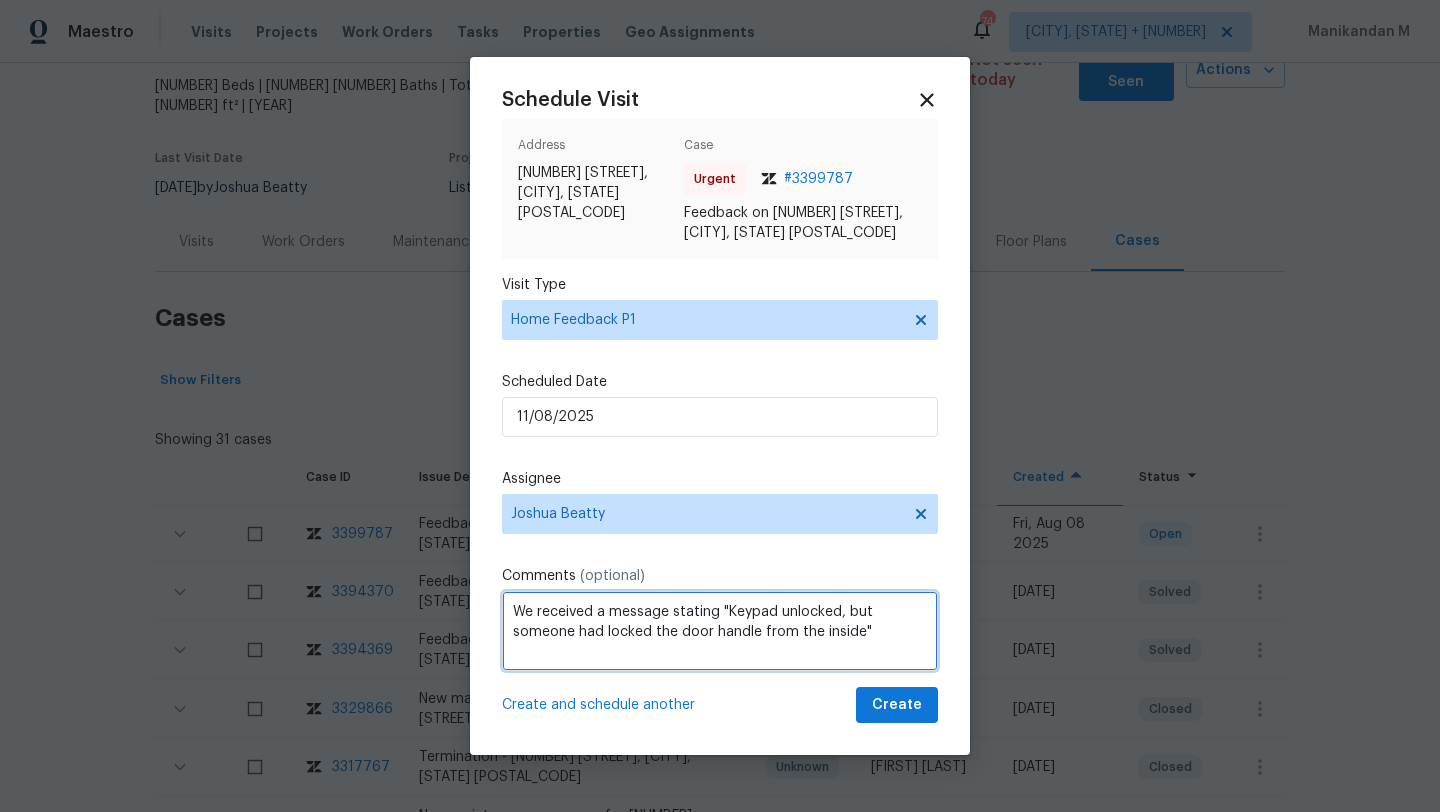 click on "We received a message stating "Keypad unlocked, but someone had locked the door handle from the inside"" at bounding box center (720, 631) 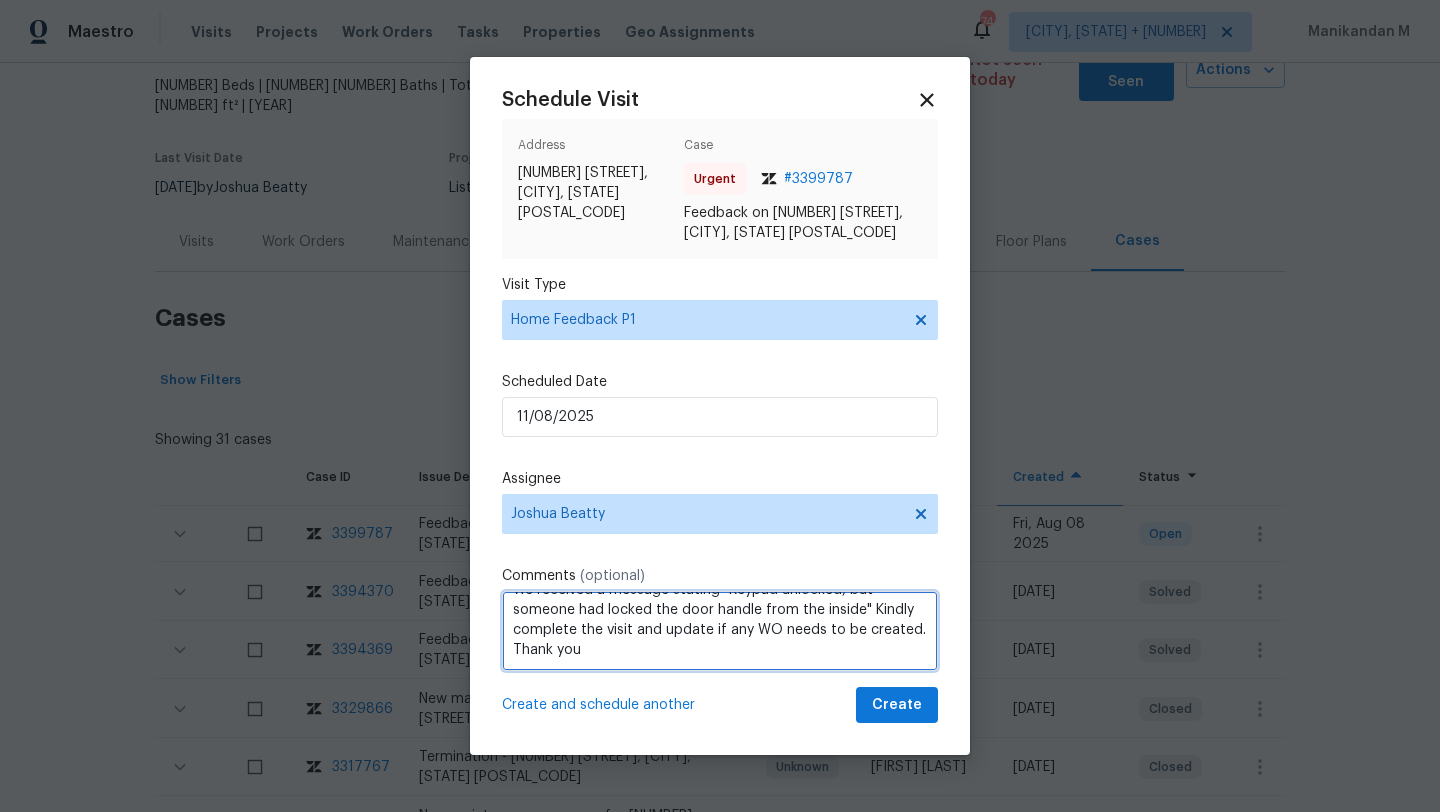 scroll, scrollTop: 19, scrollLeft: 0, axis: vertical 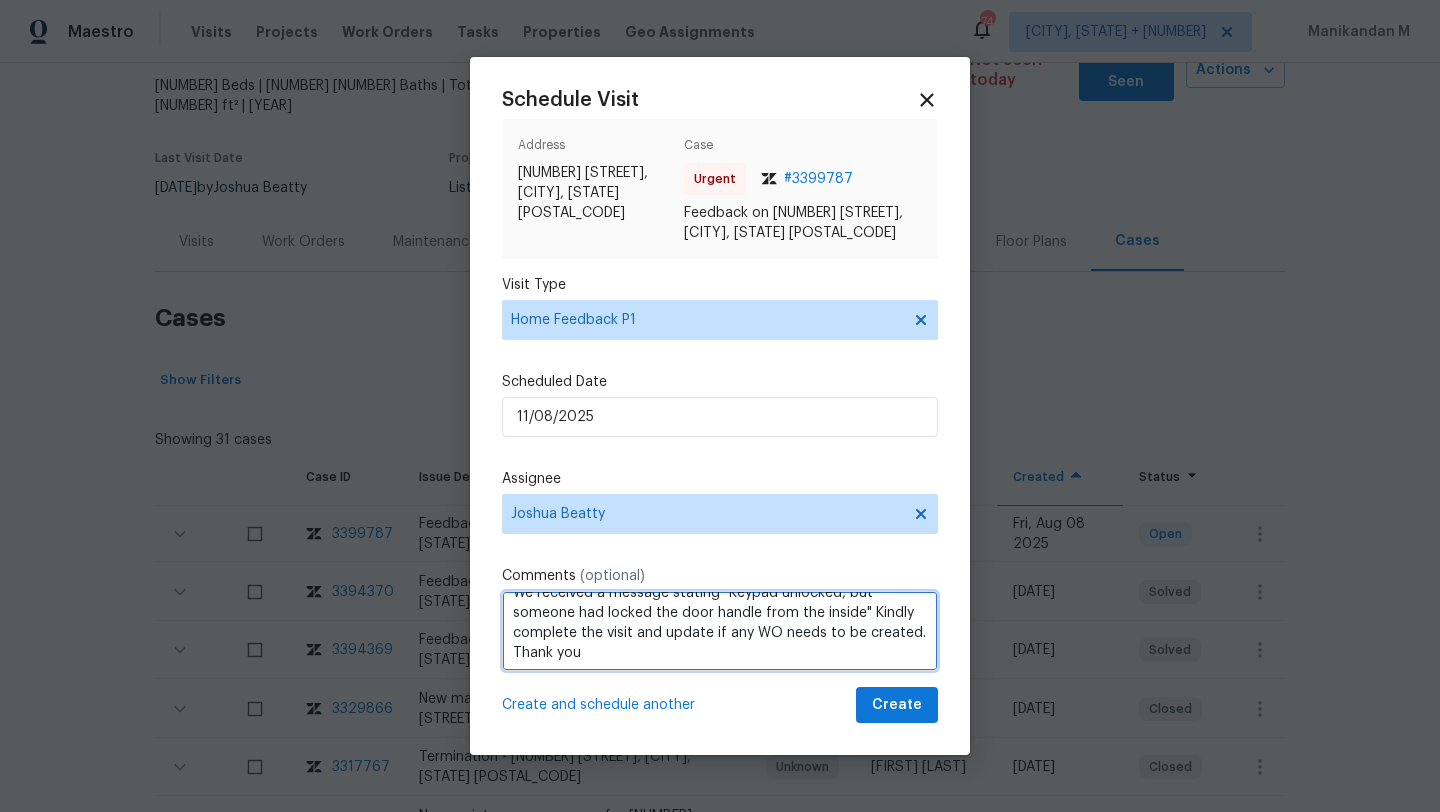 type on "We received a message stating "Keypad unlocked, but someone had locked the door handle from the inside" Kindly complete the visit and update if any WO needs to be created. Thank you" 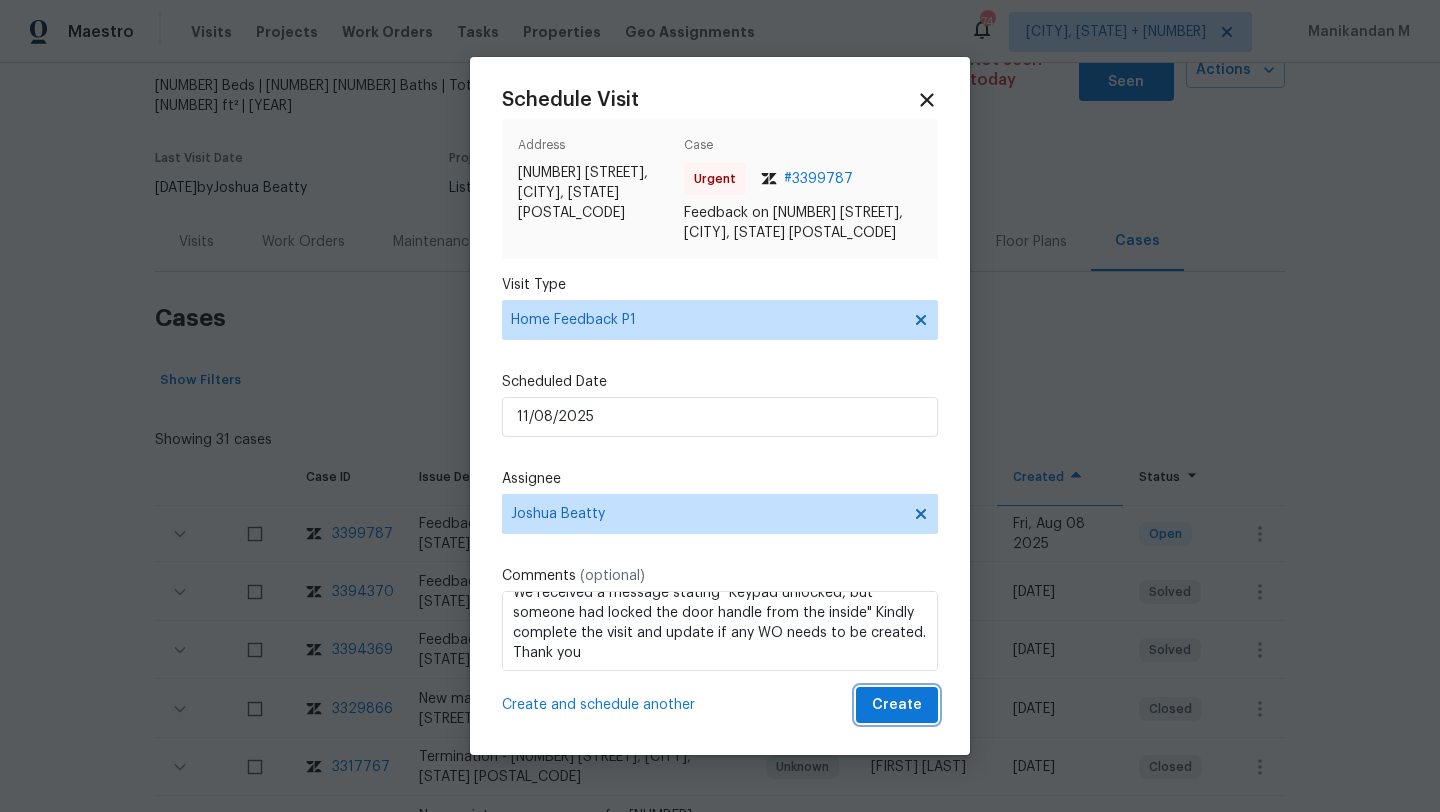 click on "Create" at bounding box center [897, 705] 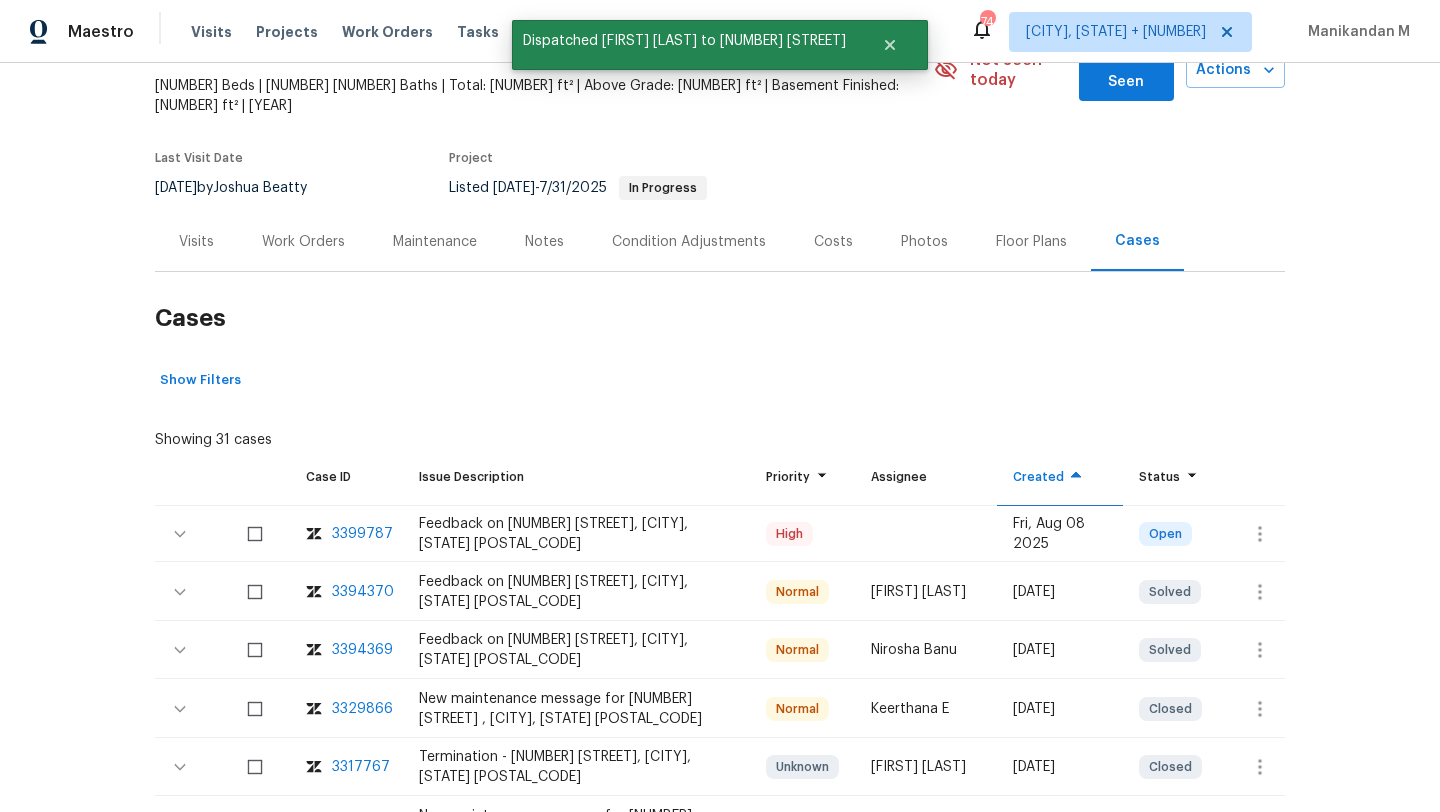 click on "Visits" at bounding box center (196, 242) 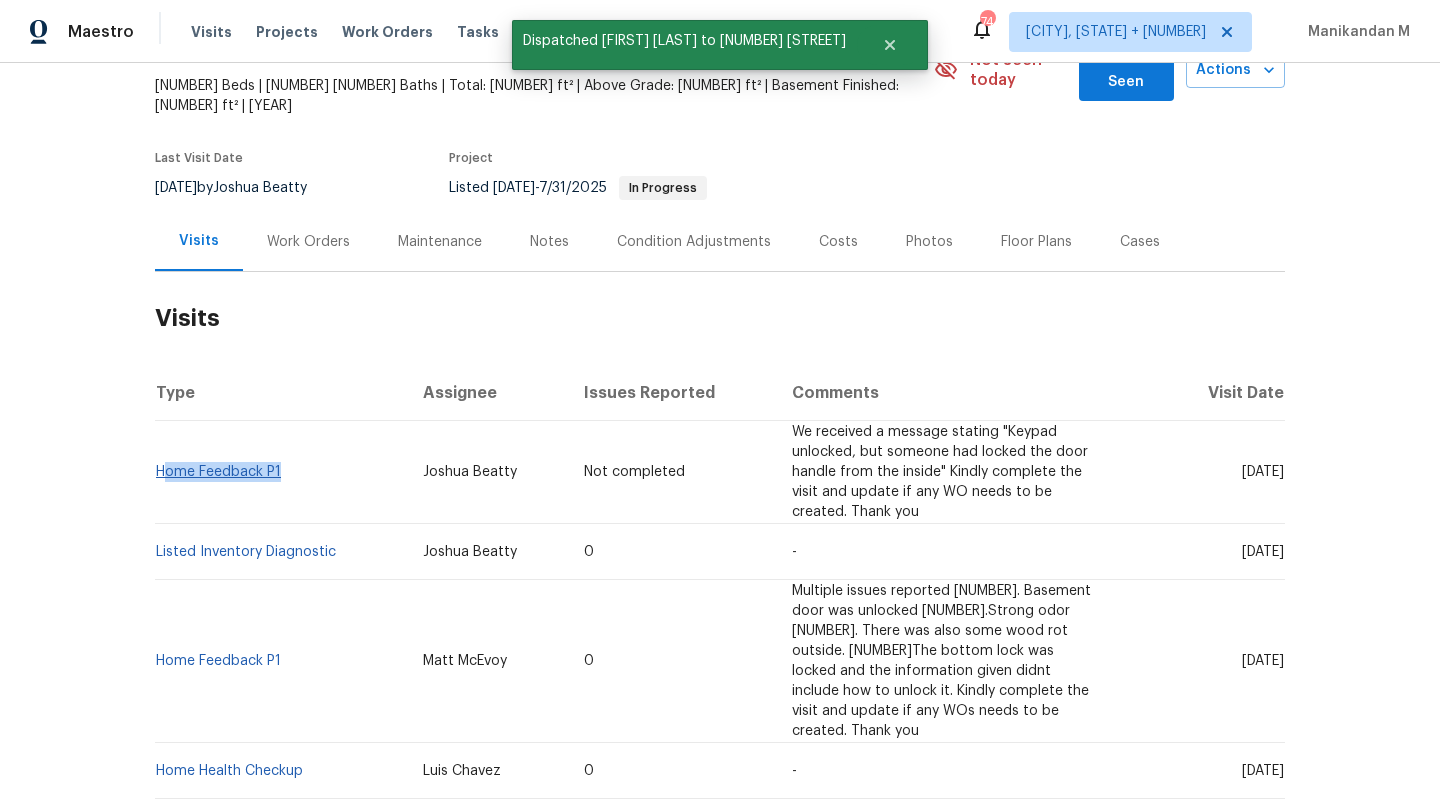 drag, startPoint x: 279, startPoint y: 456, endPoint x: 155, endPoint y: 457, distance: 124.004036 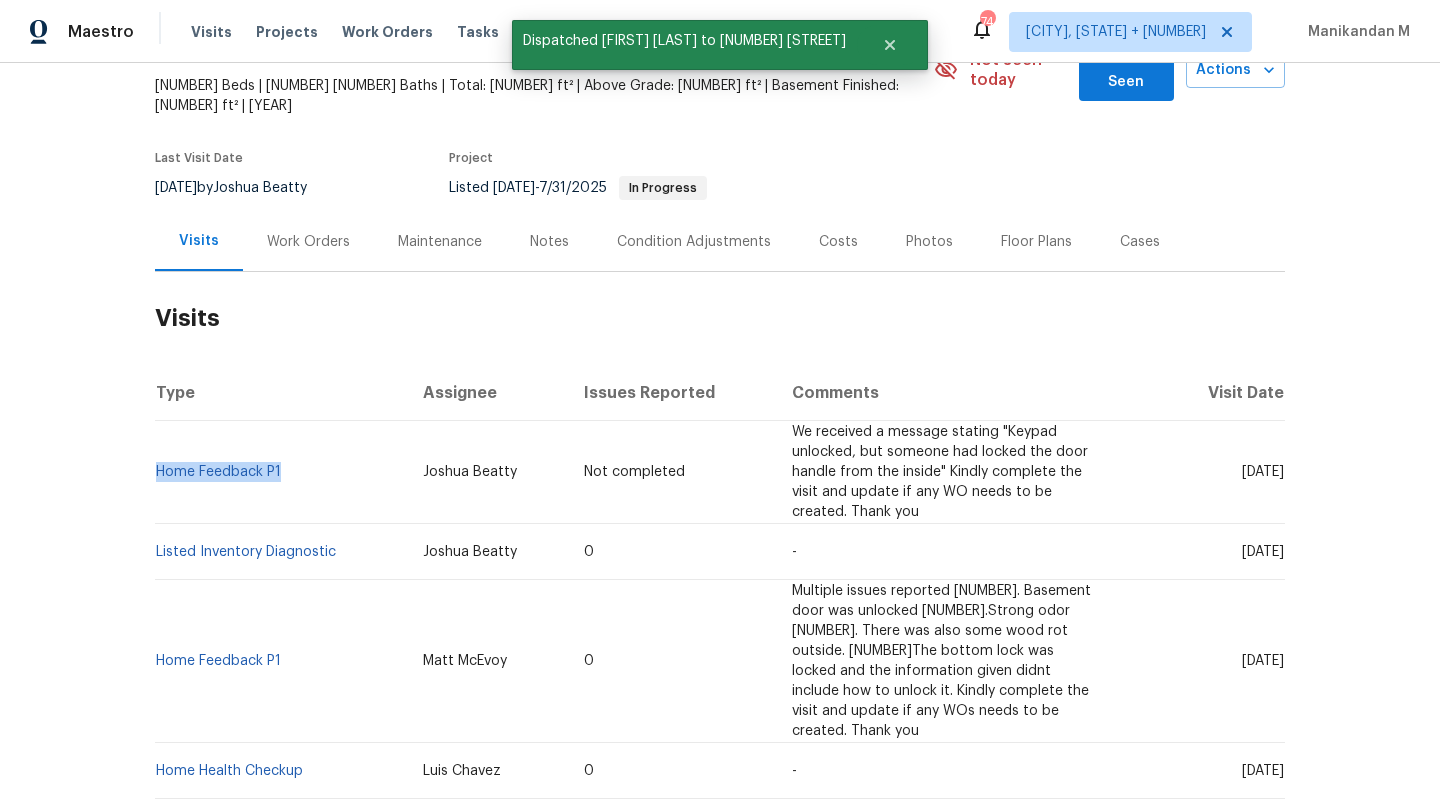 copy on "Home Feedback P1" 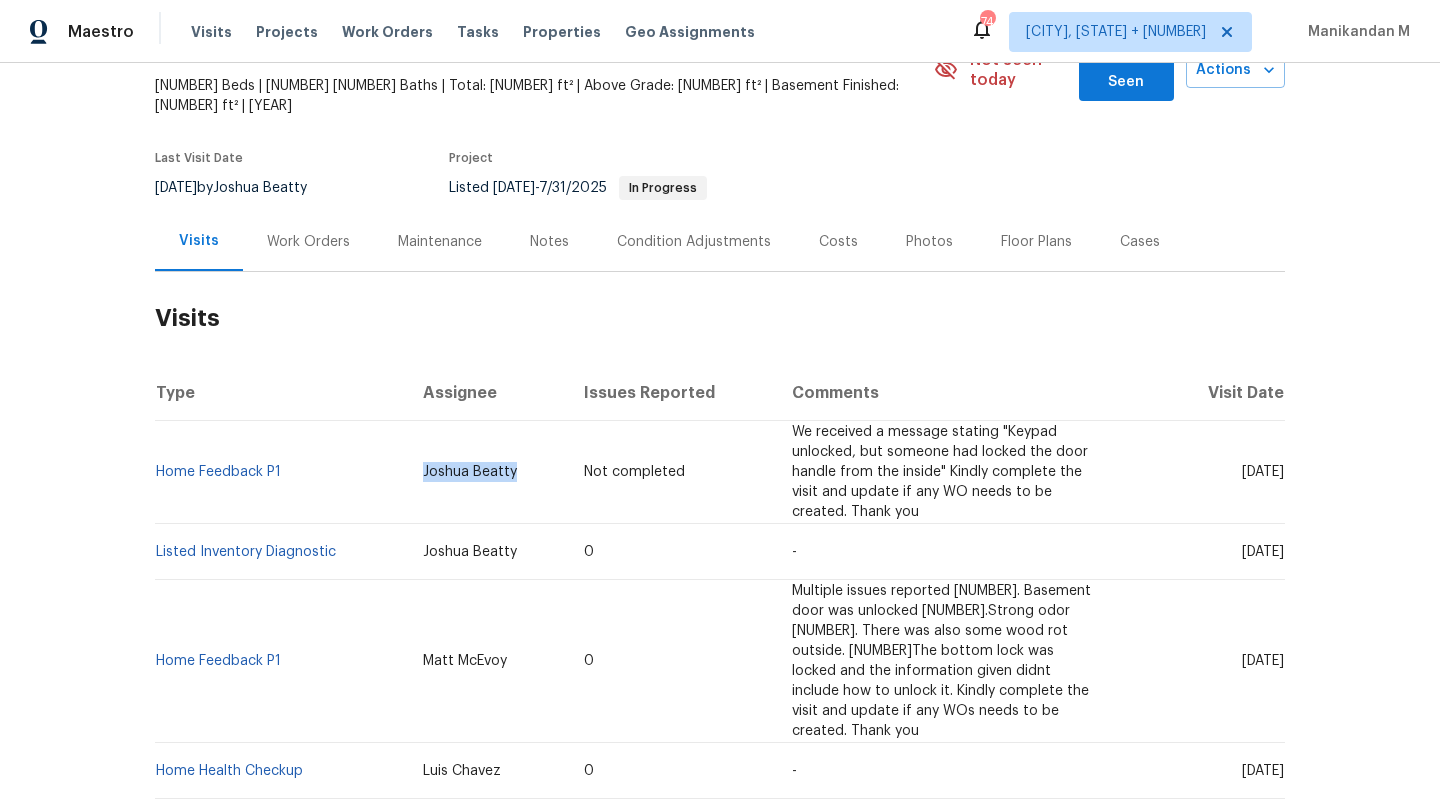 drag, startPoint x: 416, startPoint y: 454, endPoint x: 532, endPoint y: 454, distance: 116 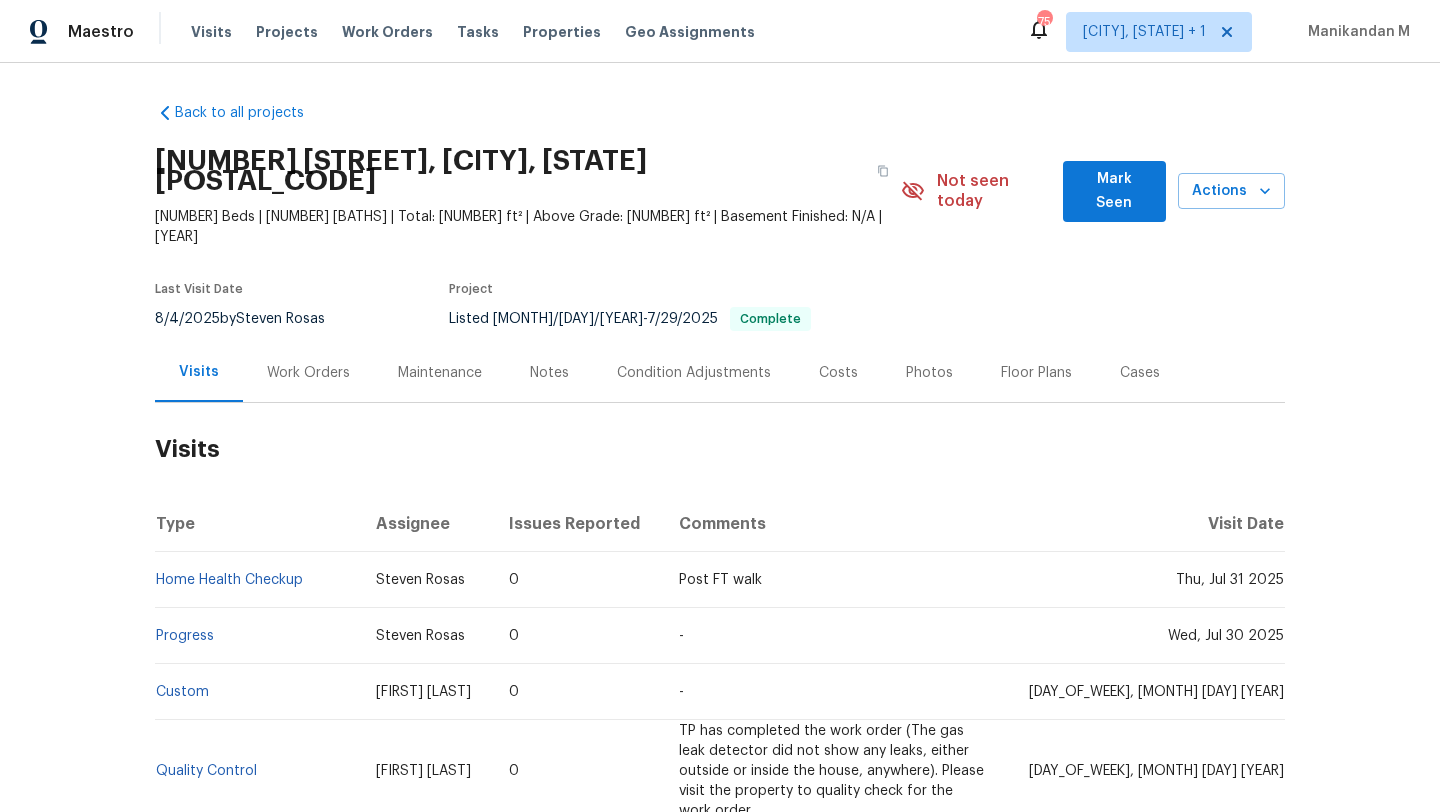 scroll, scrollTop: 0, scrollLeft: 0, axis: both 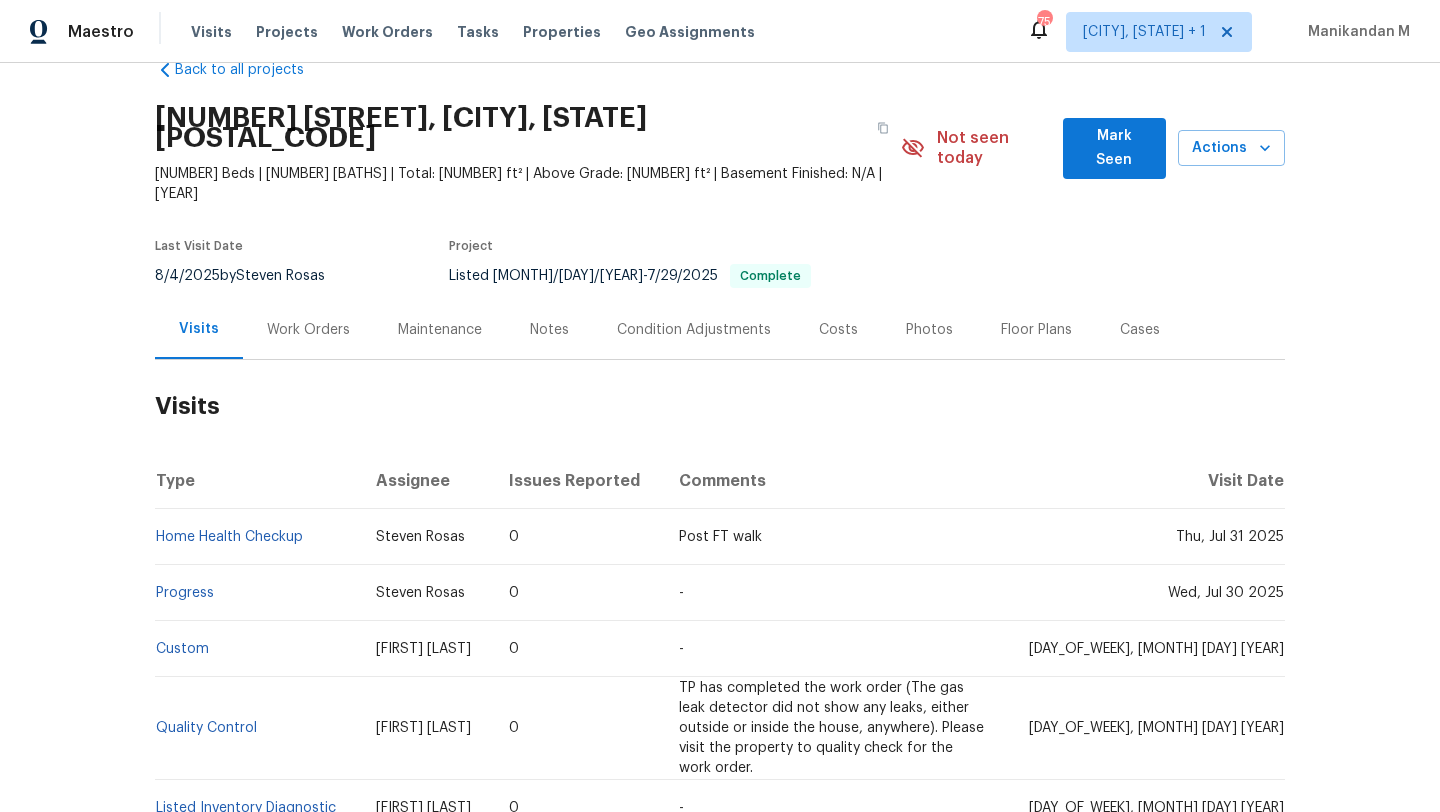 click on "Work Orders" at bounding box center (308, 330) 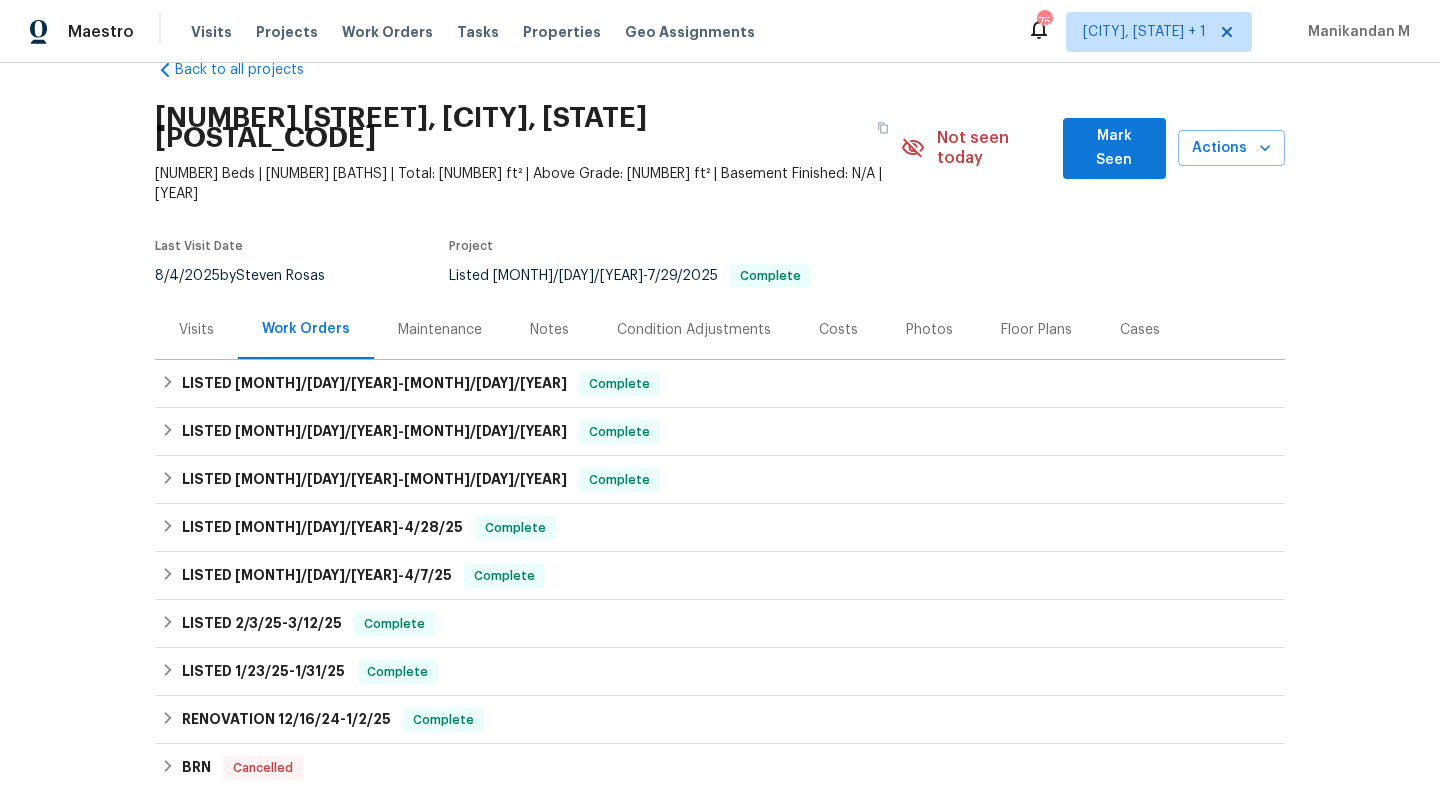 click on "Visits" at bounding box center (196, 329) 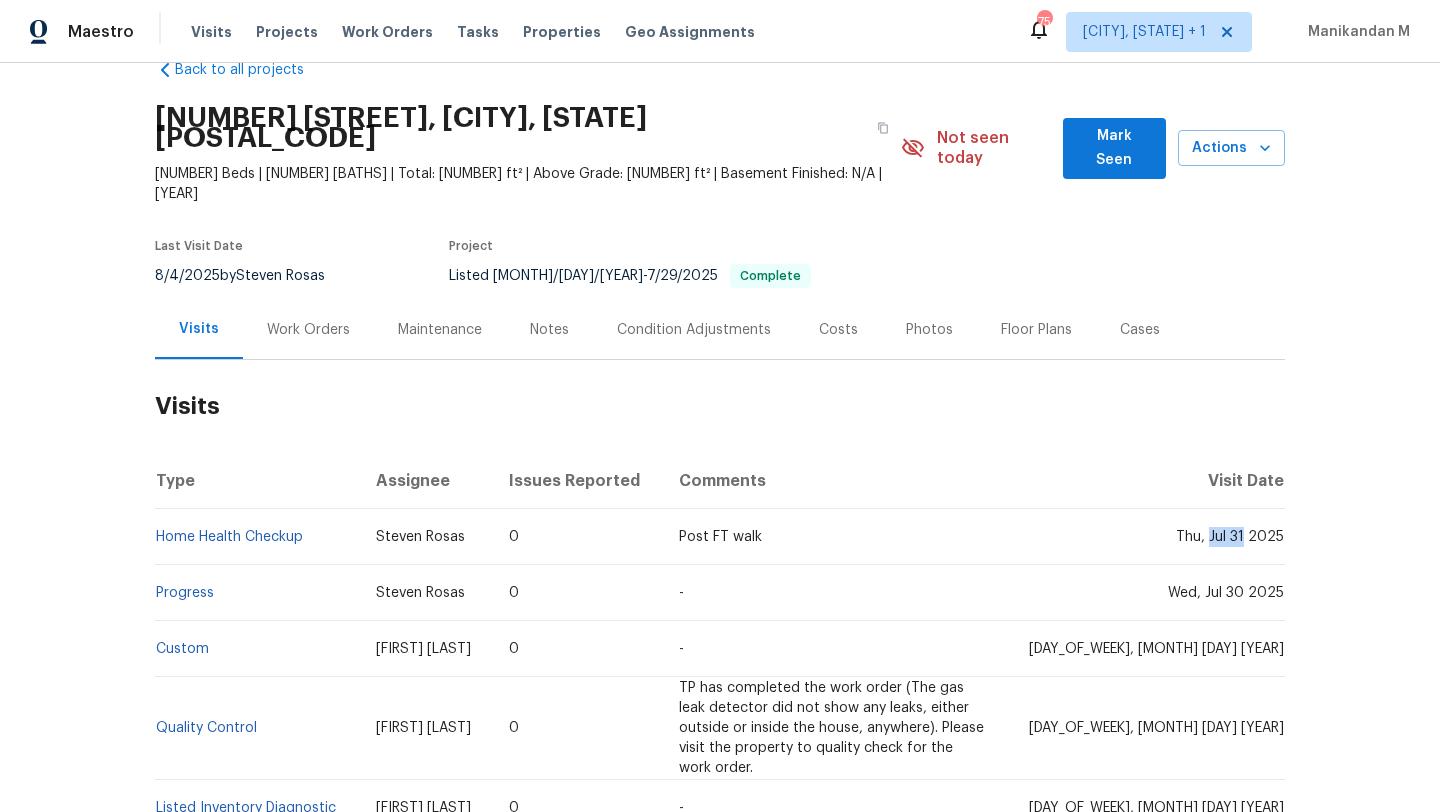 drag, startPoint x: 1205, startPoint y: 496, endPoint x: 1238, endPoint y: 498, distance: 33.06055 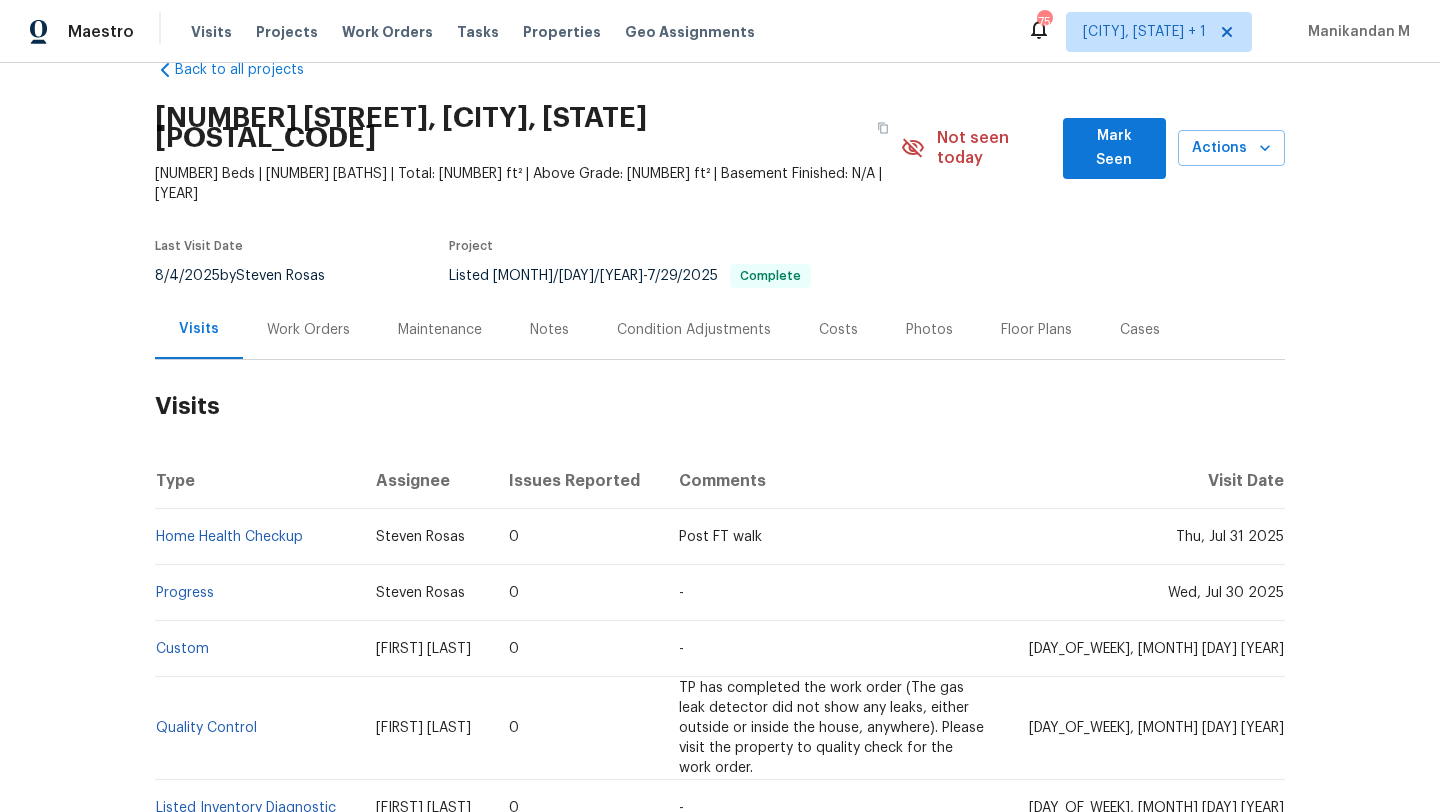 click on "Work Orders" at bounding box center (308, 329) 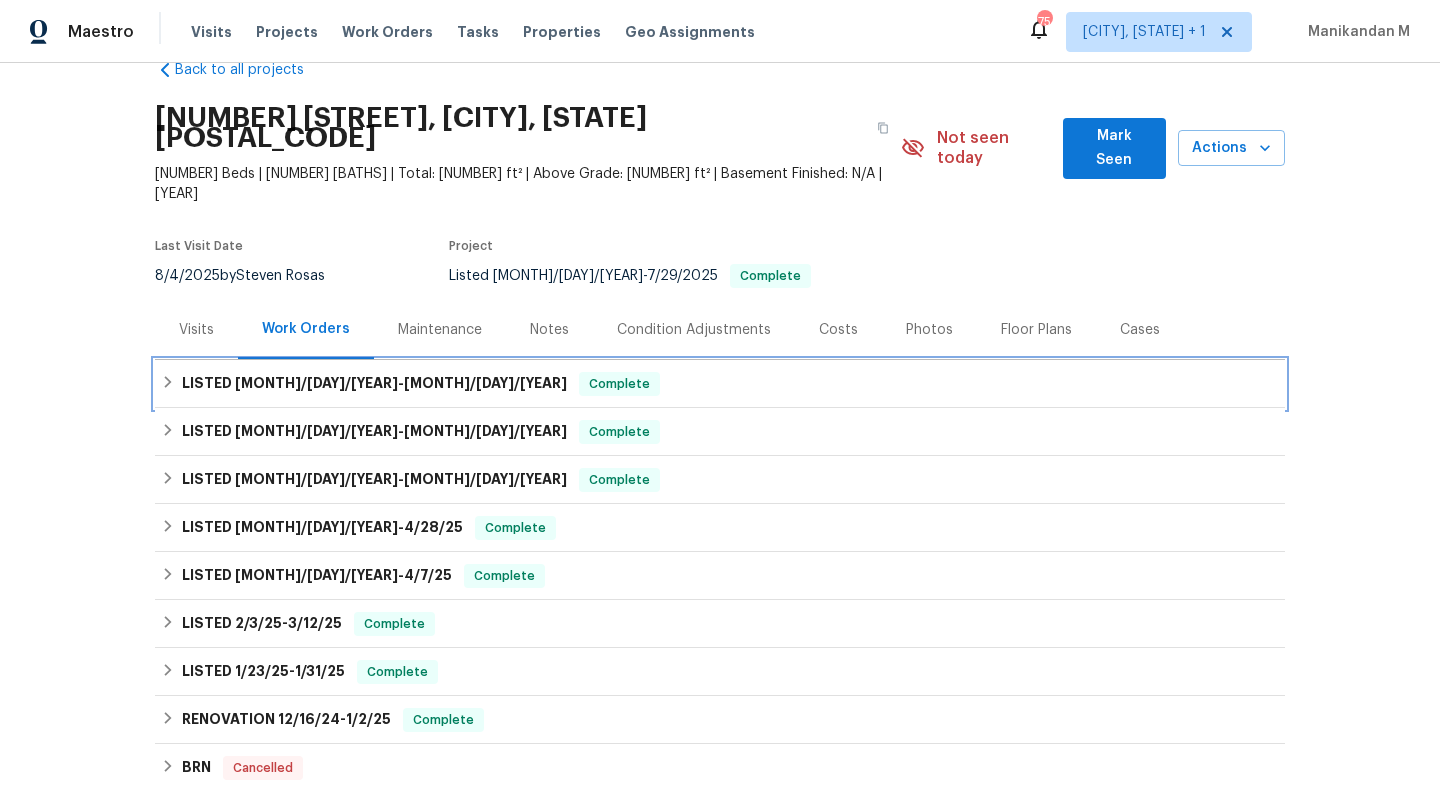 click on "LISTED   7/11/25  -  7/29/25" at bounding box center (374, 384) 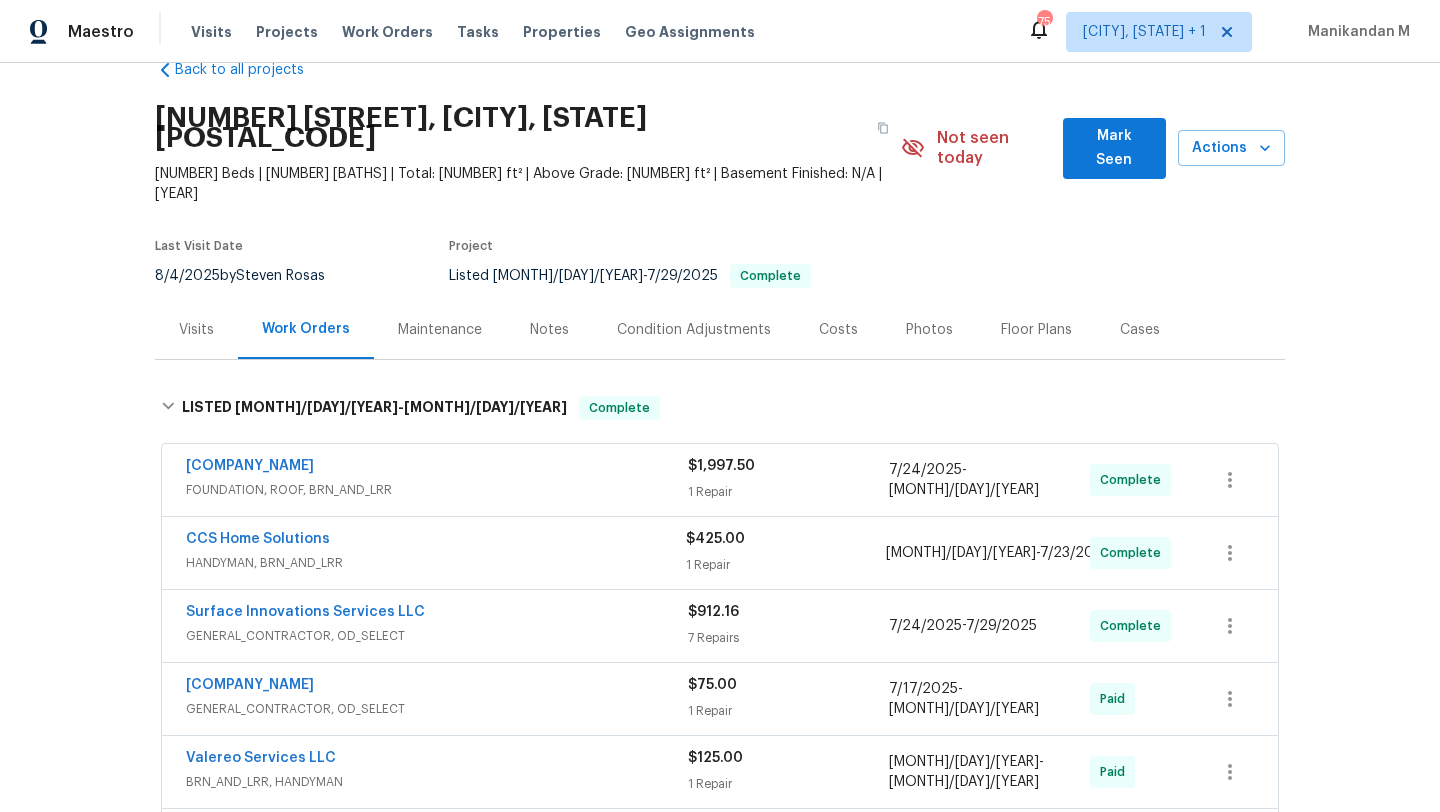 drag, startPoint x: 158, startPoint y: 424, endPoint x: 426, endPoint y: 424, distance: 268 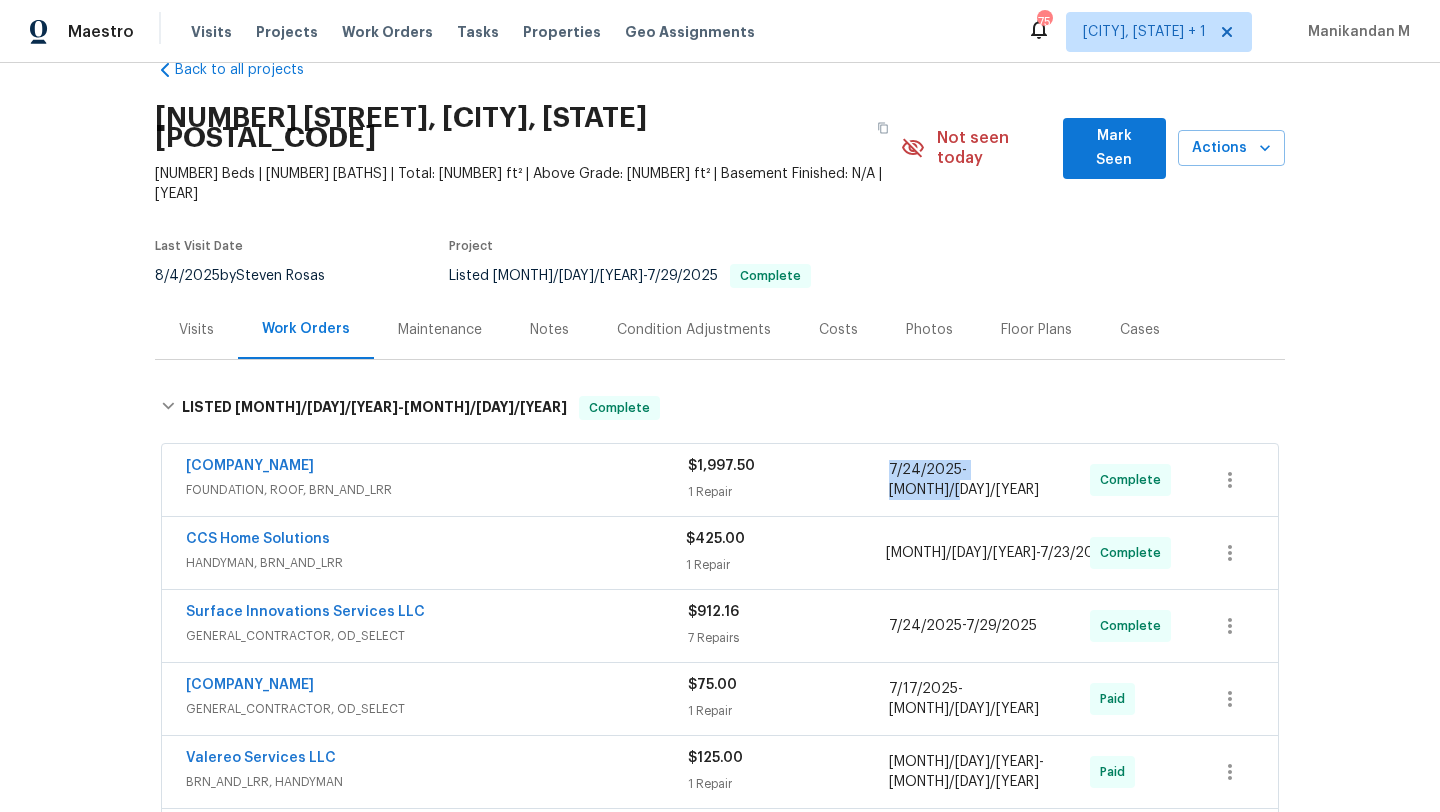 drag, startPoint x: 878, startPoint y: 442, endPoint x: 1023, endPoint y: 438, distance: 145.05516 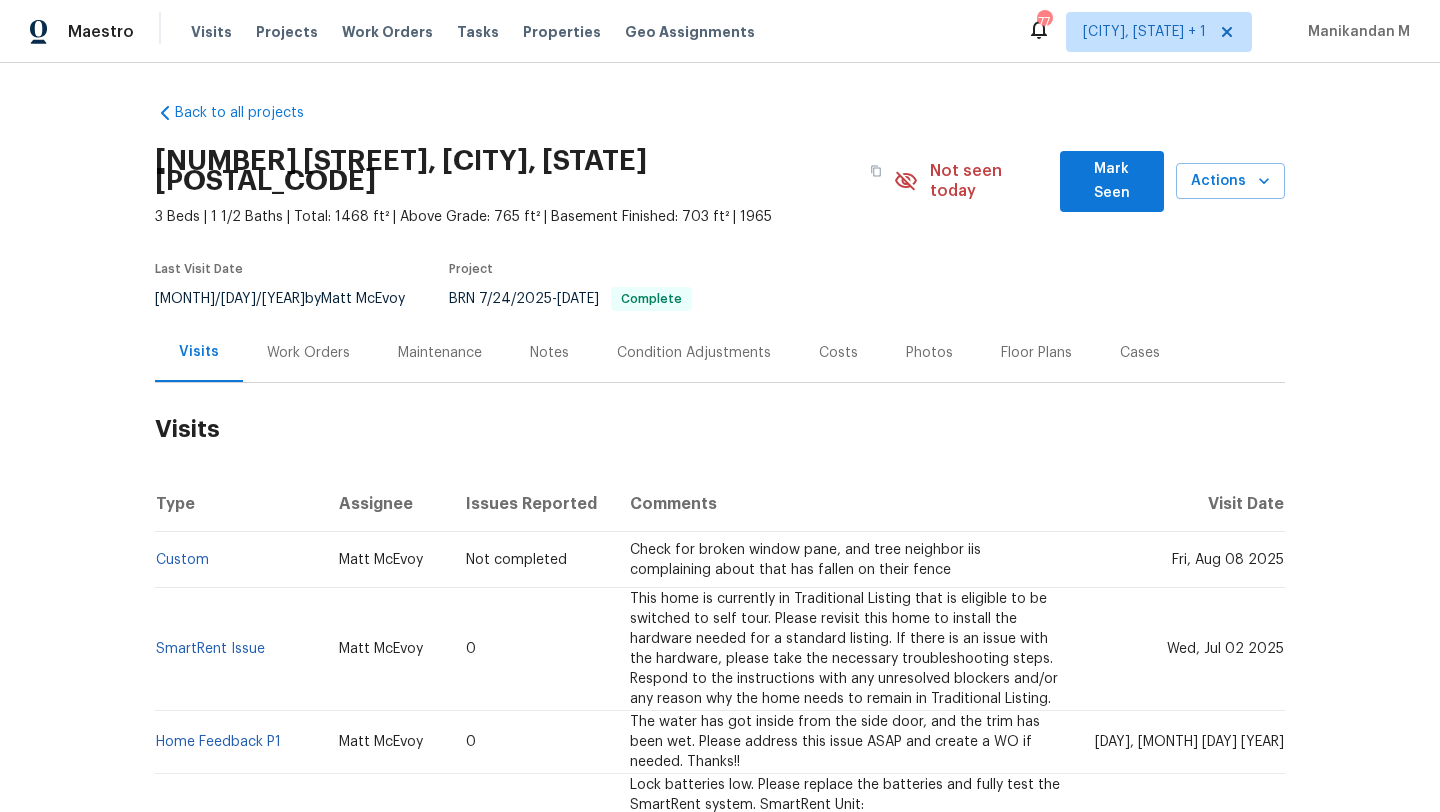 scroll, scrollTop: 0, scrollLeft: 0, axis: both 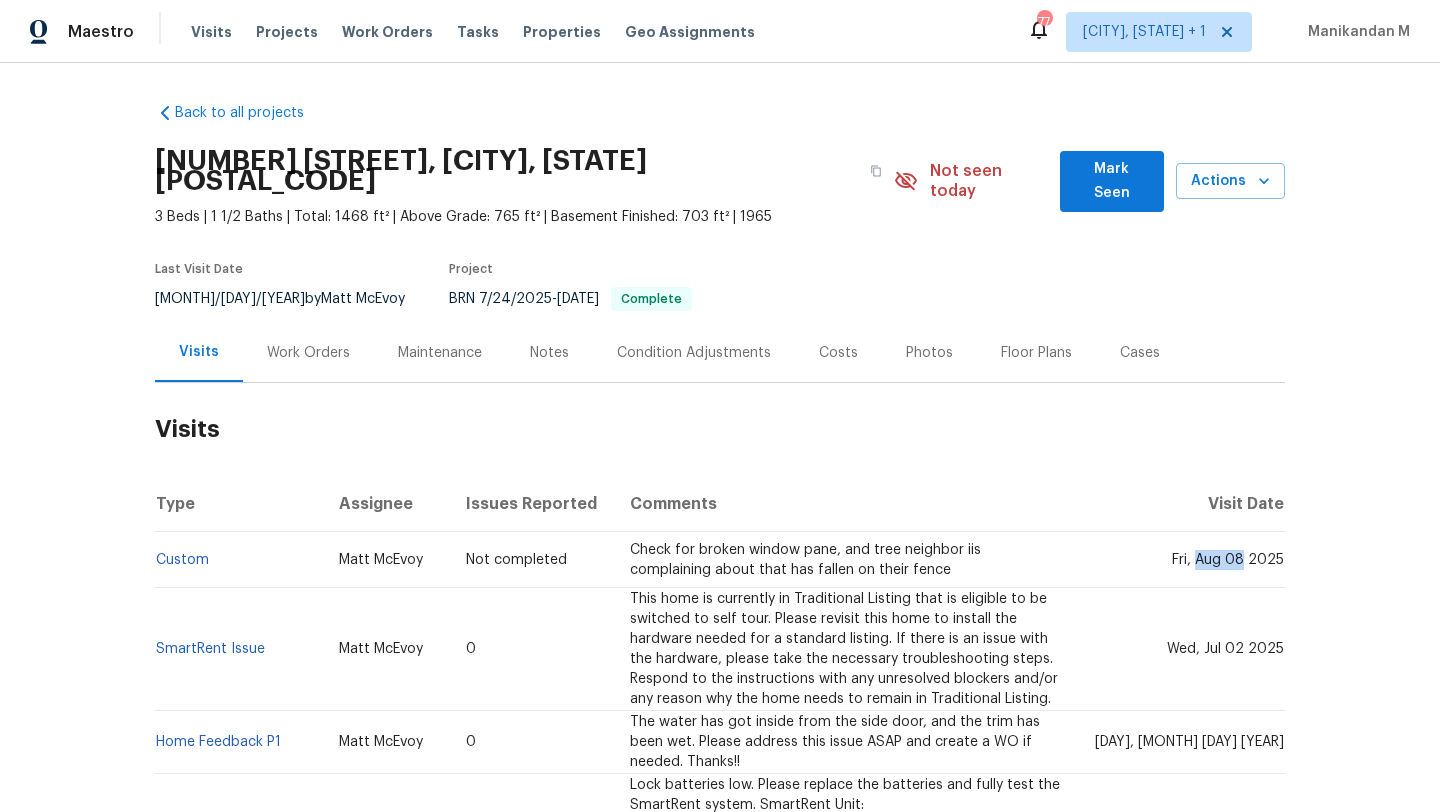 drag, startPoint x: 1191, startPoint y: 543, endPoint x: 1238, endPoint y: 542, distance: 47.010635 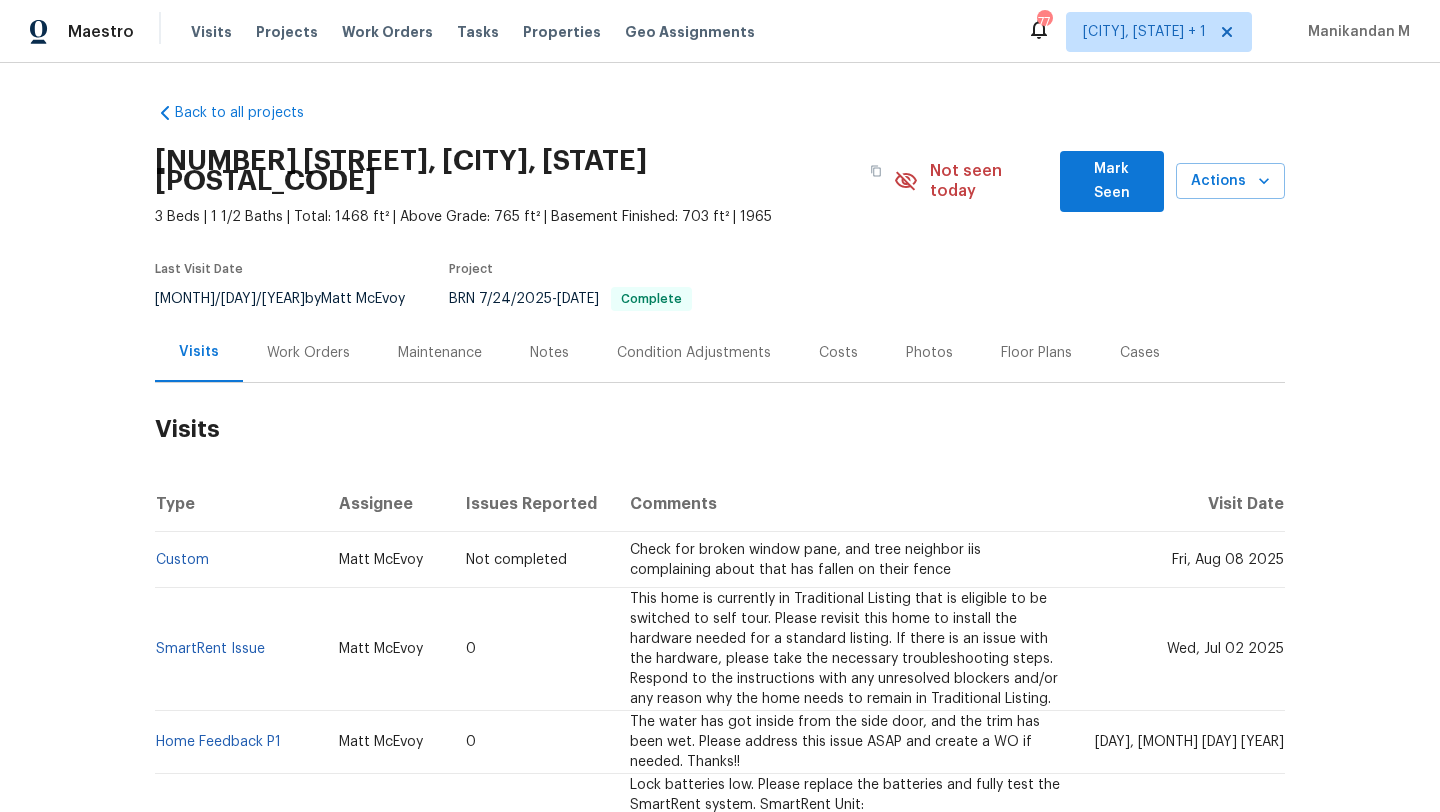 click on "Work Orders" at bounding box center [308, 353] 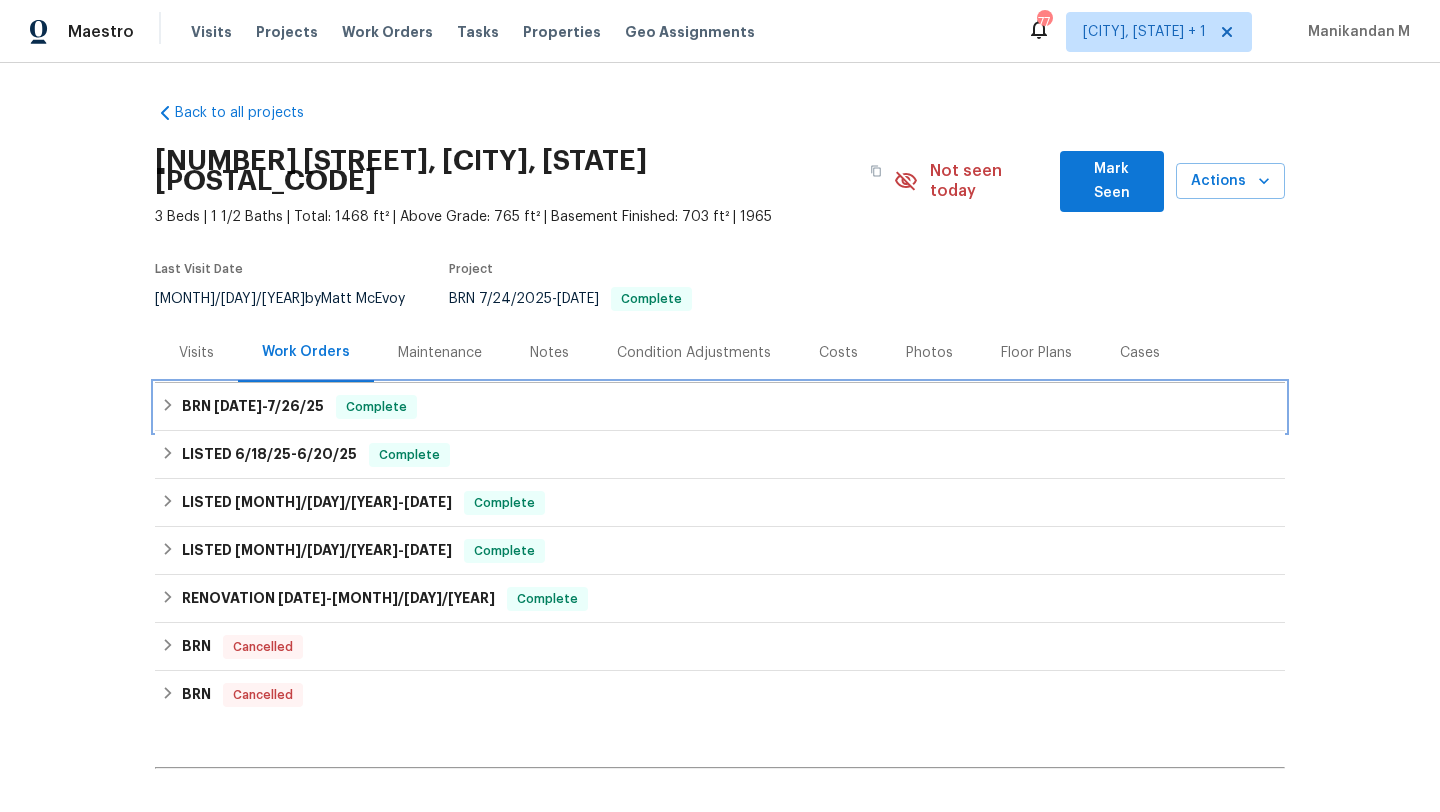 click on "7/26/25" at bounding box center (295, 406) 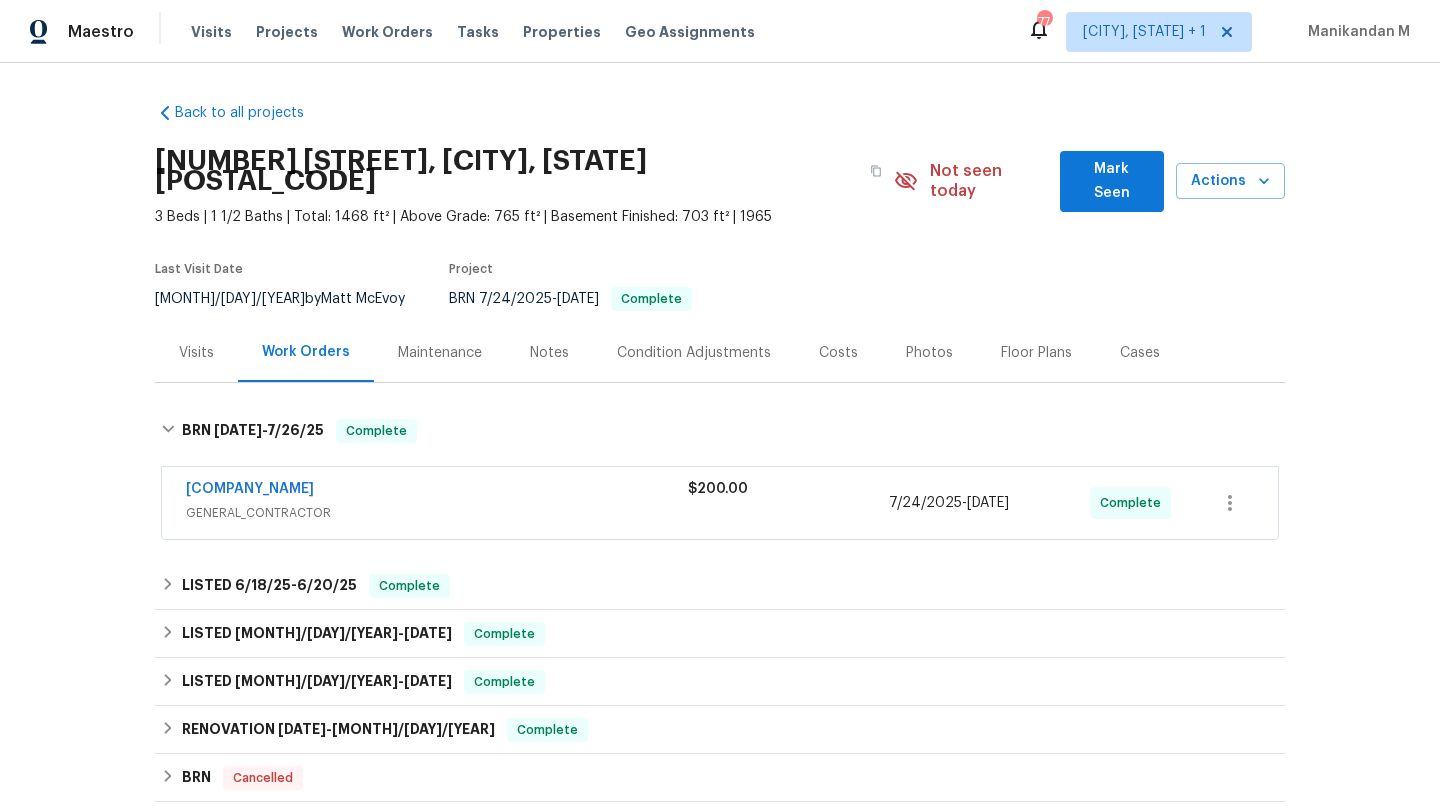 drag, startPoint x: 170, startPoint y: 472, endPoint x: 566, endPoint y: 472, distance: 396 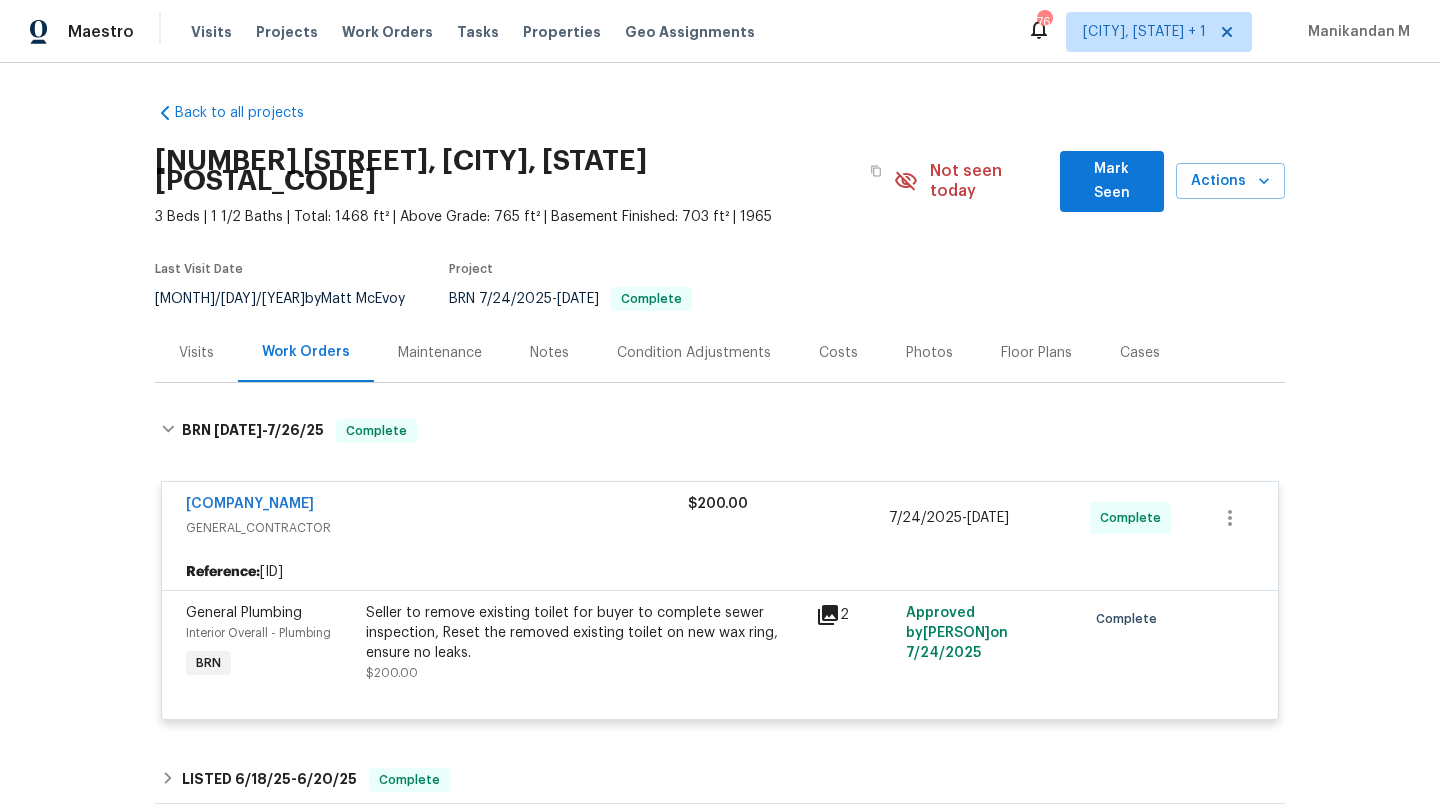 scroll, scrollTop: 11, scrollLeft: 0, axis: vertical 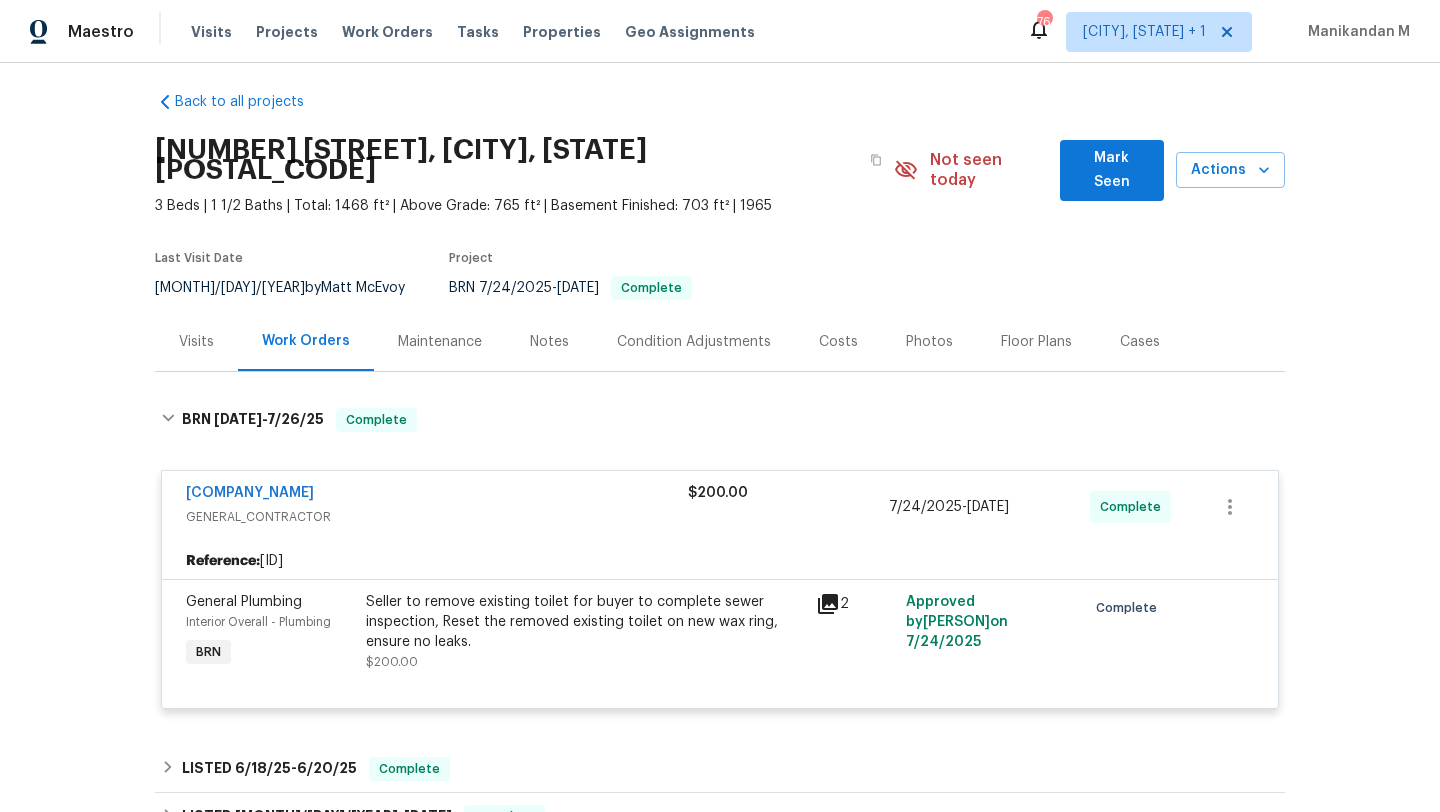 click on "Visits" at bounding box center [196, 341] 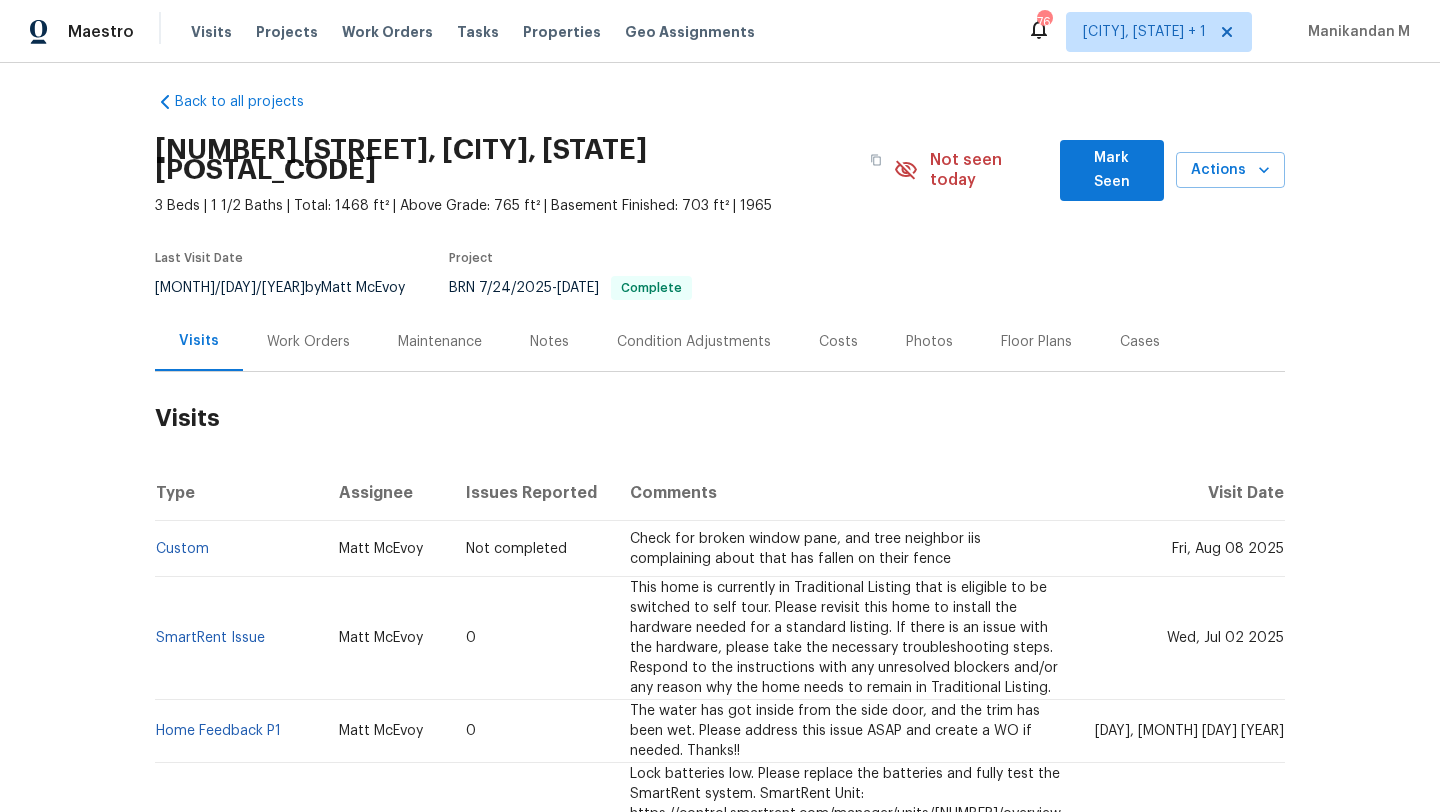click on "Cases" at bounding box center (1140, 341) 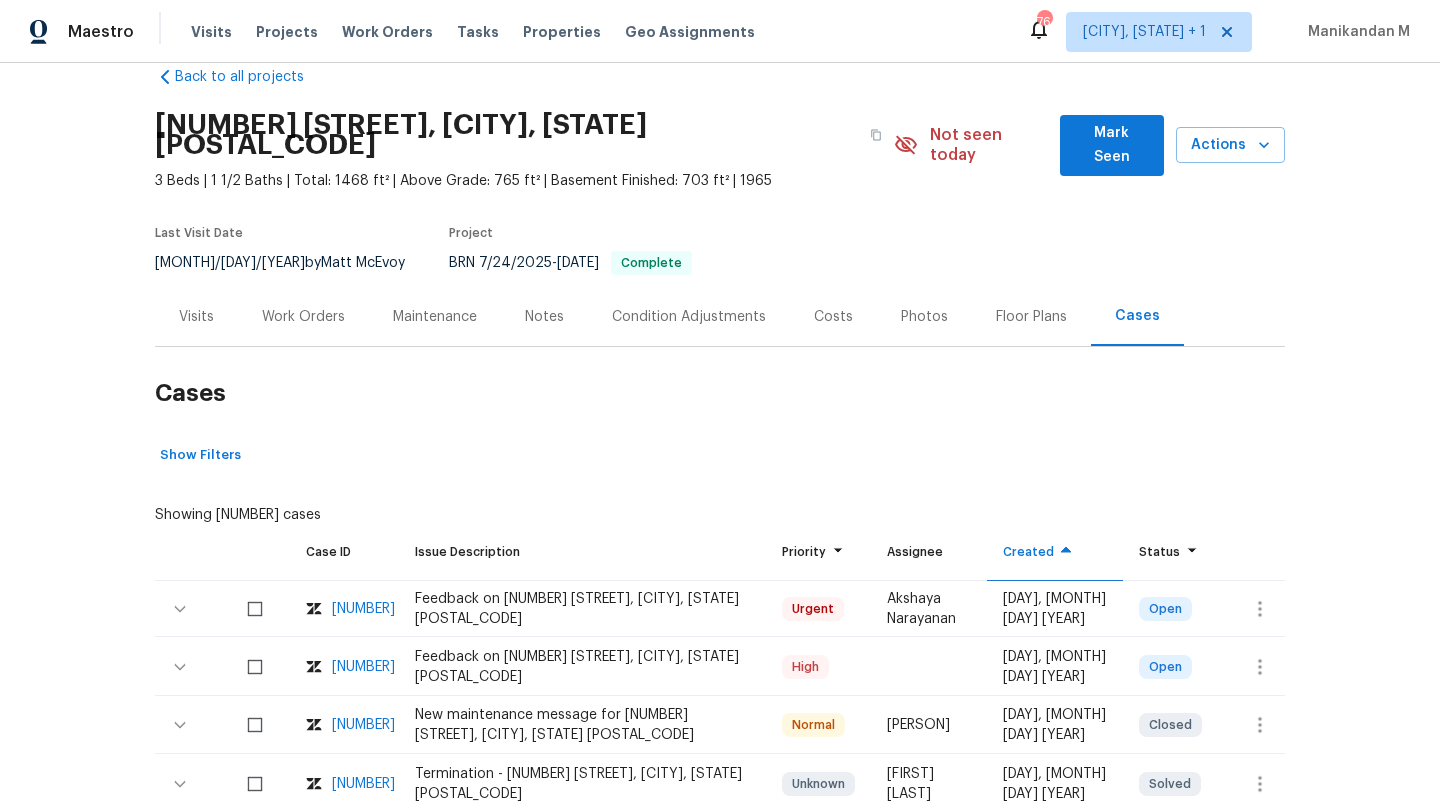 scroll, scrollTop: 78, scrollLeft: 0, axis: vertical 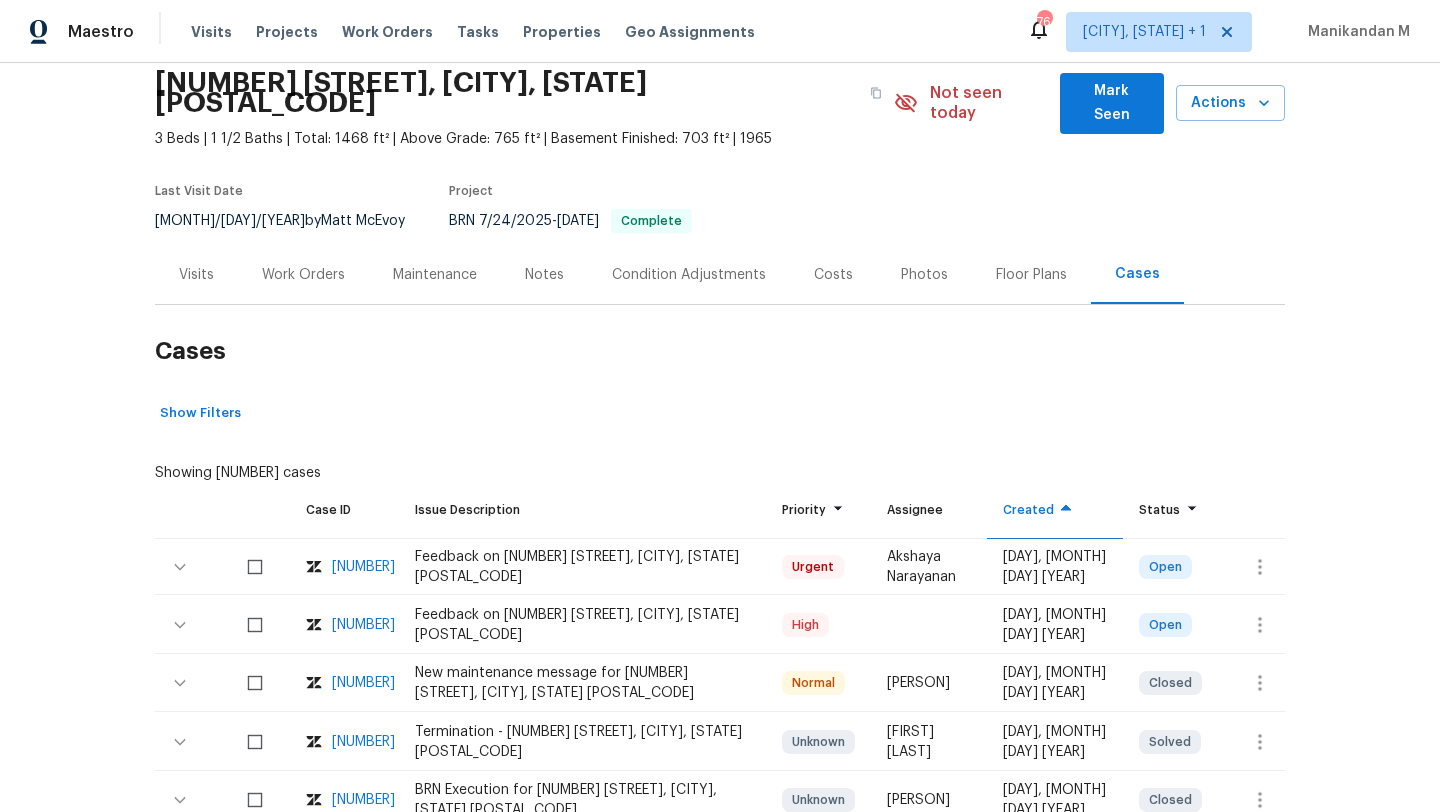 click on "[NUMBER]" at bounding box center [363, 567] 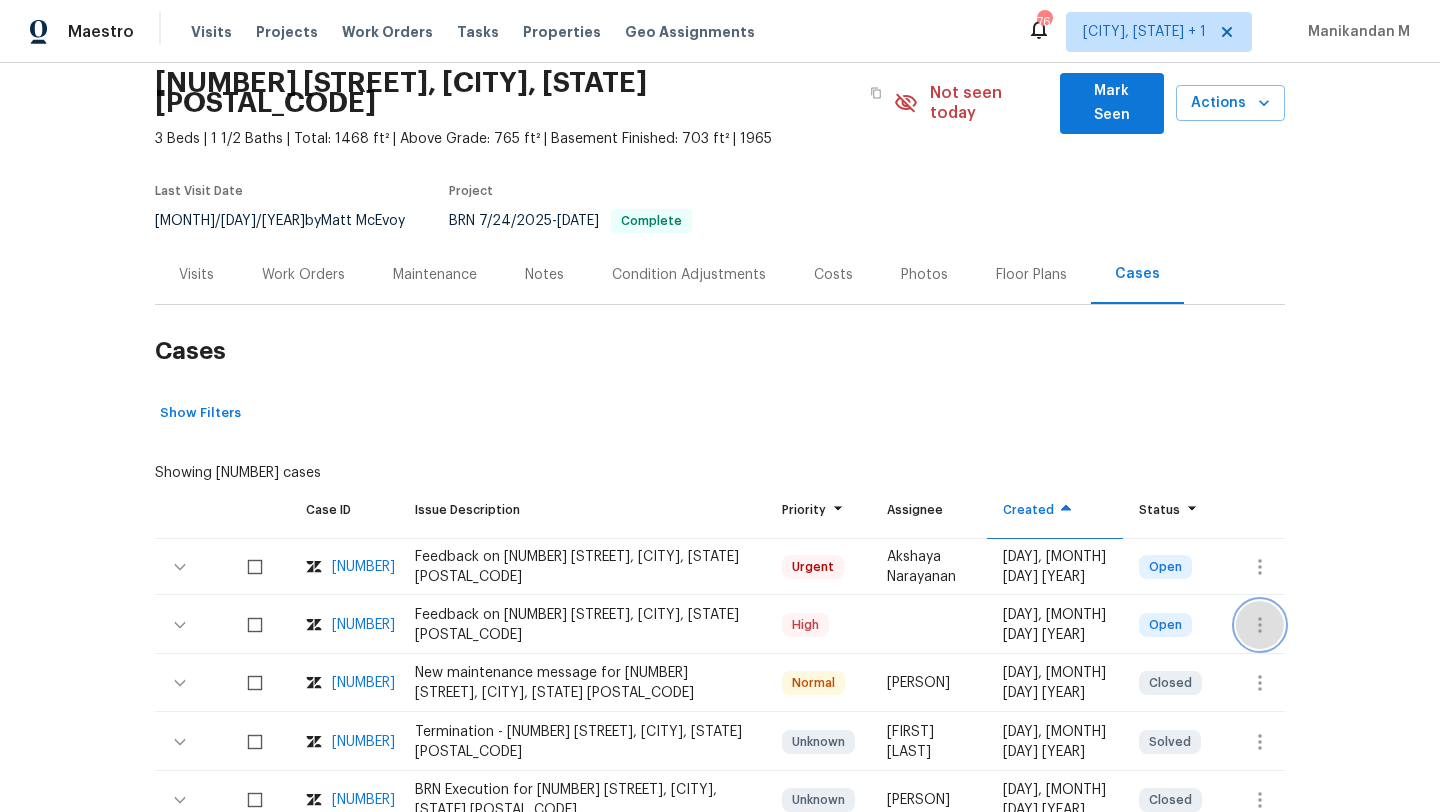 click 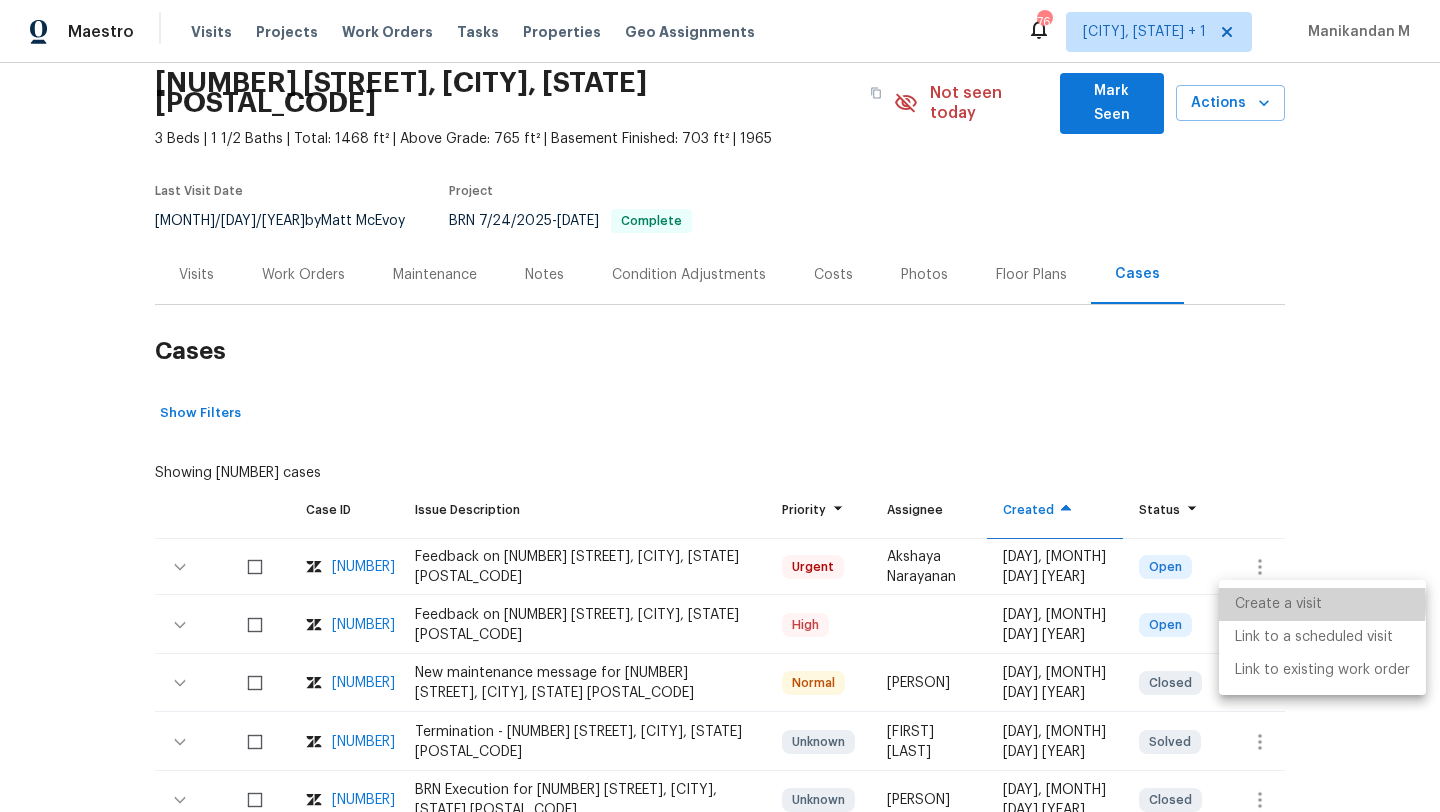 click on "Create a visit" at bounding box center (1322, 604) 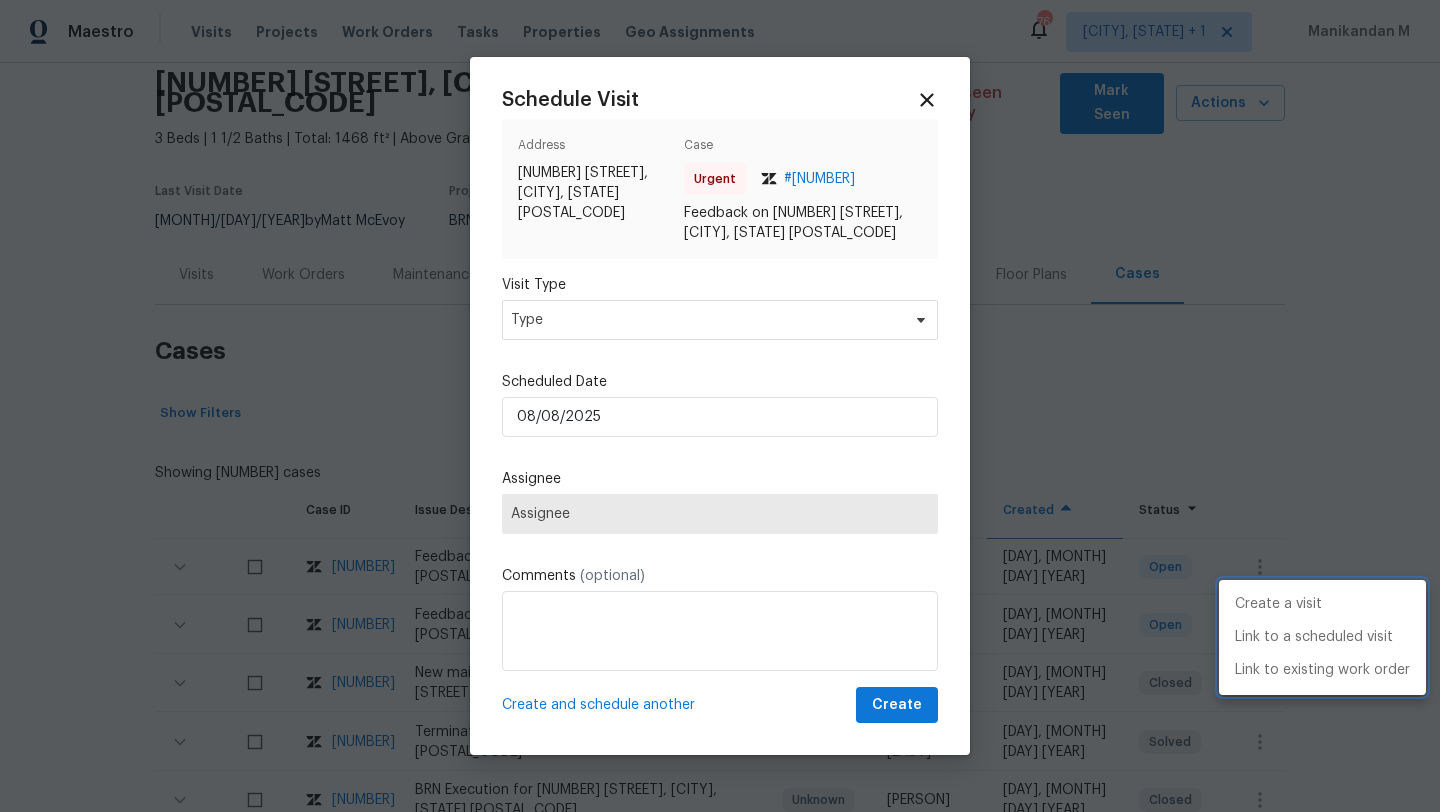 click at bounding box center (720, 406) 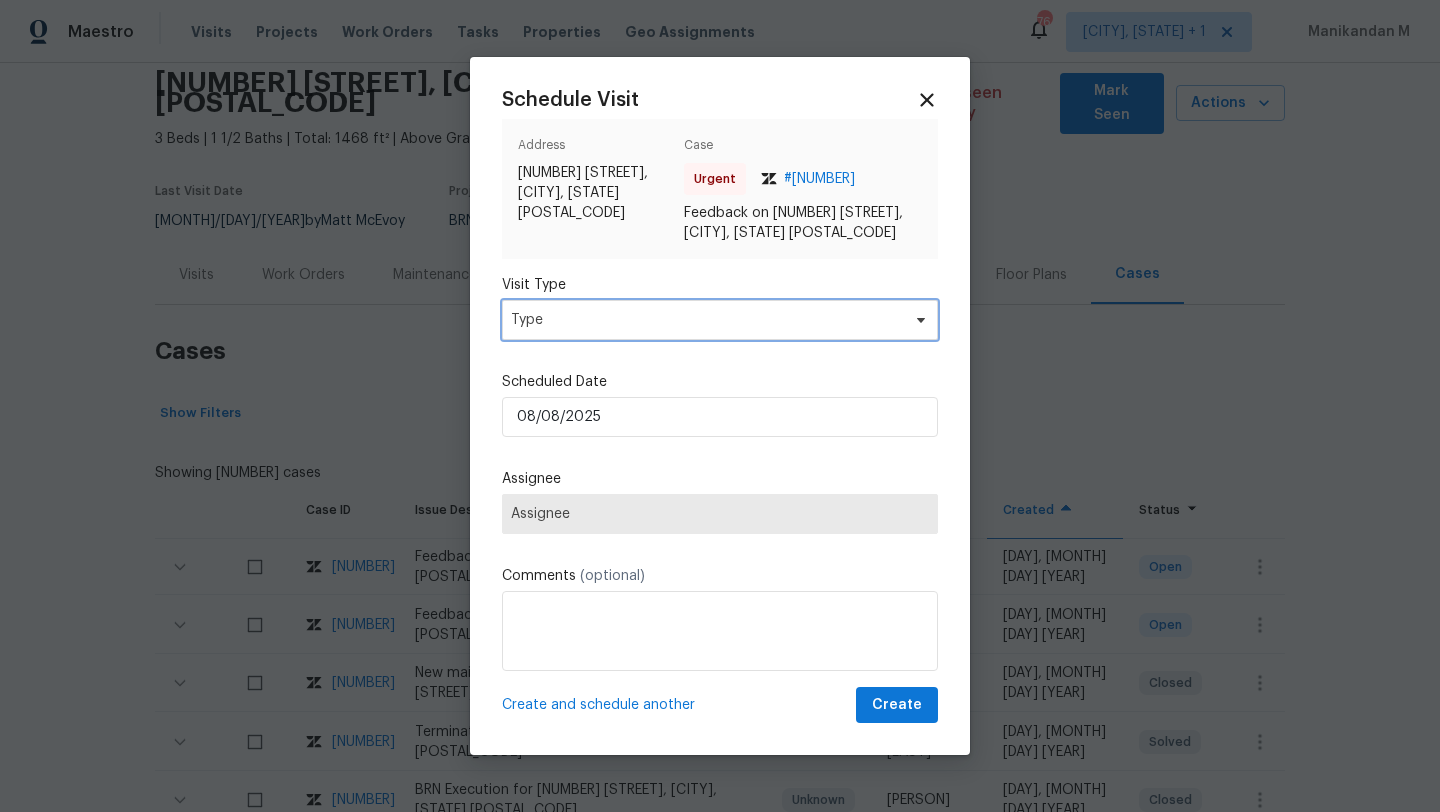 click on "Type" at bounding box center [705, 320] 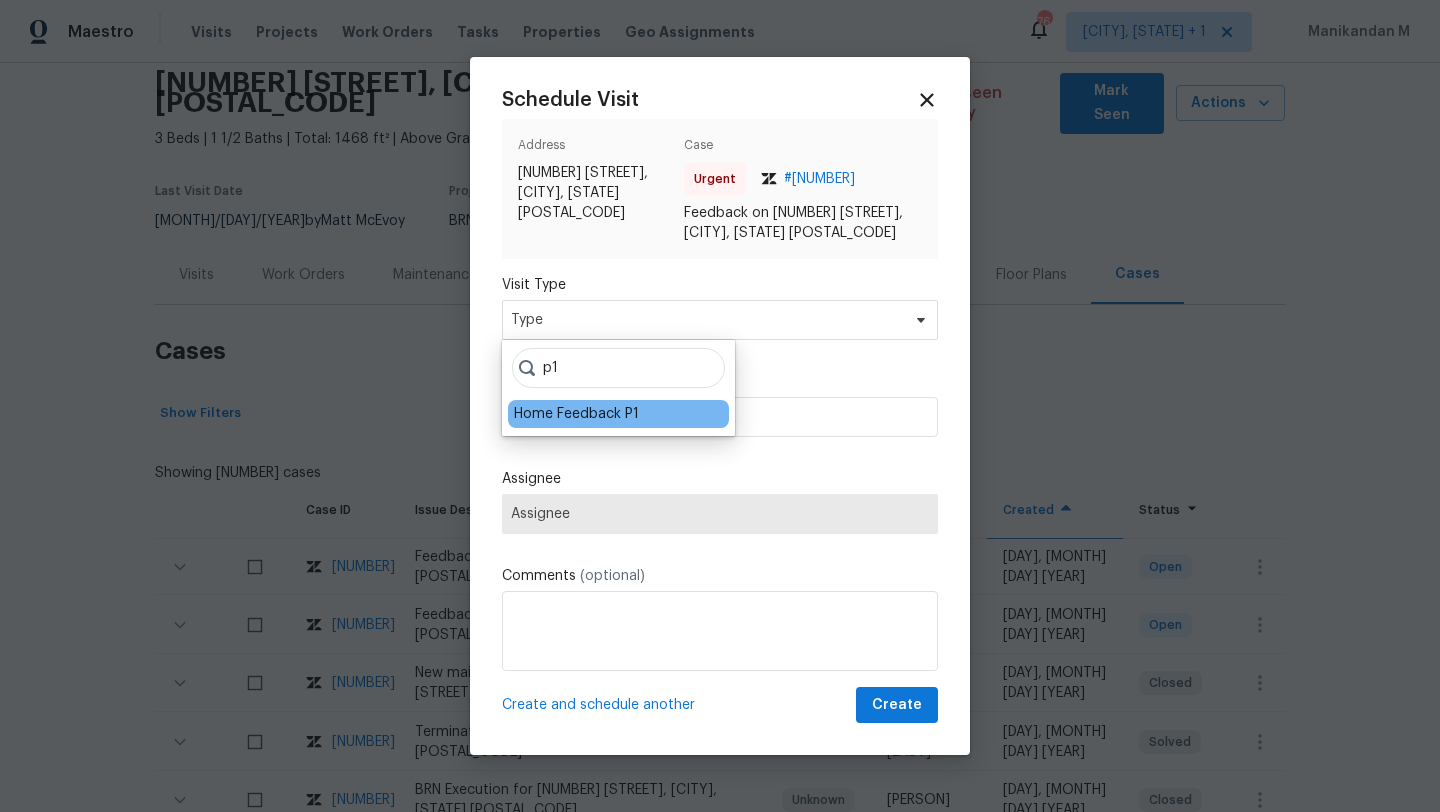 type on "p1" 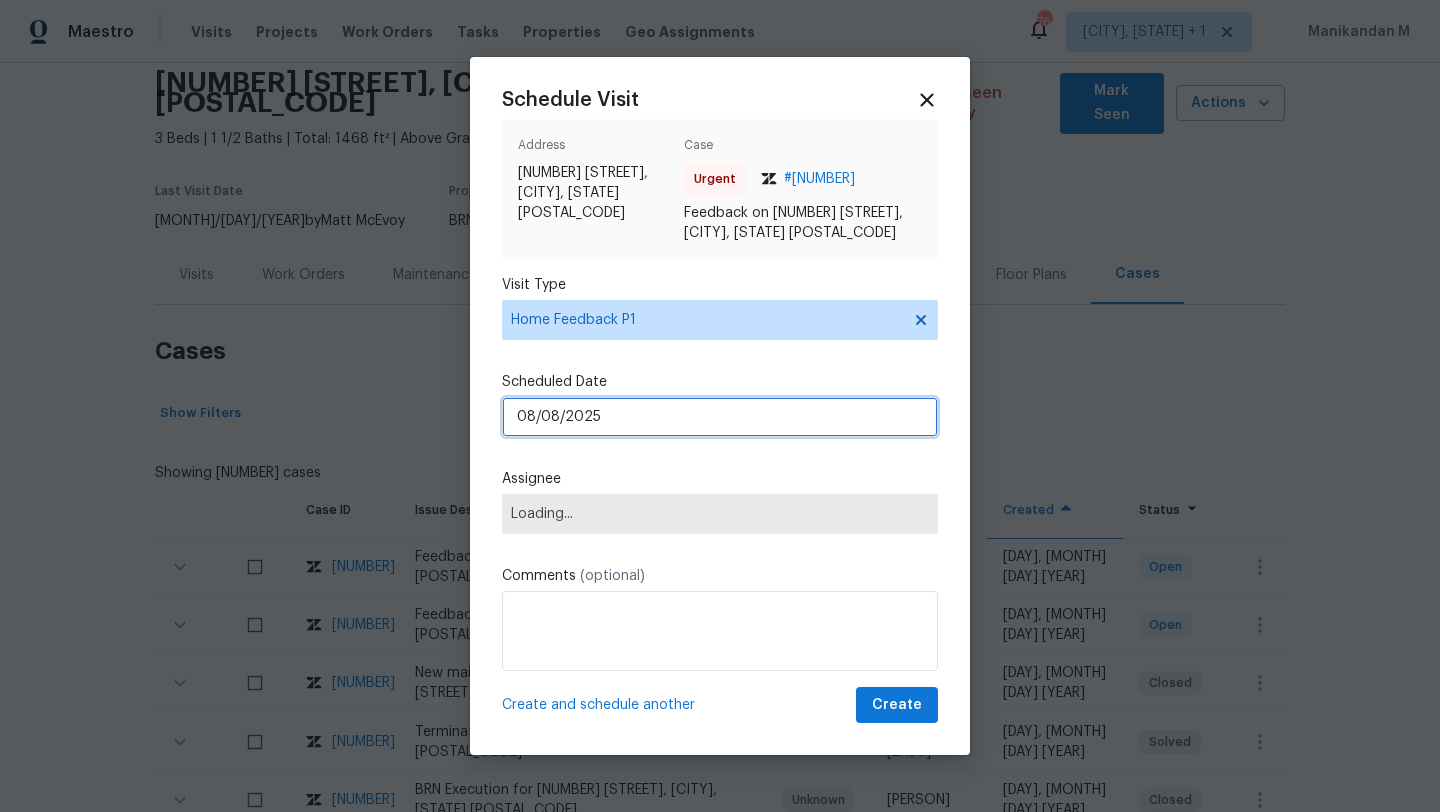 click on "08/08/2025" at bounding box center [720, 417] 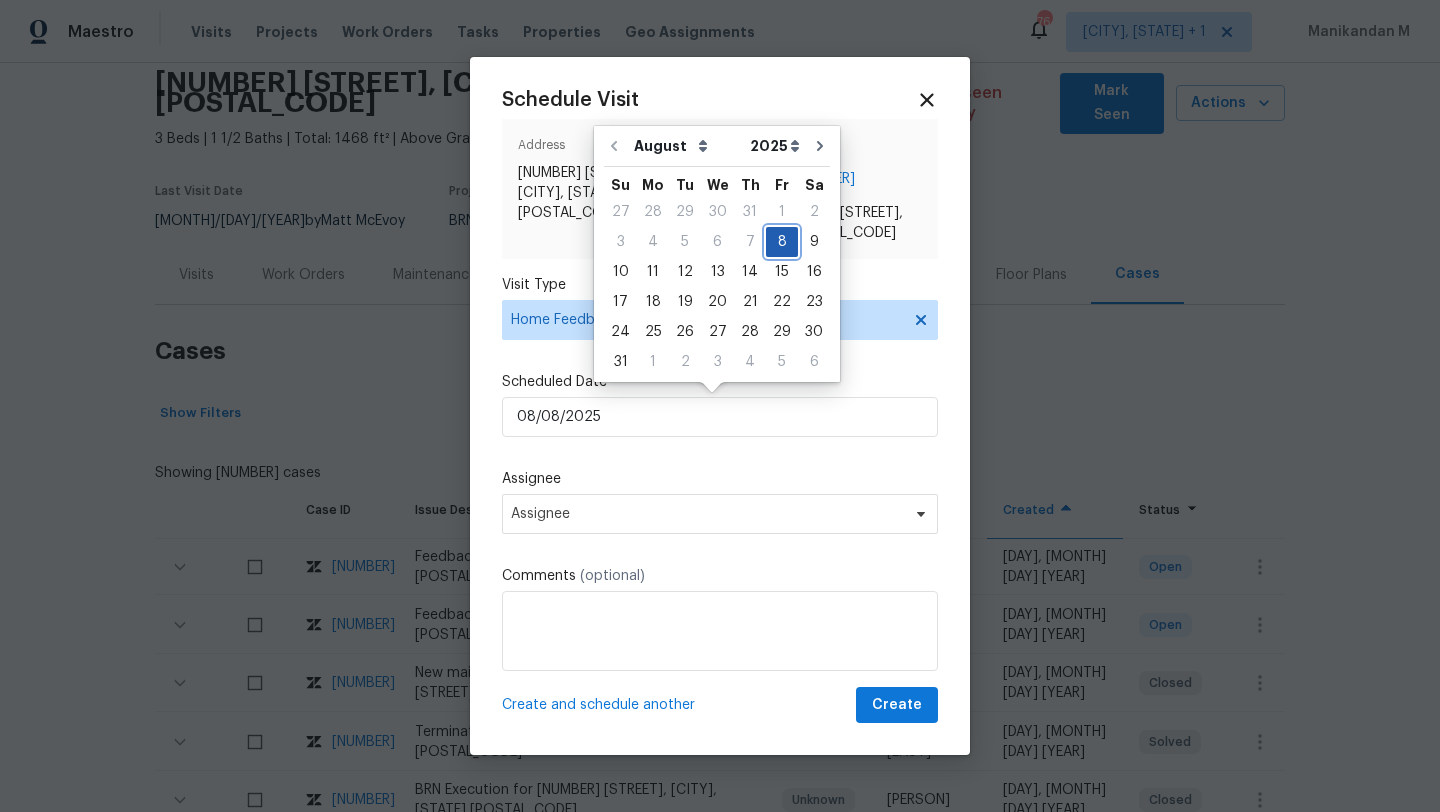 click on "8" at bounding box center (782, 242) 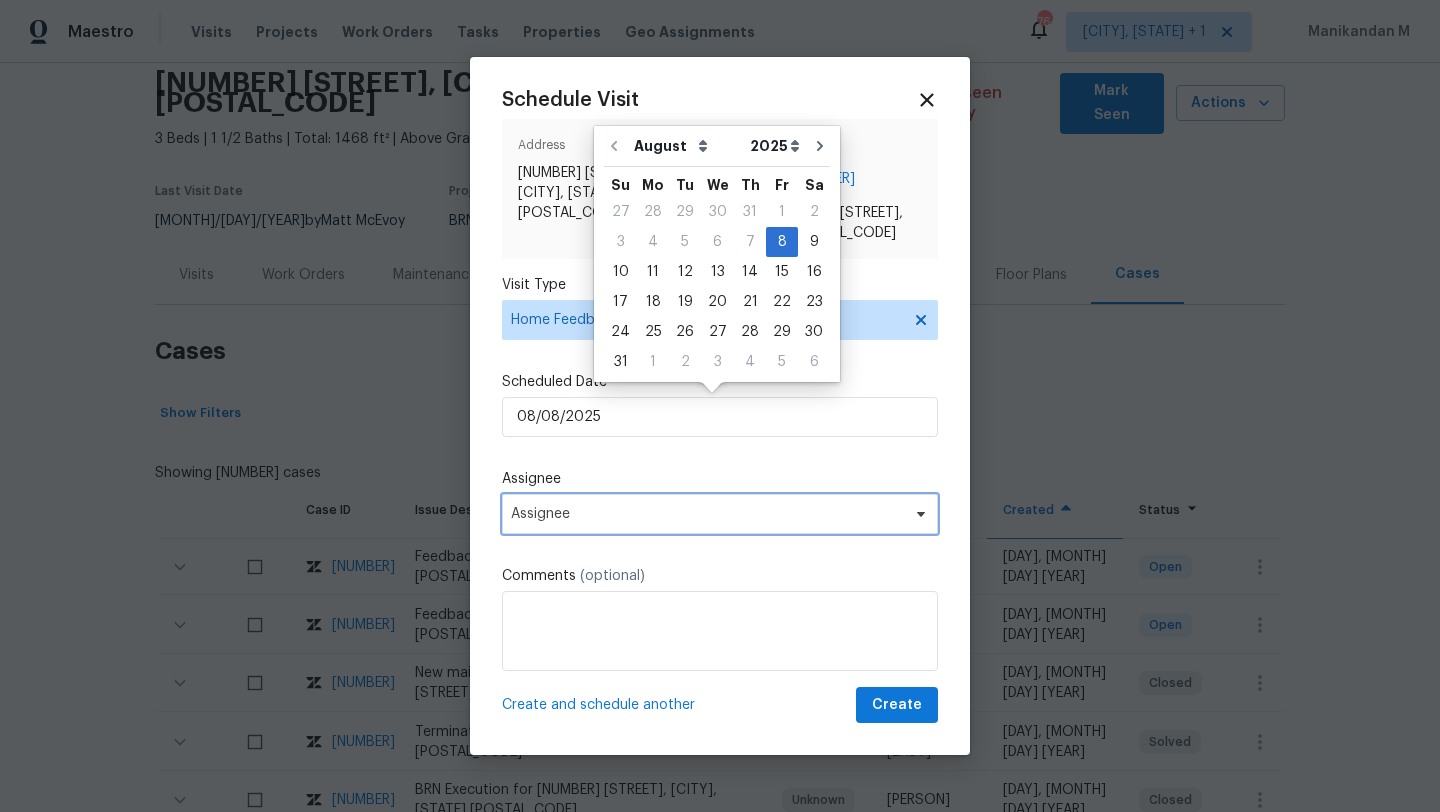 click on "Assignee" at bounding box center [707, 514] 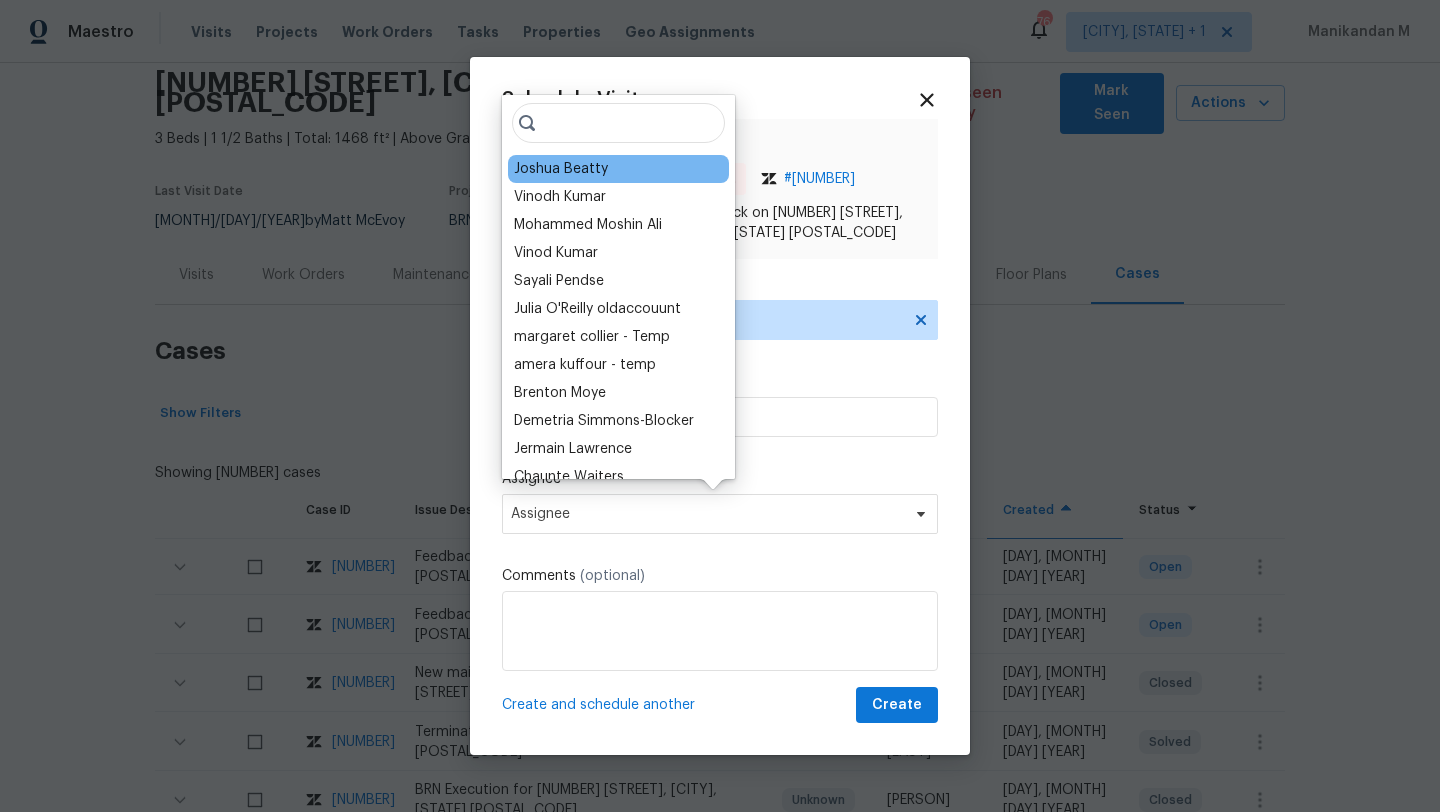 click on "Joshua Beatty" at bounding box center [561, 169] 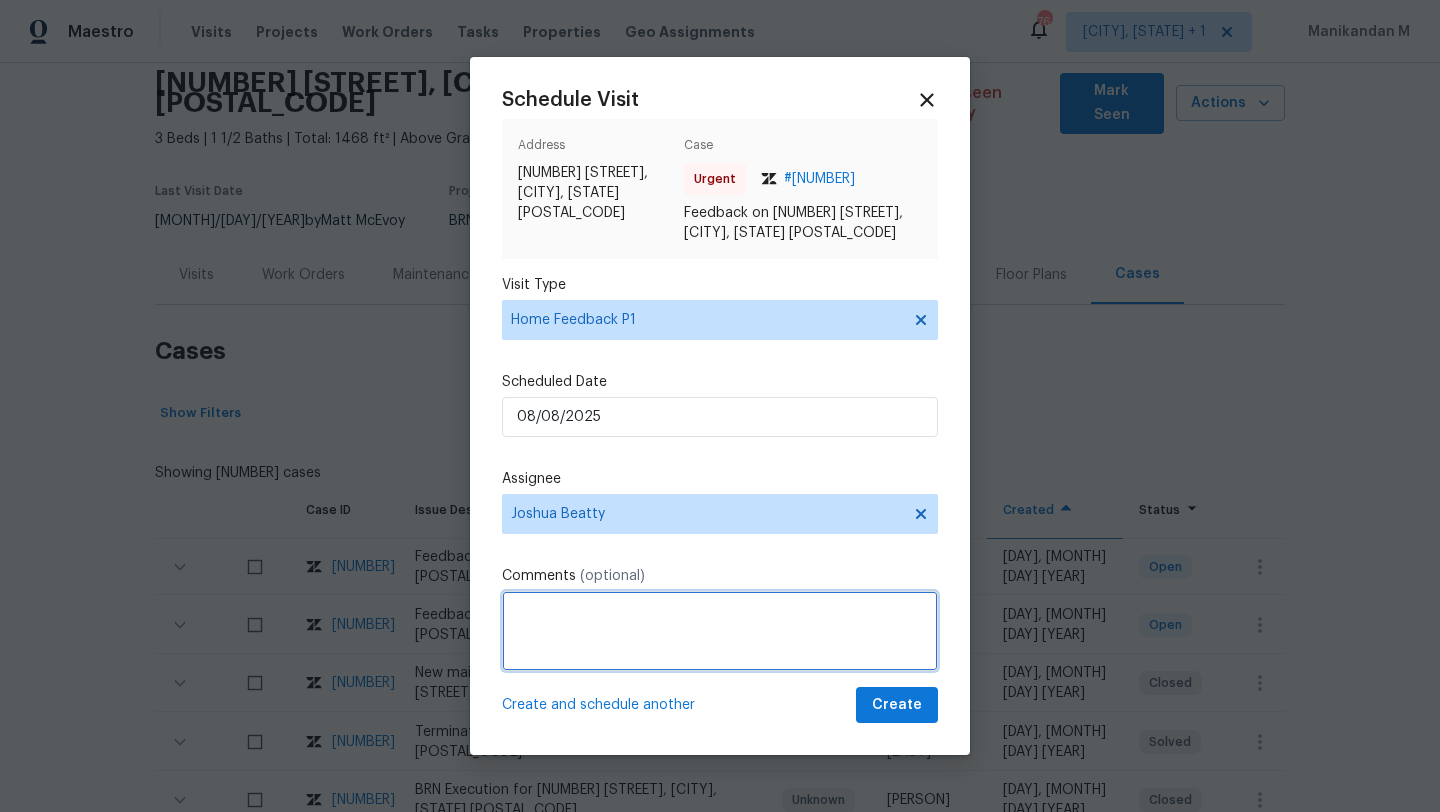 click at bounding box center [720, 631] 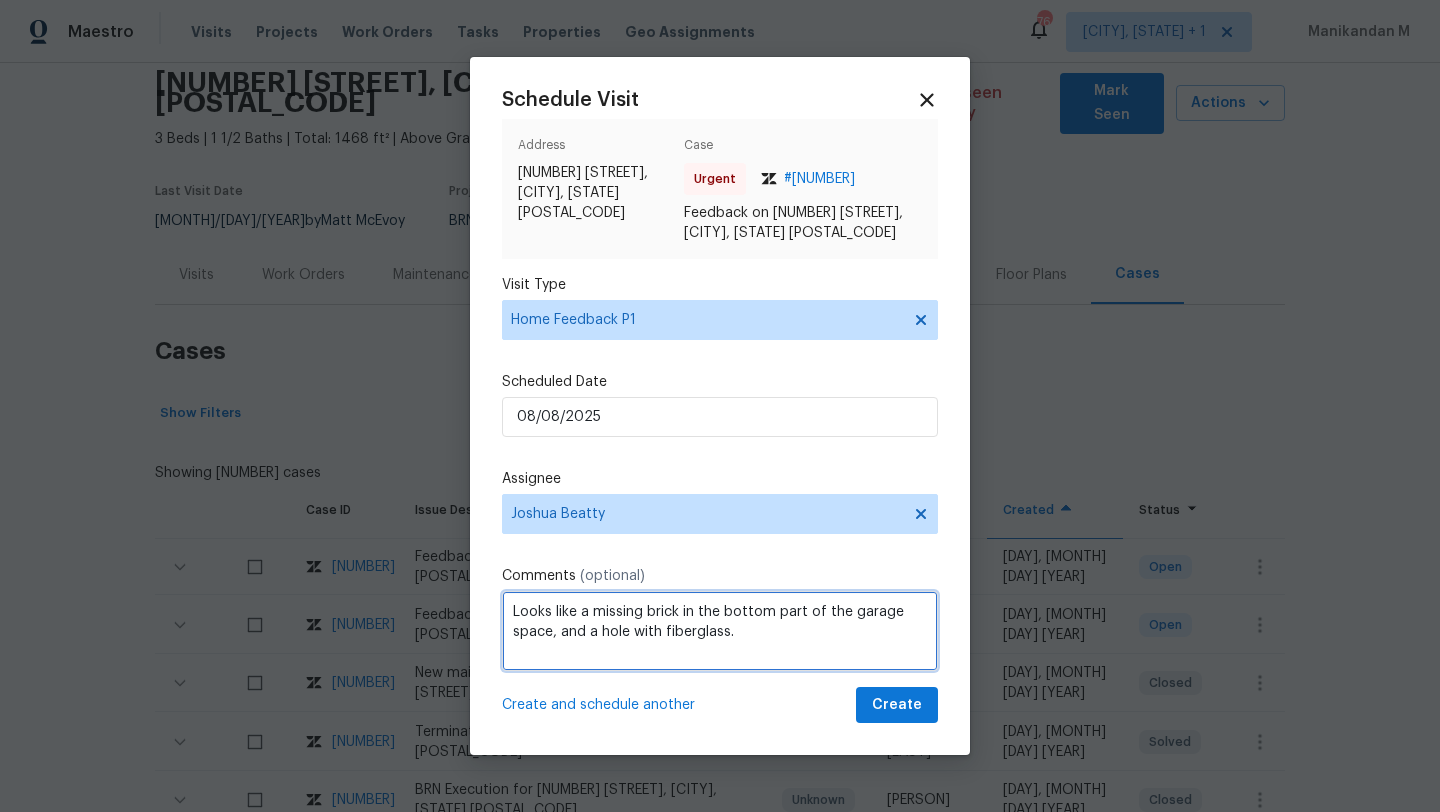 click on "Looks like a missing brick in the bottom part of the garage space, and a hole with fiberglass." at bounding box center (720, 631) 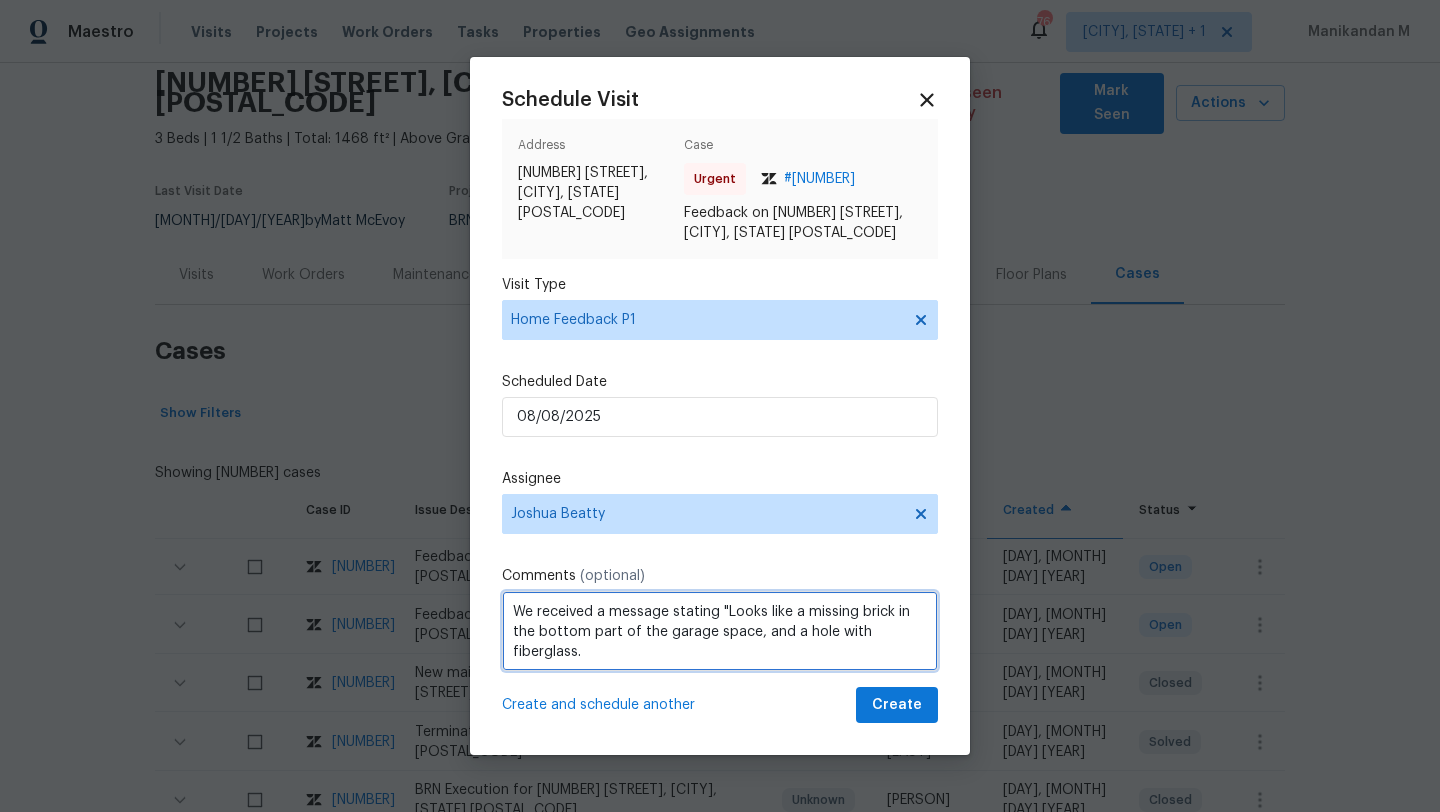 click on "We received a message stating "Looks like a missing brick in the bottom part of the garage space, and a hole with fiberglass." at bounding box center (720, 631) 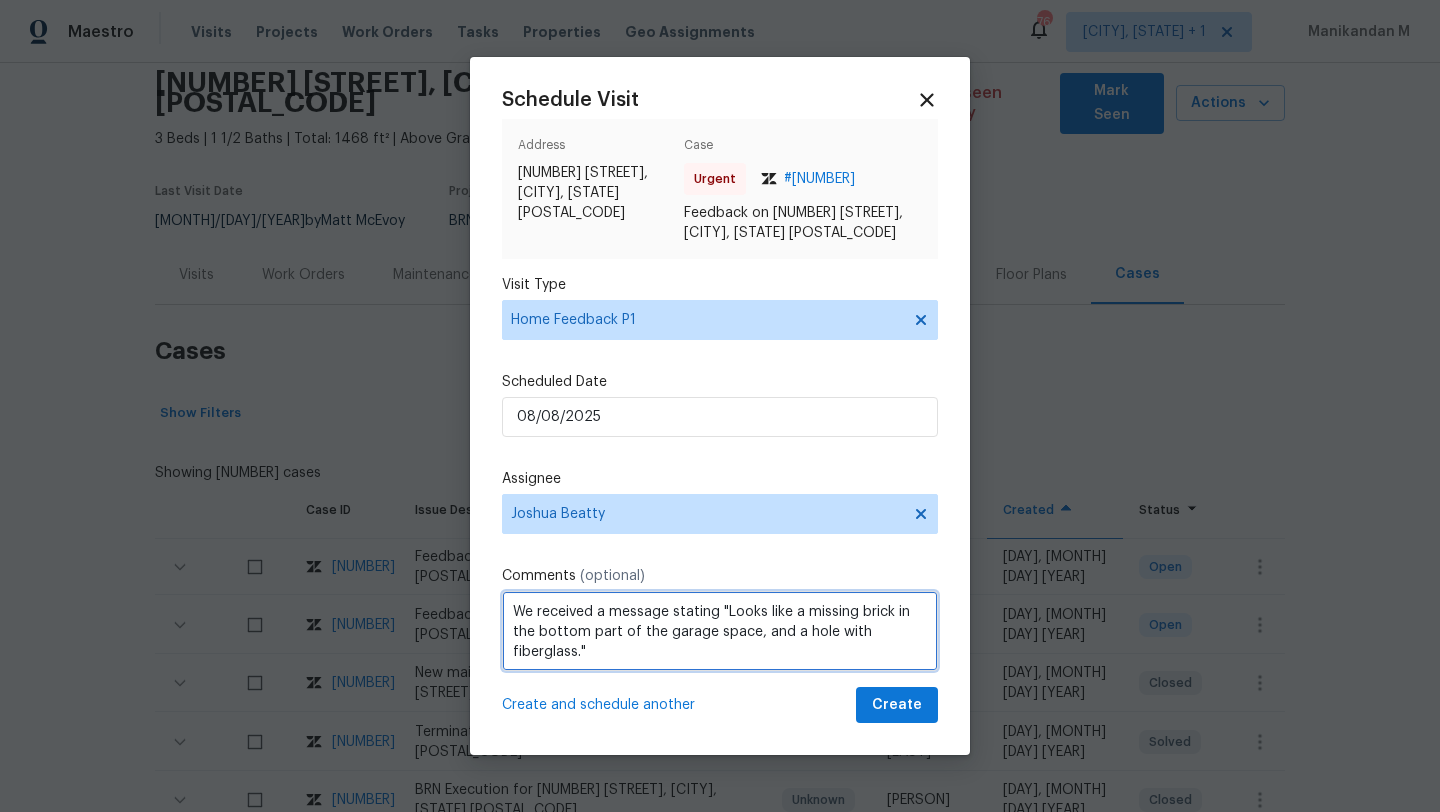 paste on "Kindly complete the visit and update if any WO needs to be created. Thank you" 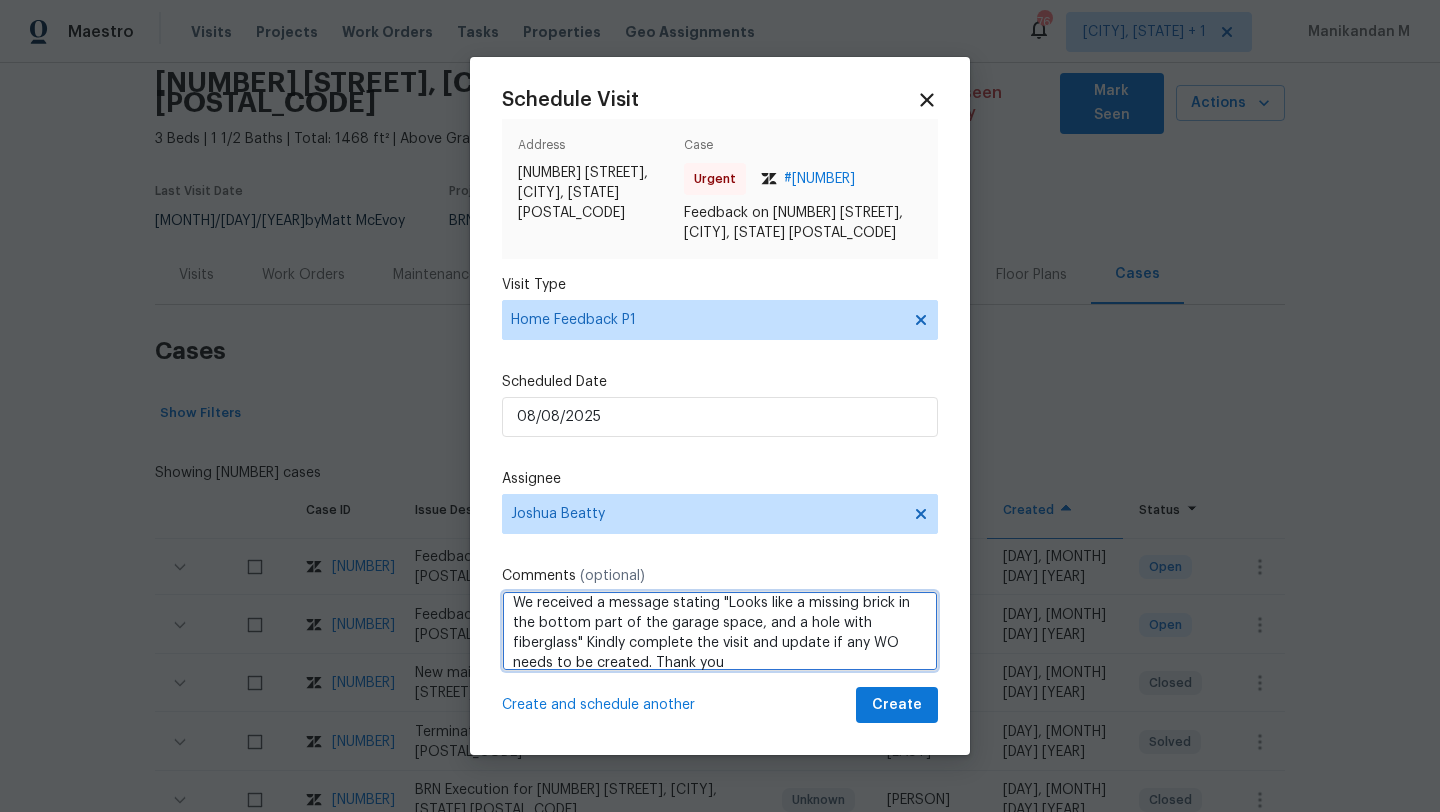 scroll, scrollTop: 22, scrollLeft: 0, axis: vertical 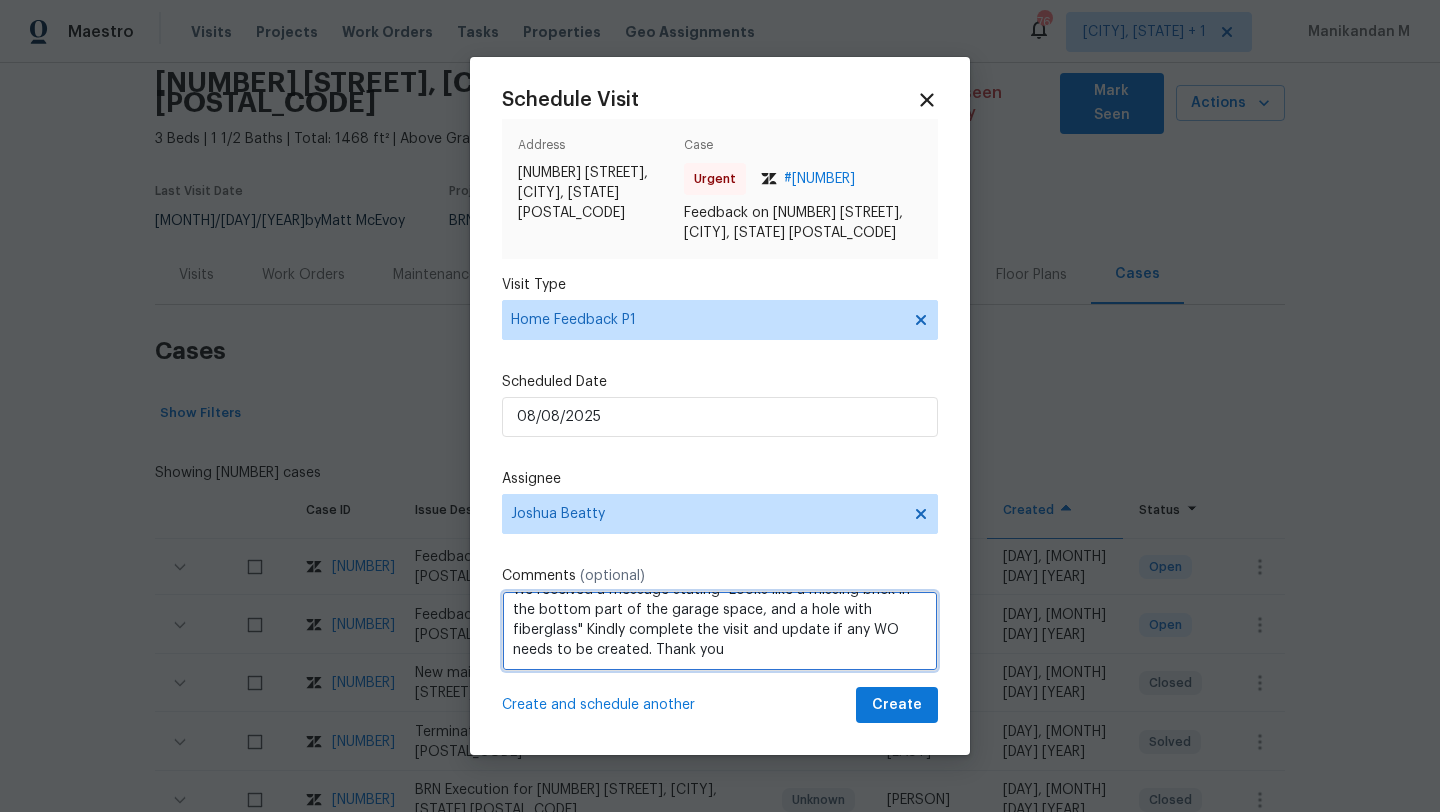 type on "We received a message stating "Looks like a missing brick in the bottom part of the garage space, and a hole with fiberglass" Kindly complete the visit and update if any WO needs to be created. Thank you" 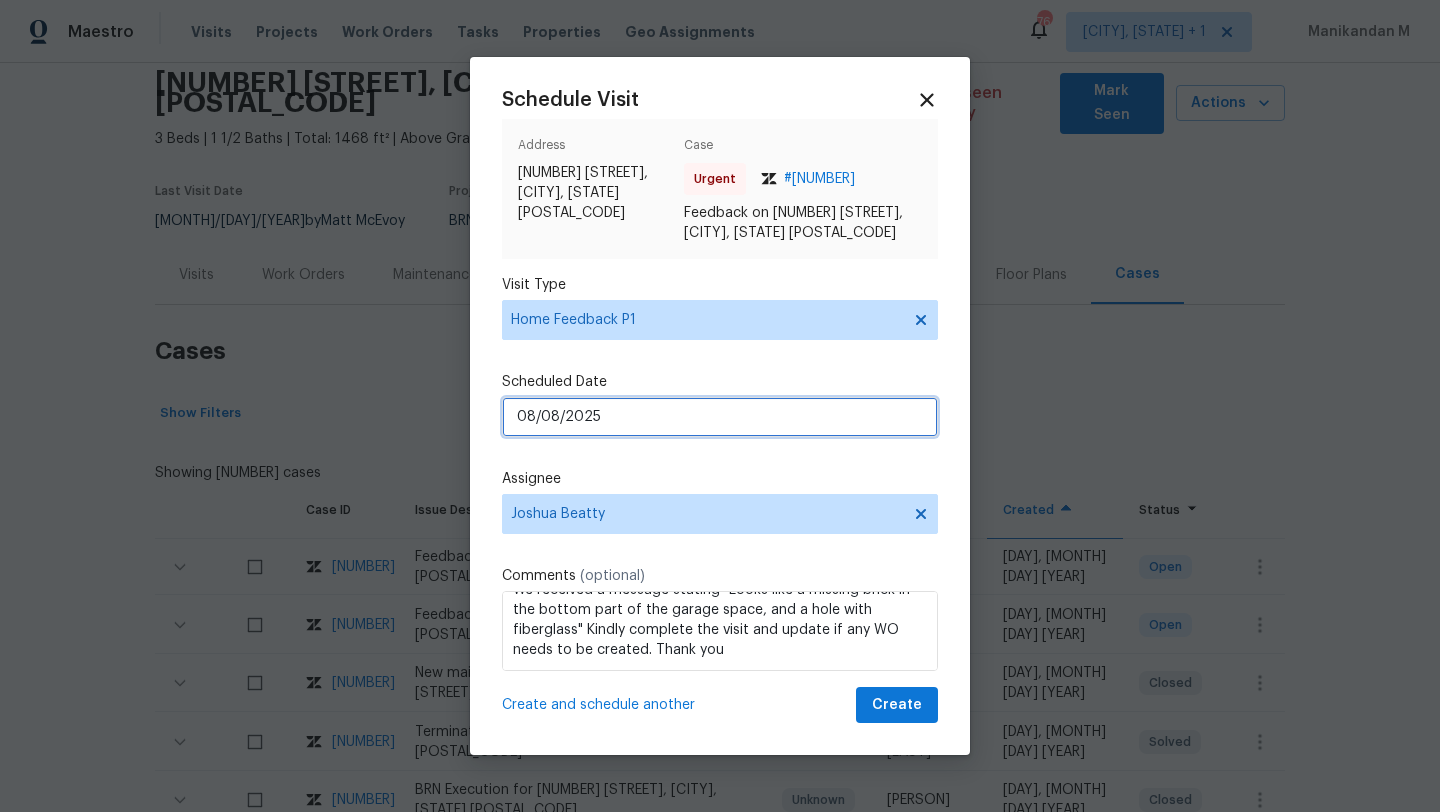 click on "08/08/2025" at bounding box center [720, 417] 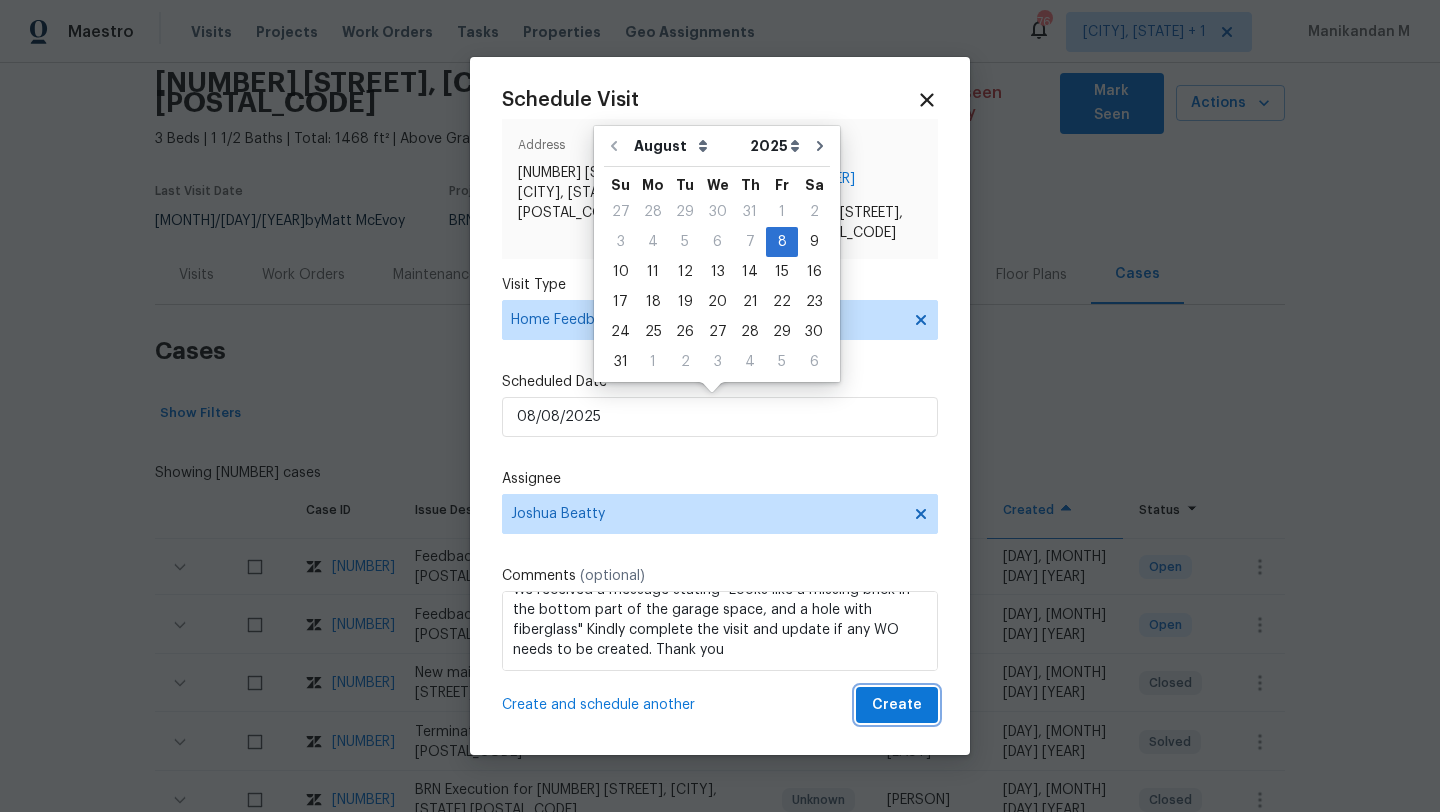 click on "Create" at bounding box center [897, 705] 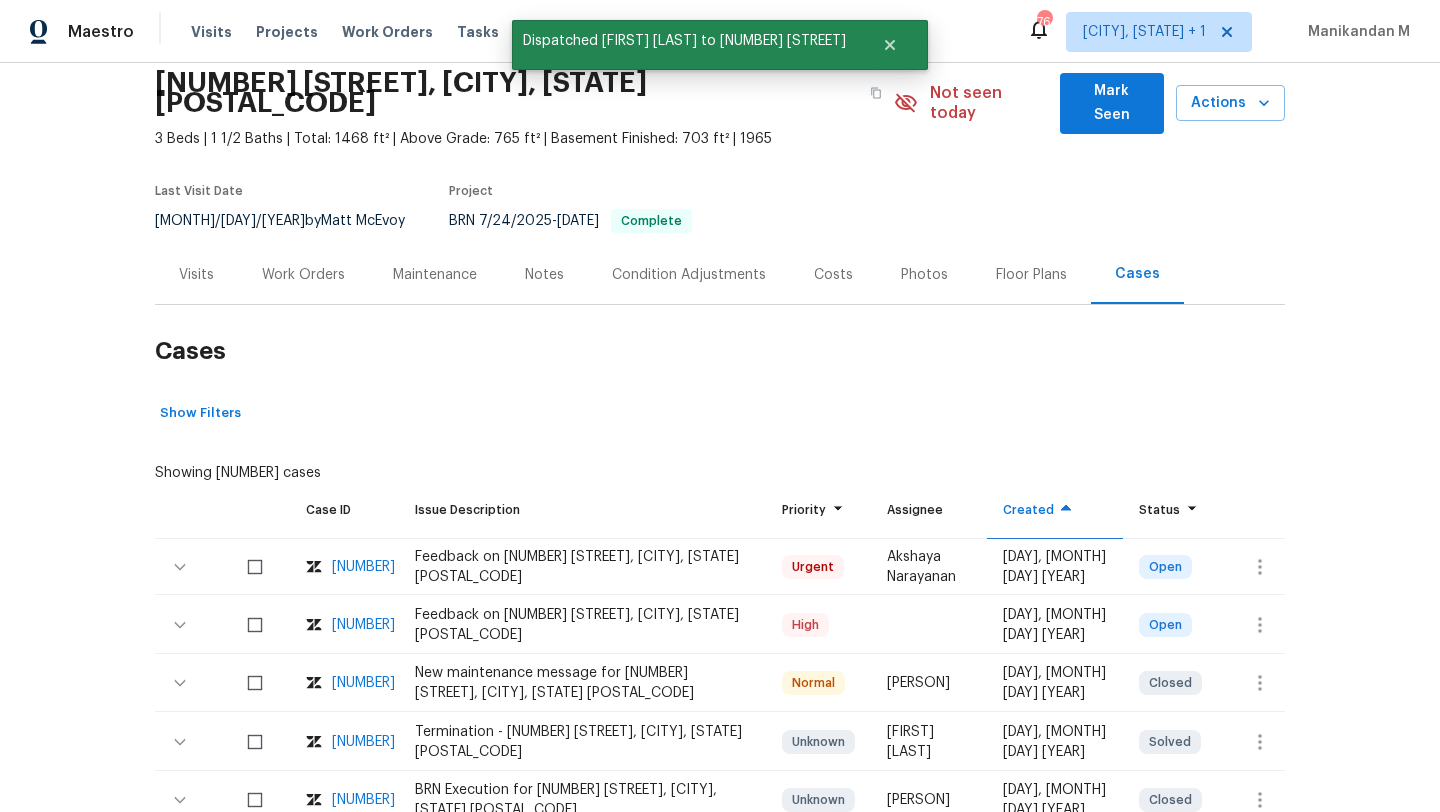 click on "Visits" at bounding box center [196, 274] 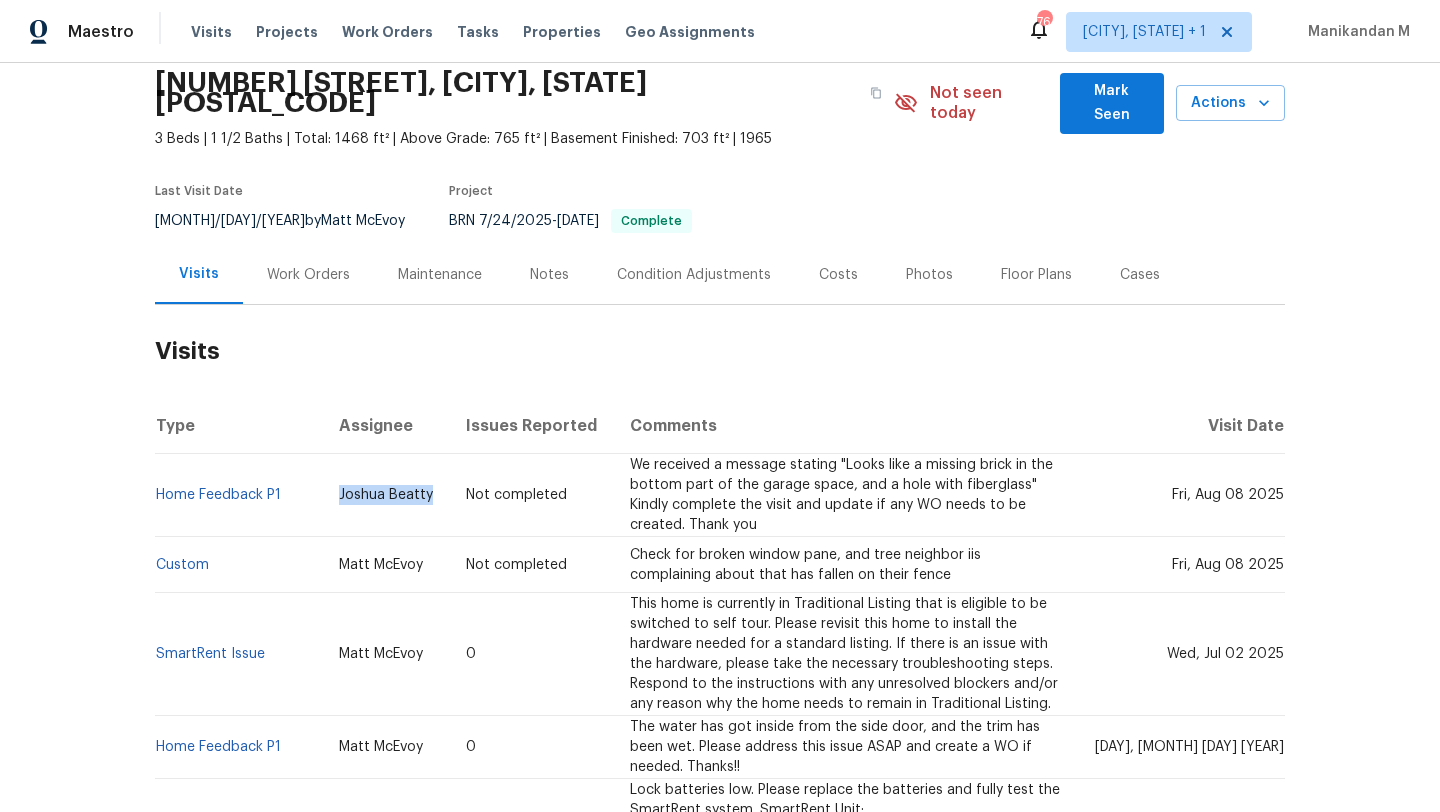 drag, startPoint x: 353, startPoint y: 473, endPoint x: 450, endPoint y: 474, distance: 97.00516 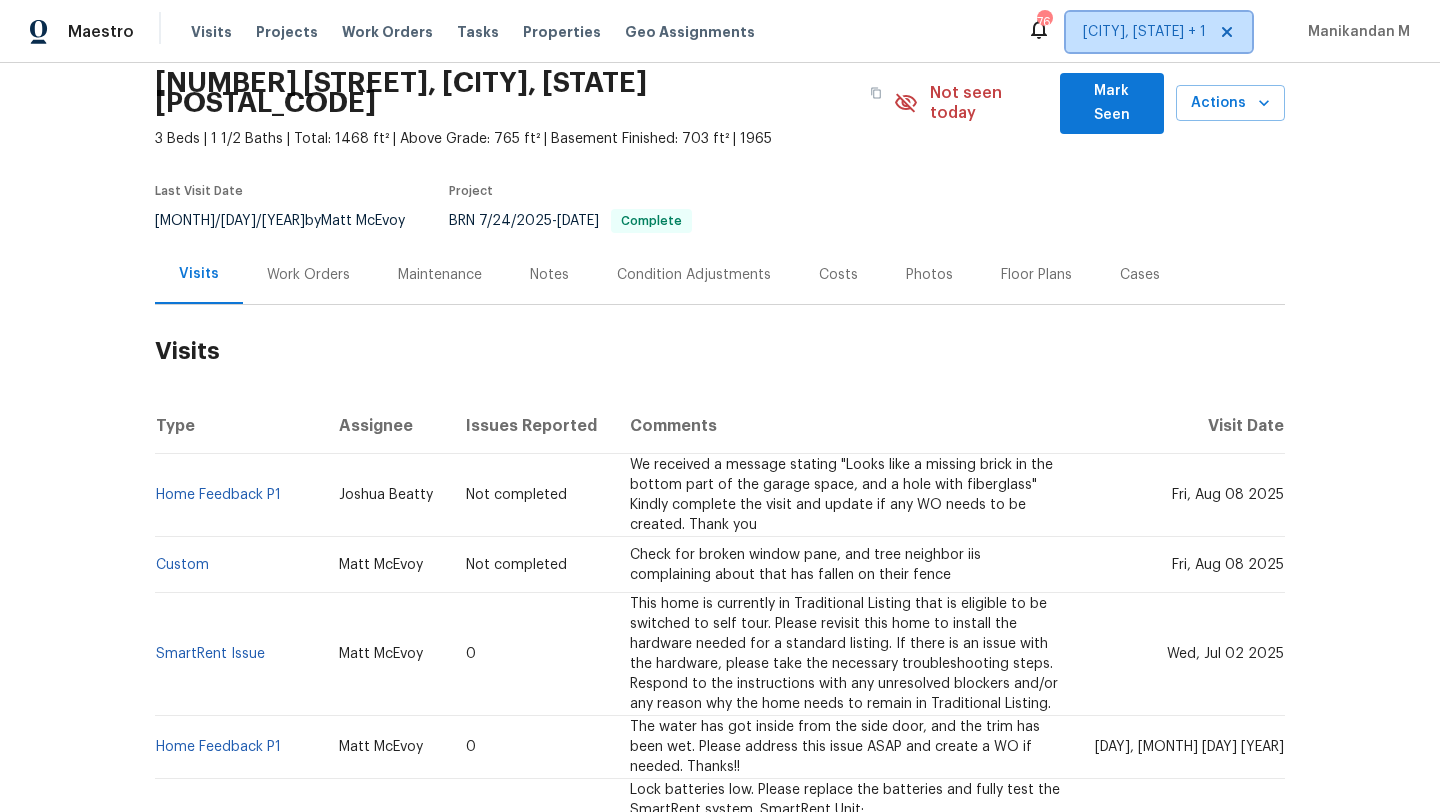 click on "[CITY], [STATE] + 1" at bounding box center [1159, 32] 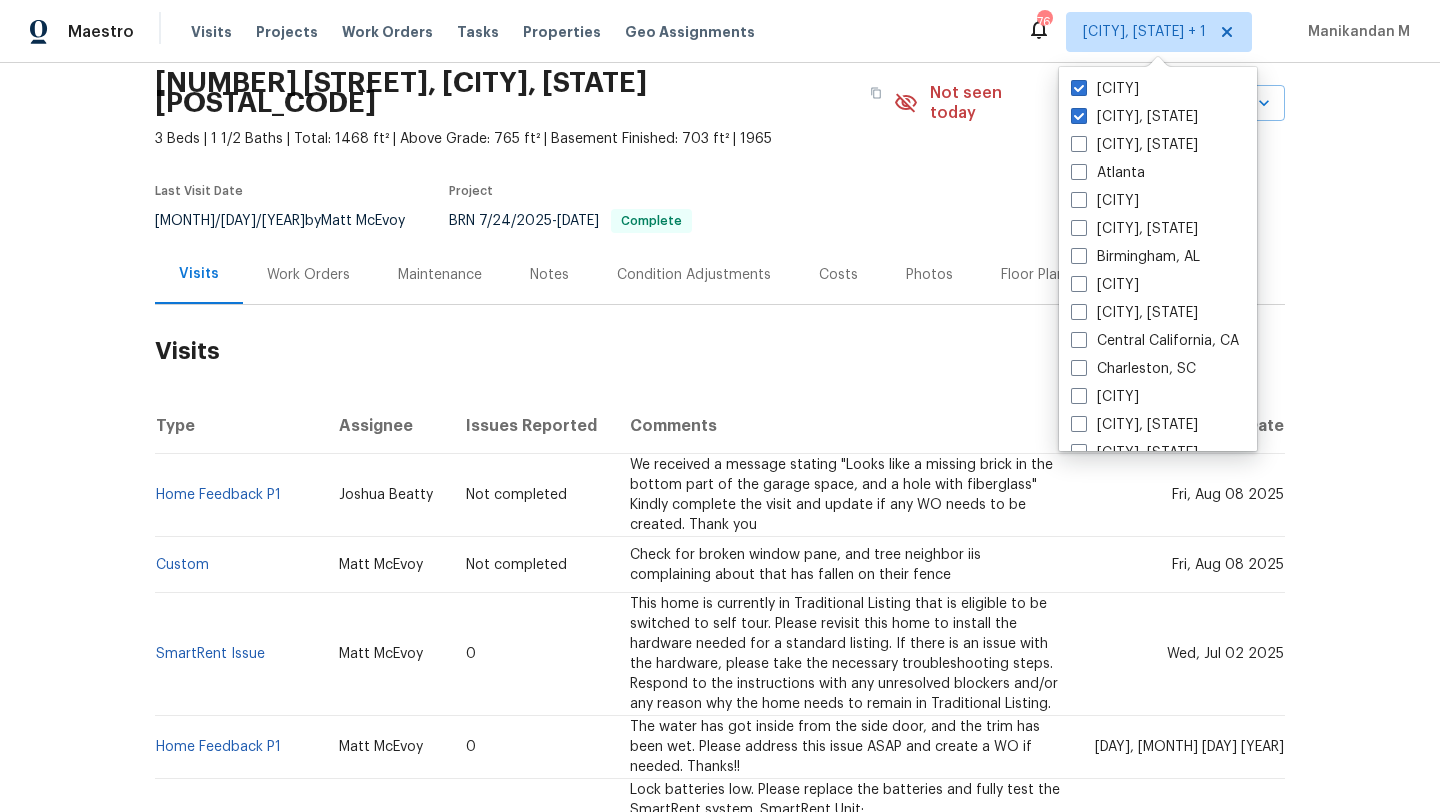 scroll, scrollTop: 586, scrollLeft: 0, axis: vertical 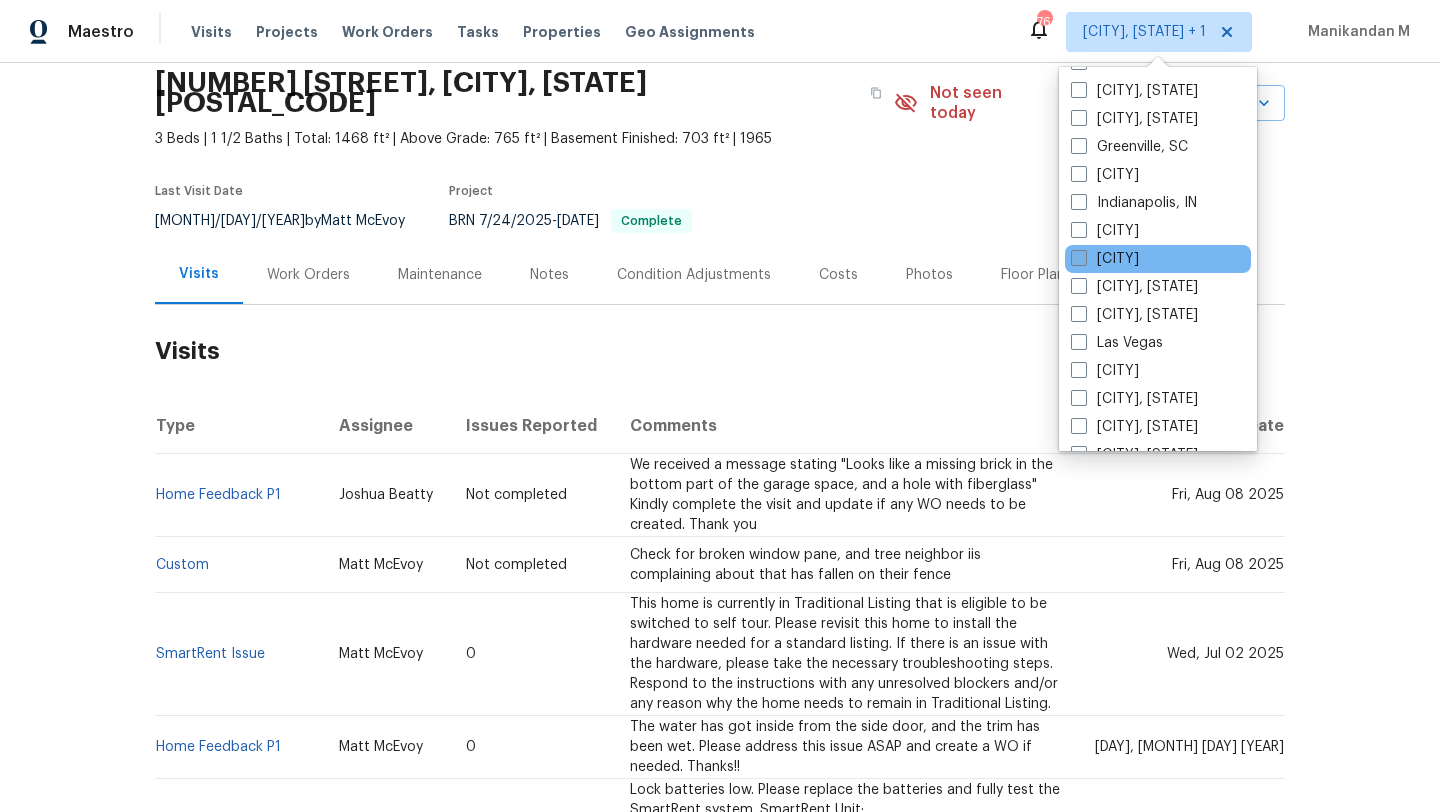 click at bounding box center (1079, 258) 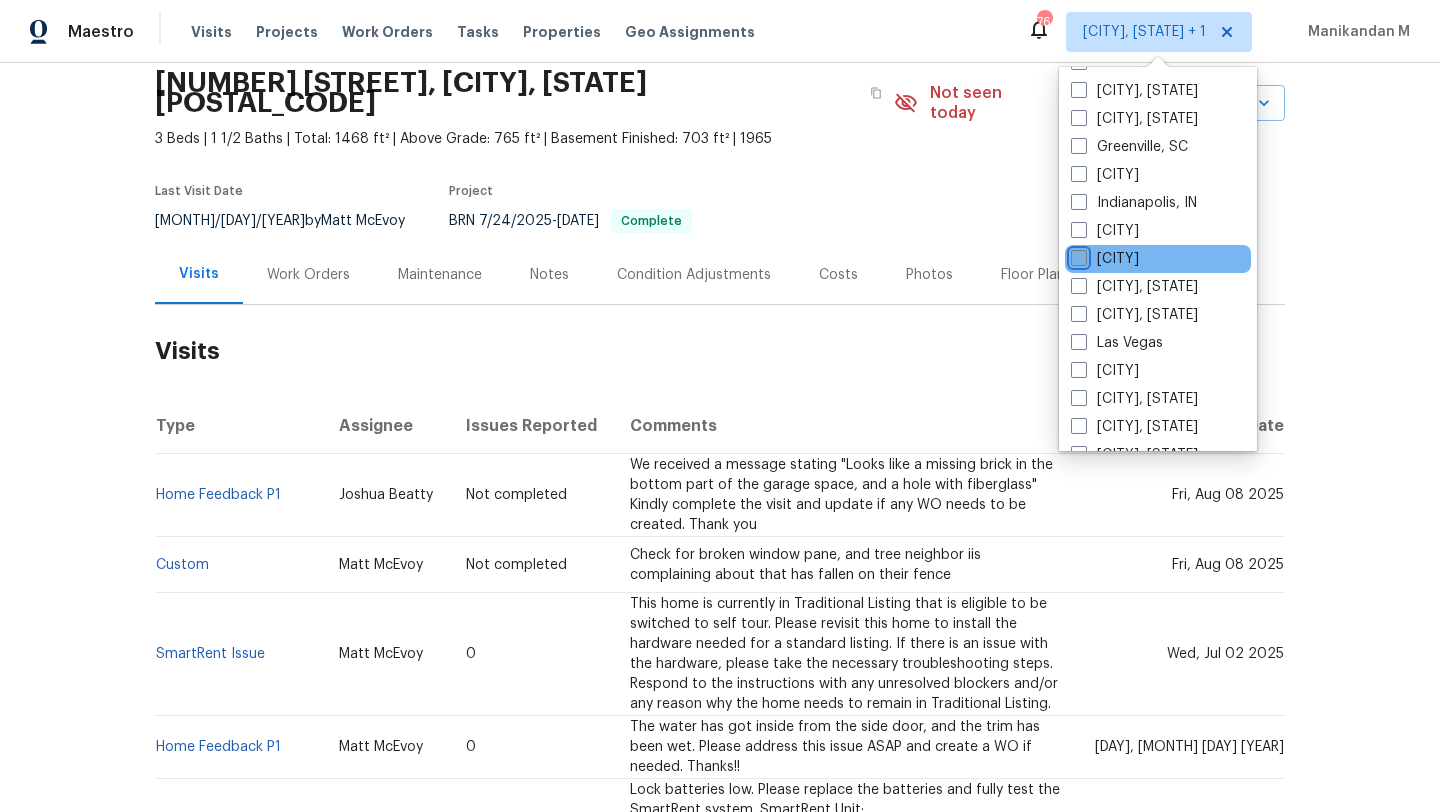 click on "[CITY]" at bounding box center (1077, 255) 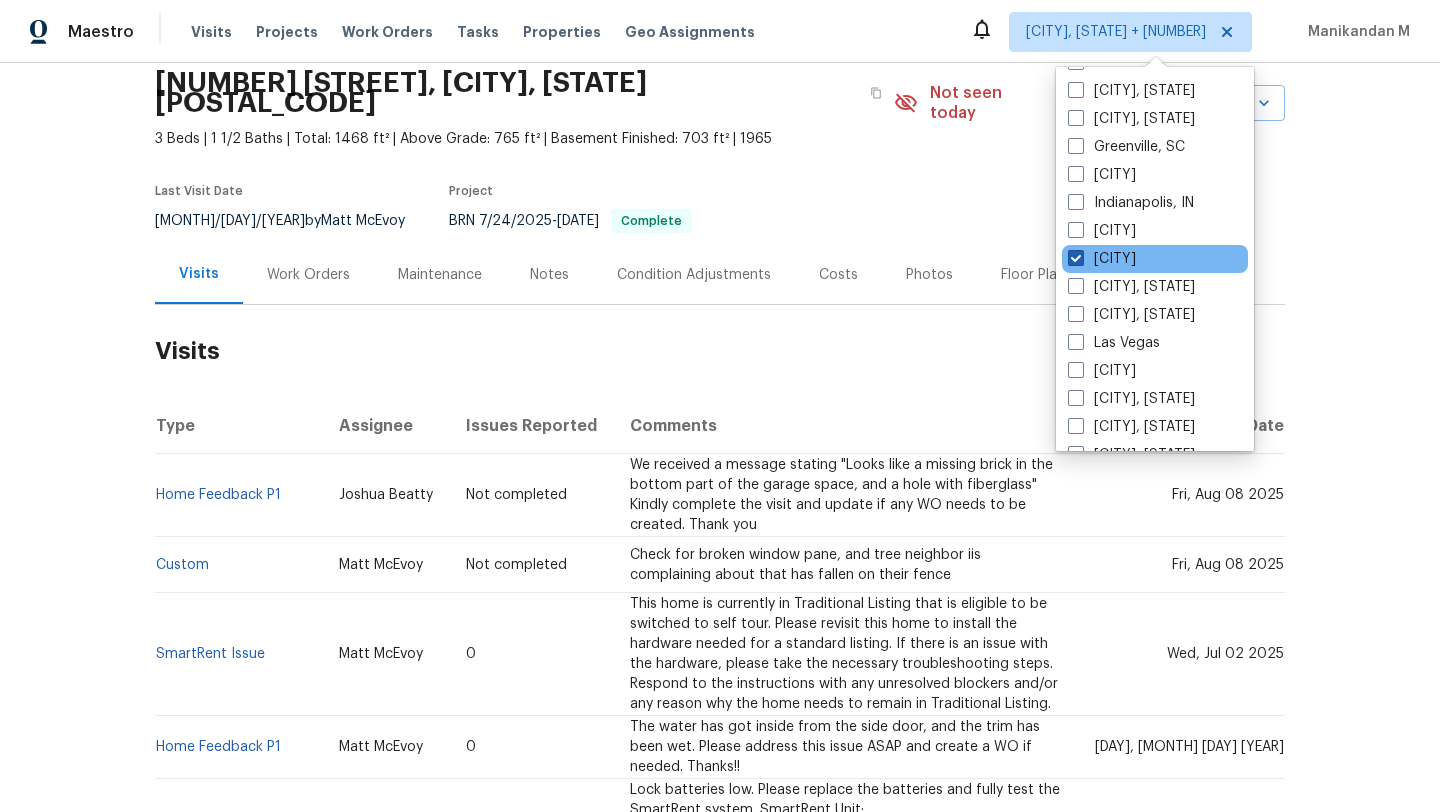 click at bounding box center [1076, 258] 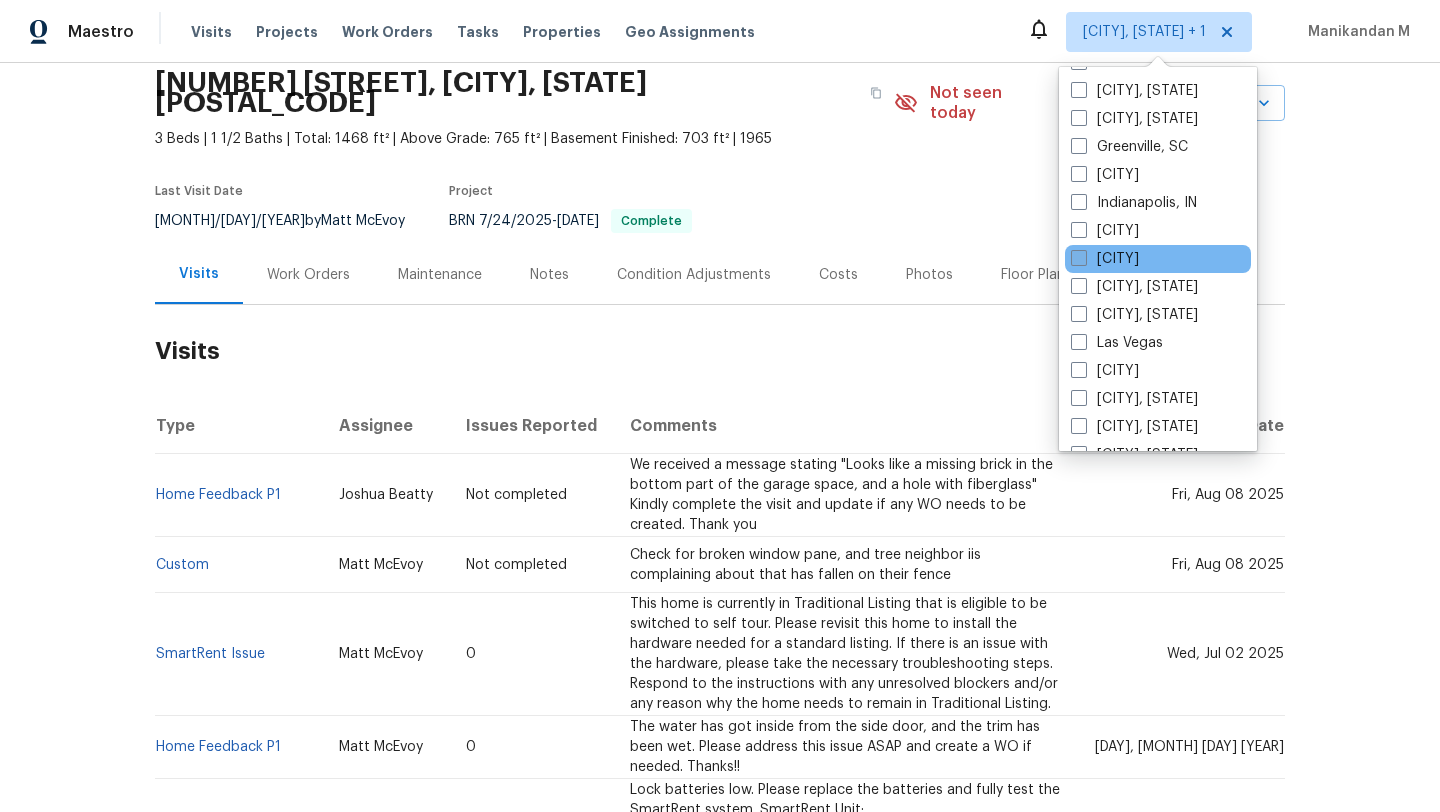 click at bounding box center [1079, 258] 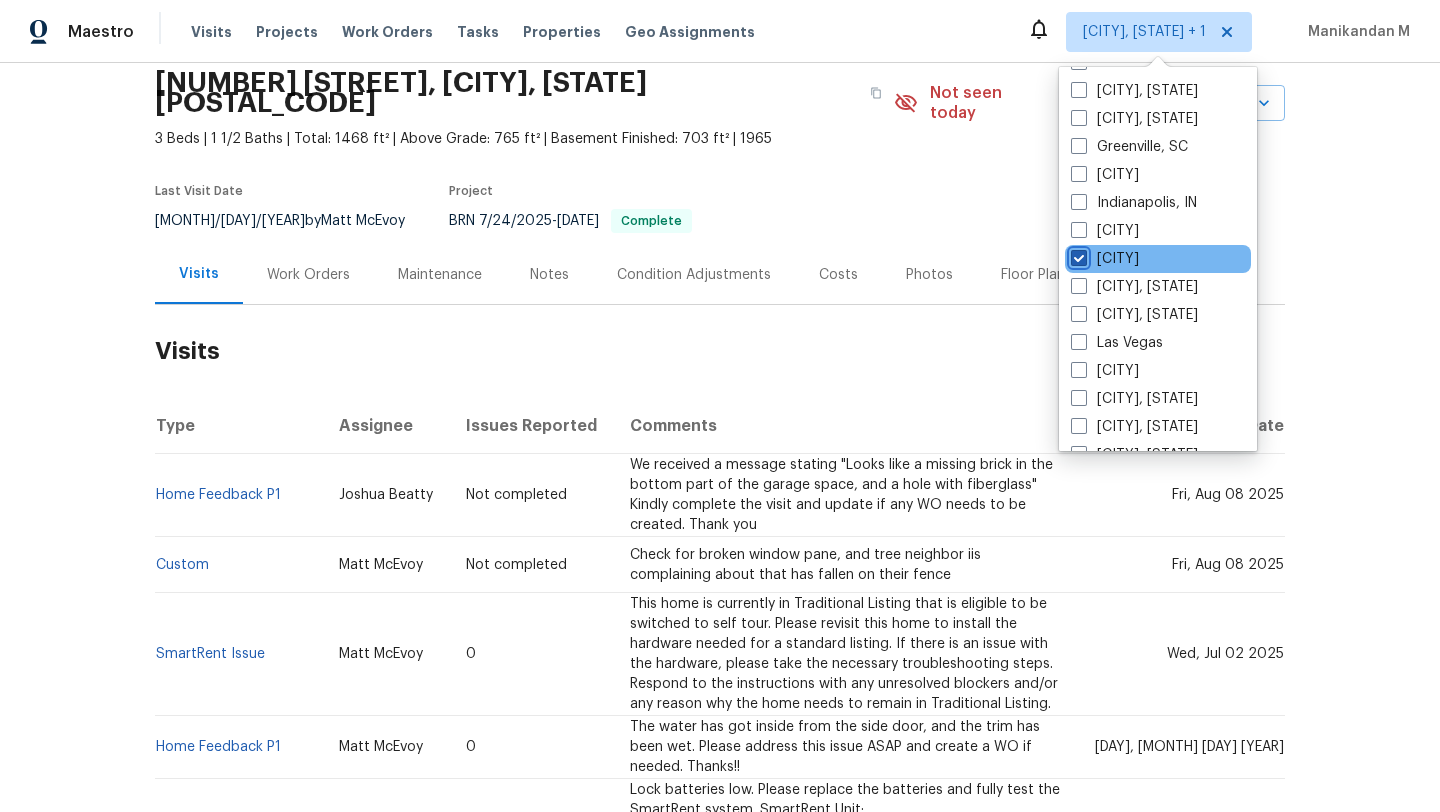 checkbox on "true" 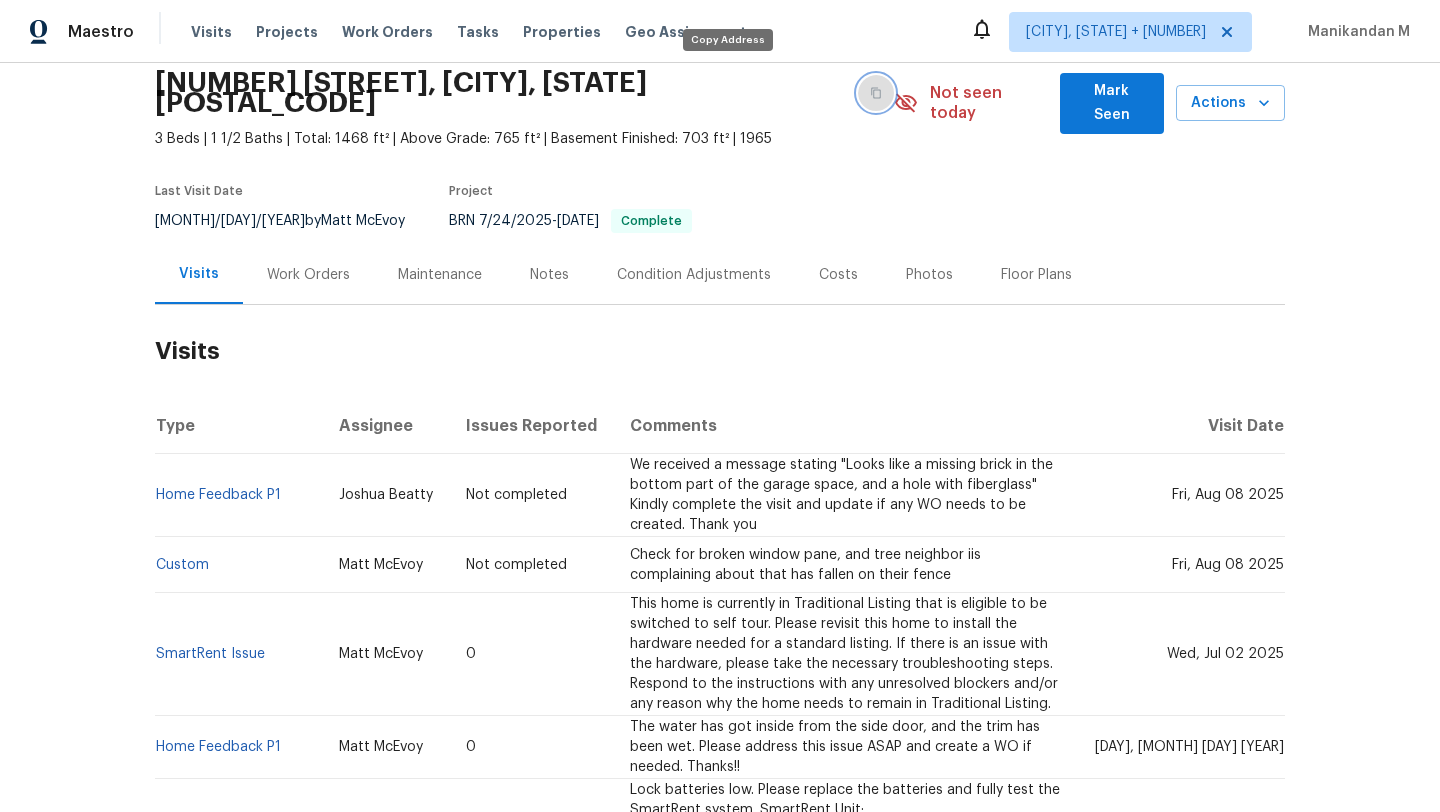 click at bounding box center (876, 93) 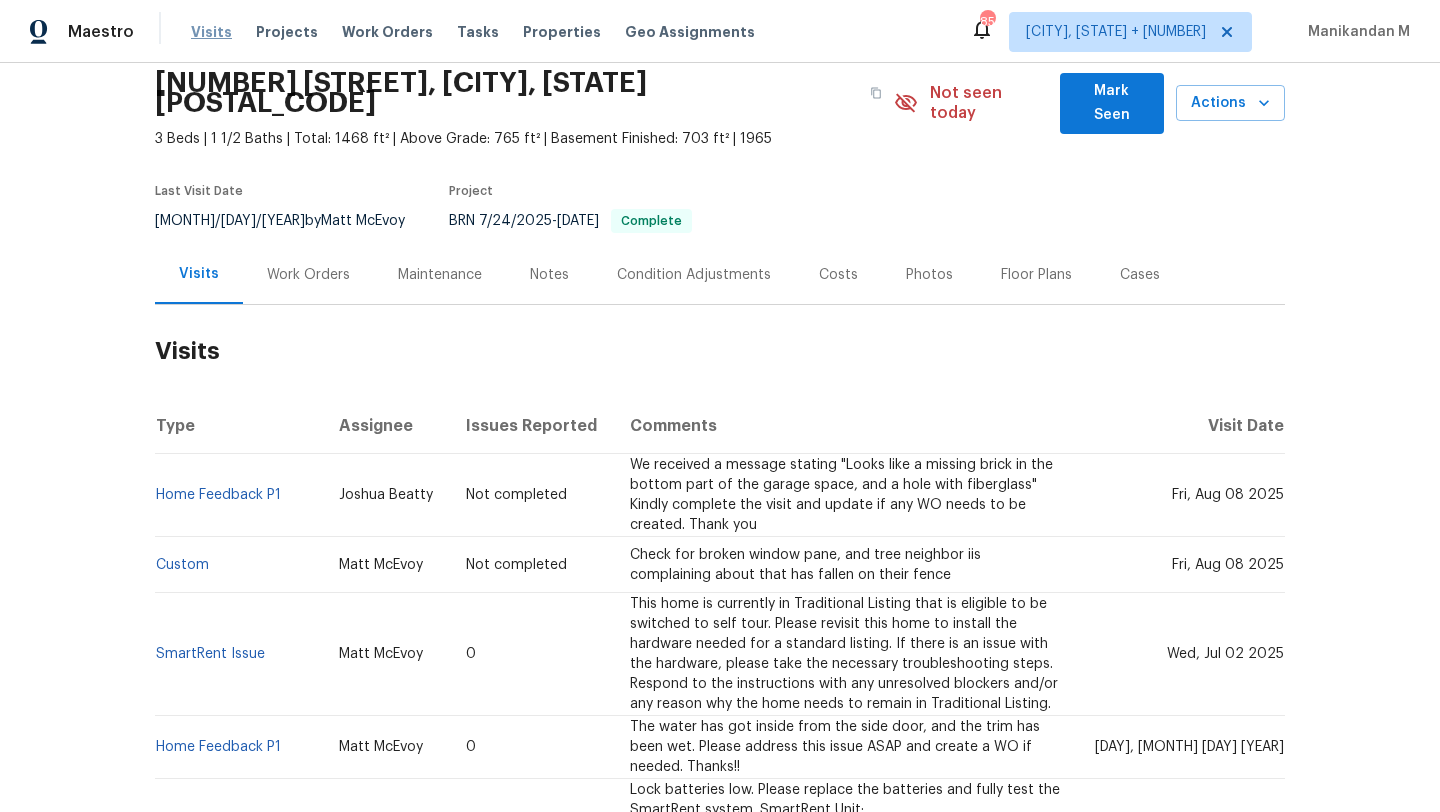 click on "Visits" at bounding box center [211, 32] 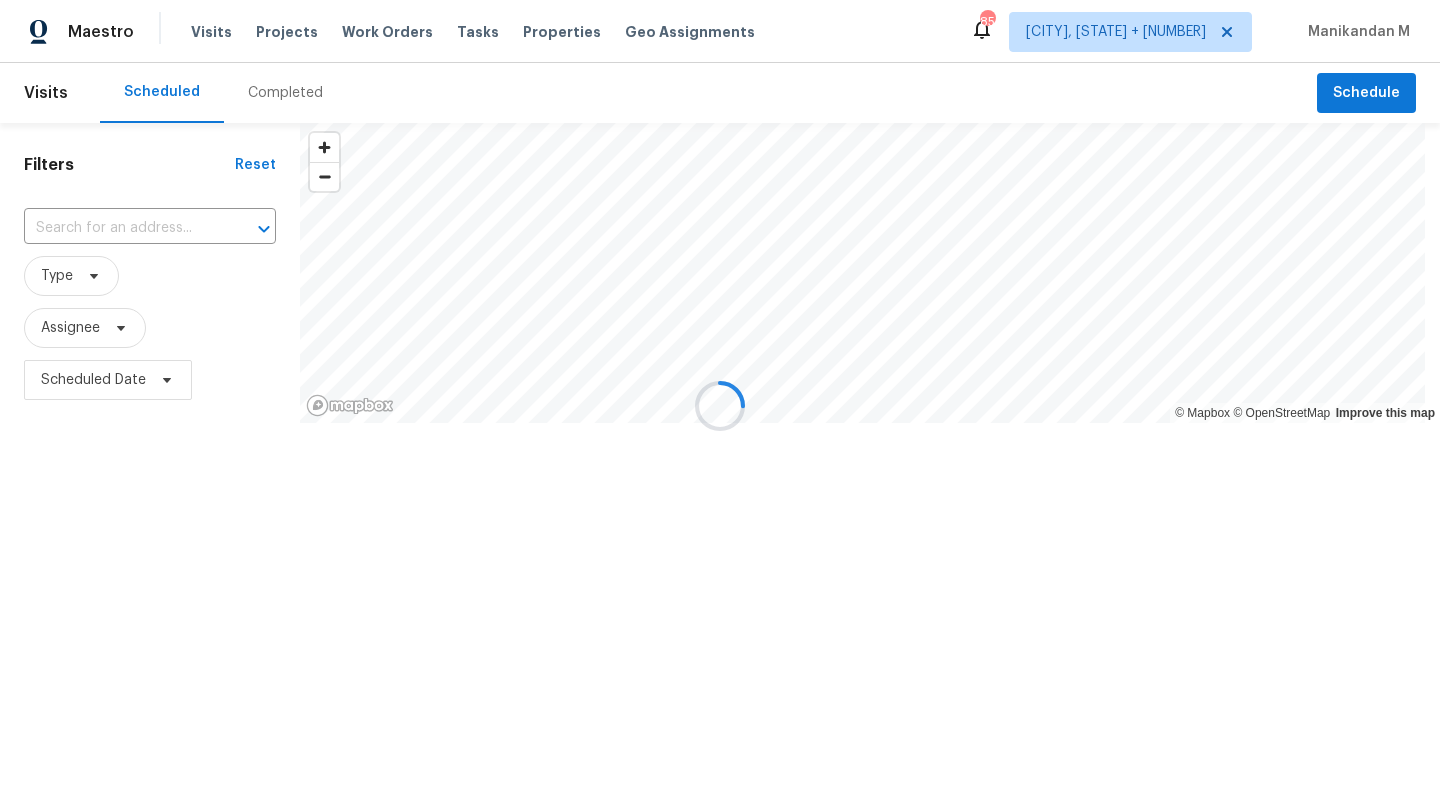 click at bounding box center (720, 406) 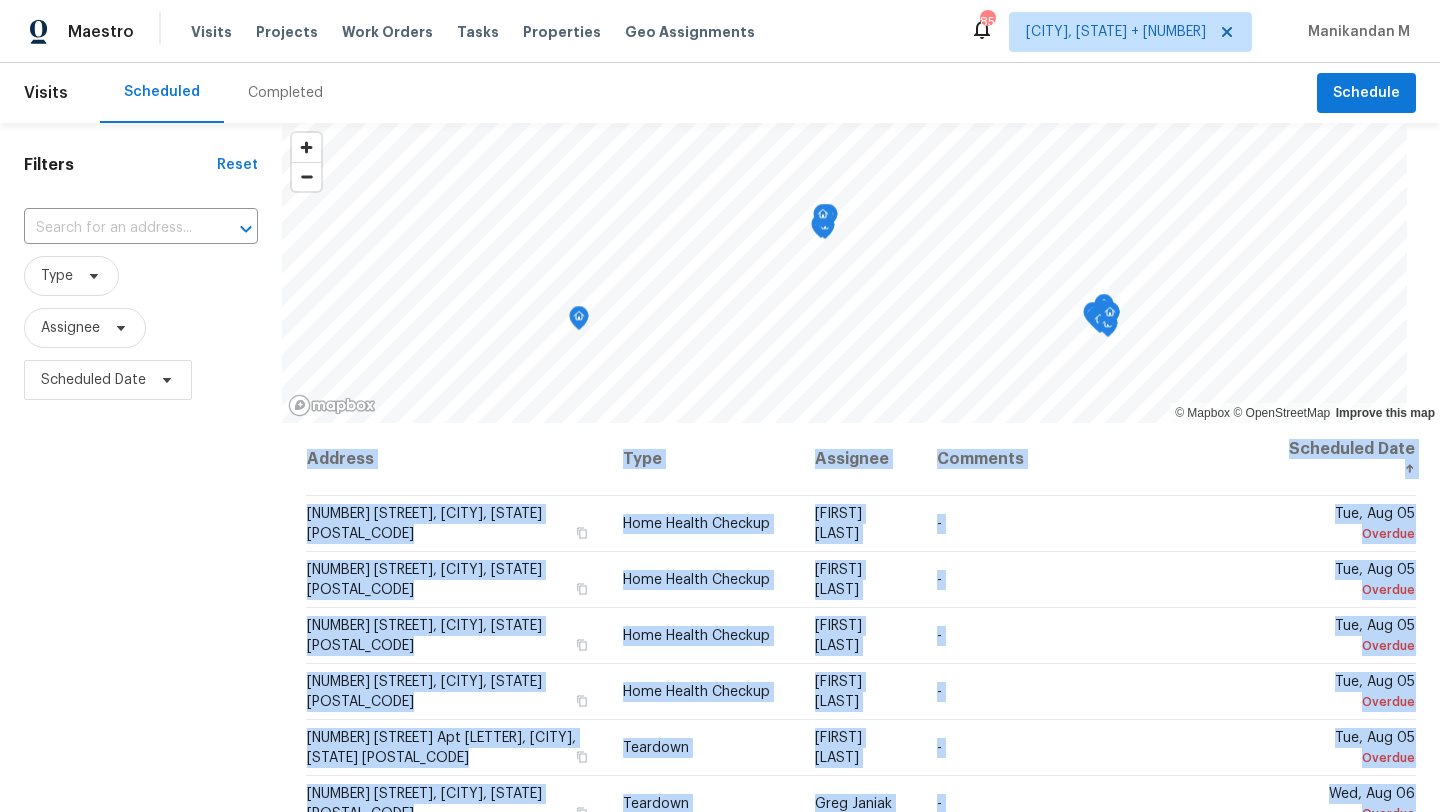 click at bounding box center (232, 229) 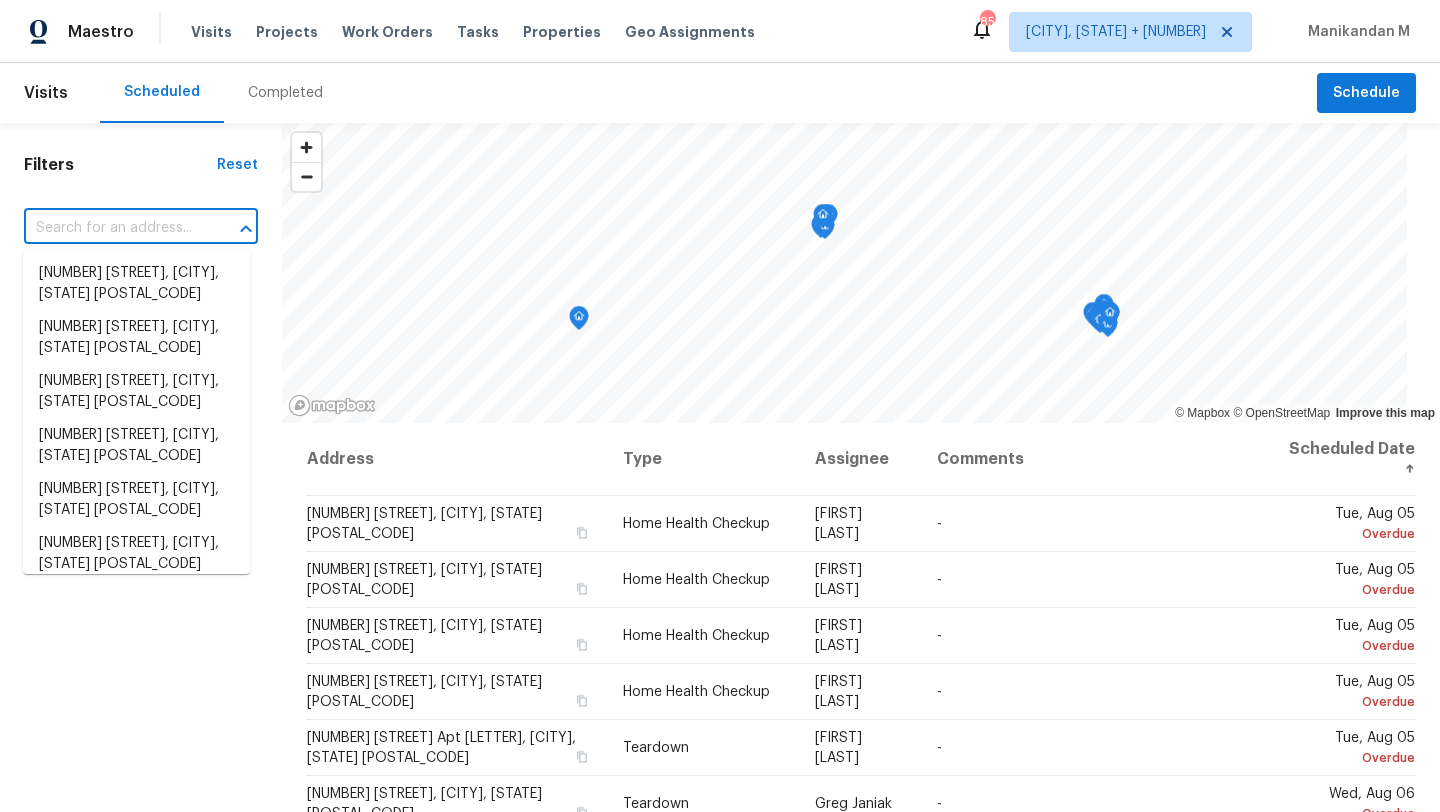 paste on "[NUMBER] [STREET], [CITY], [STATE] [POSTAL_CODE]" 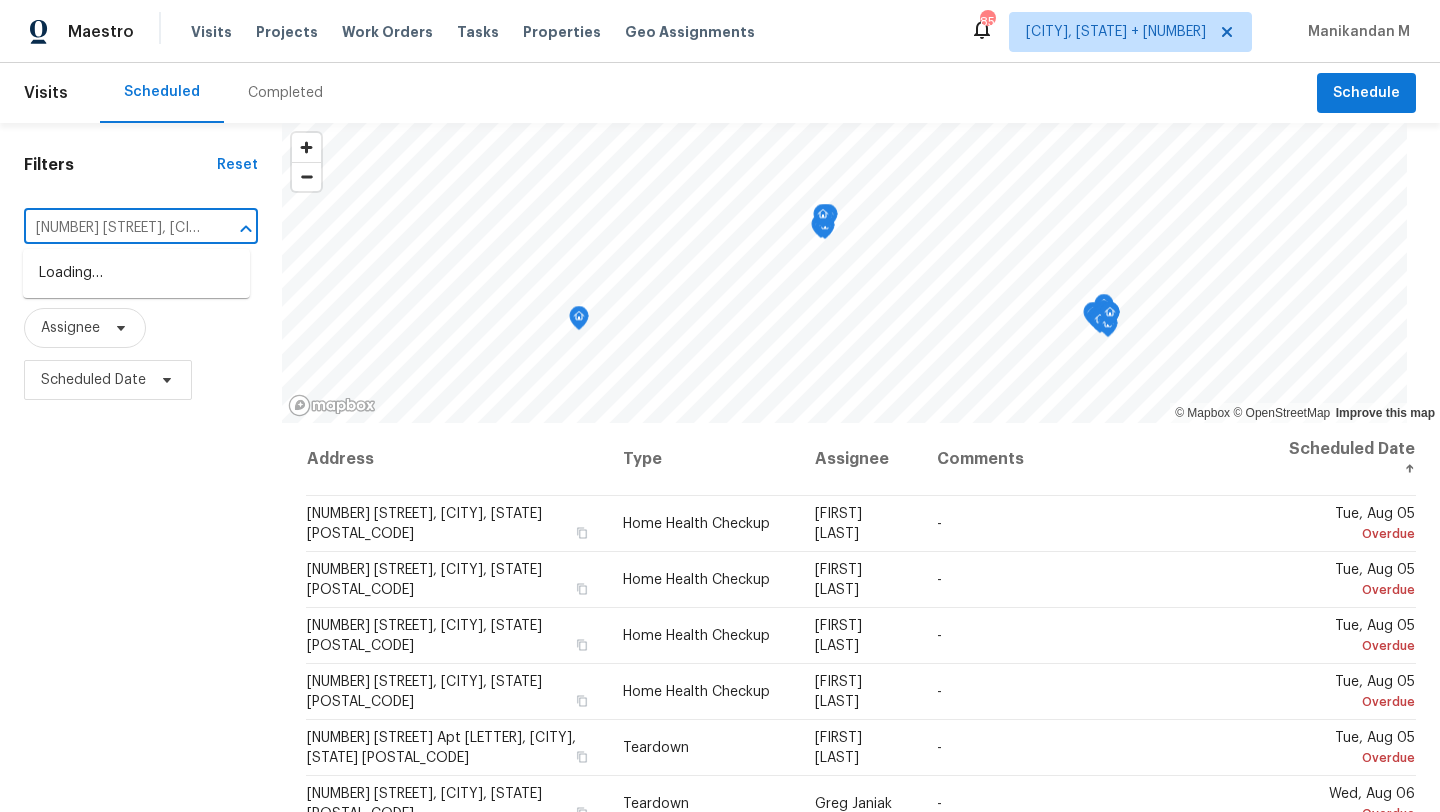 scroll, scrollTop: 0, scrollLeft: 110, axis: horizontal 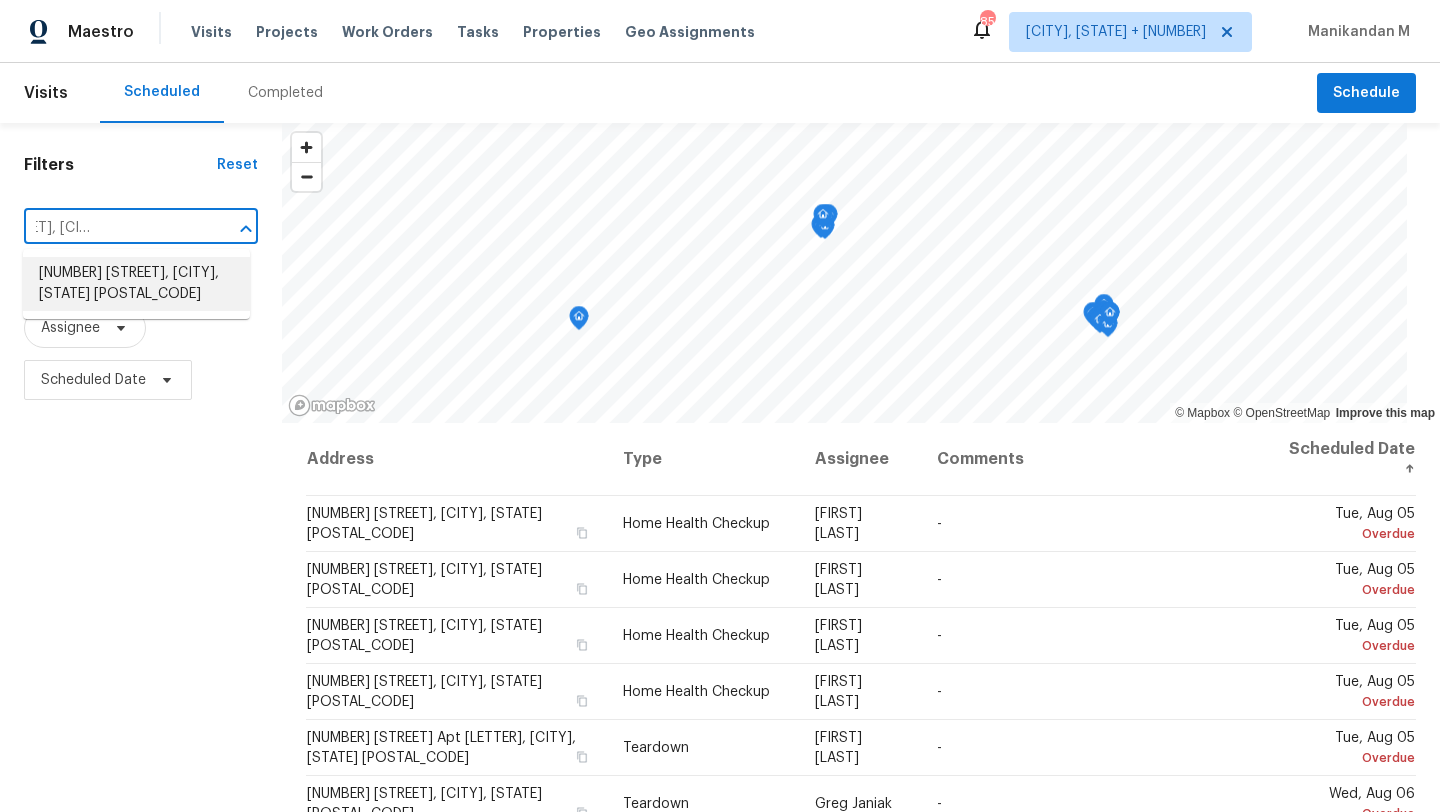 click on "[NUMBER] [STREET], [CITY], [STATE] [POSTAL_CODE]" at bounding box center (136, 284) 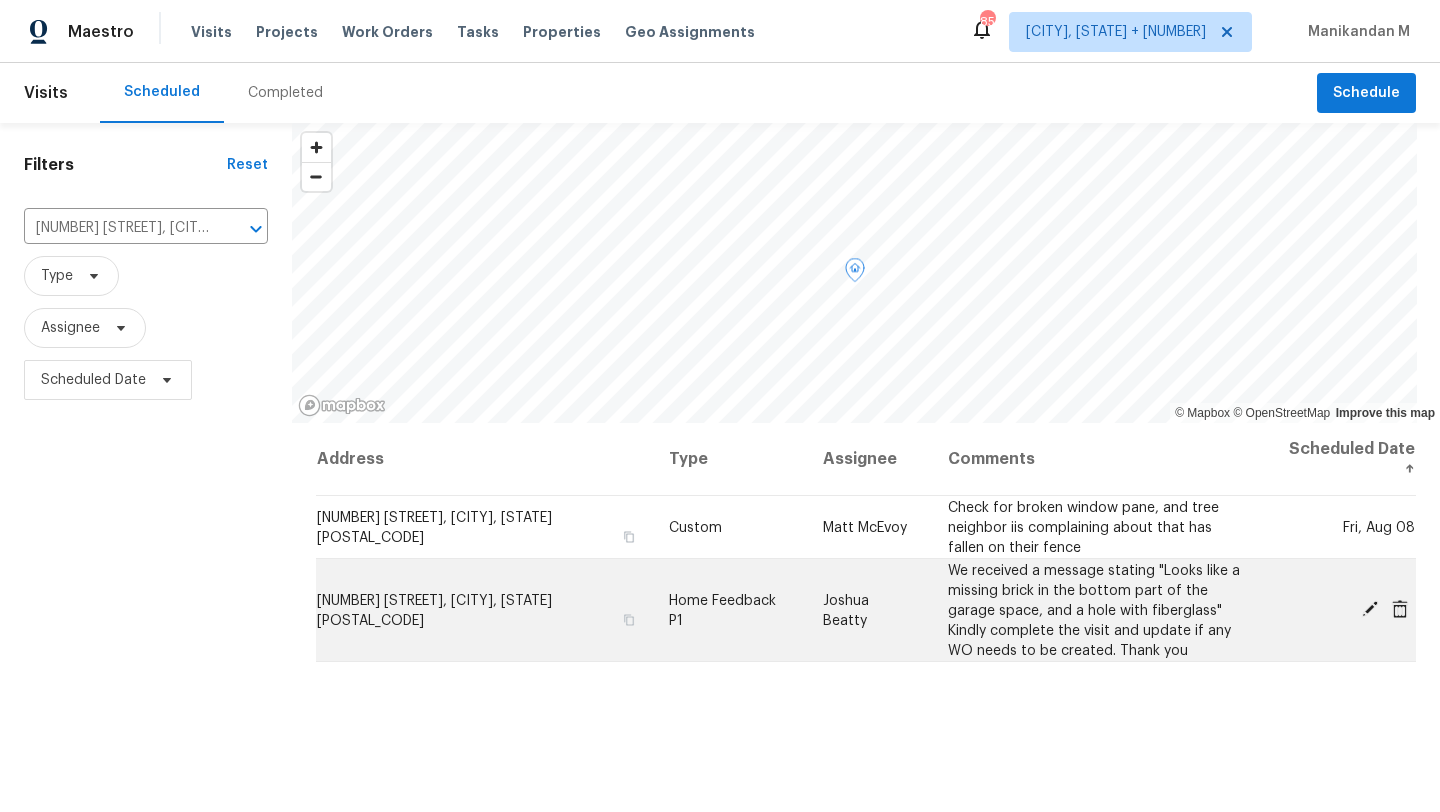 scroll, scrollTop: 50, scrollLeft: 0, axis: vertical 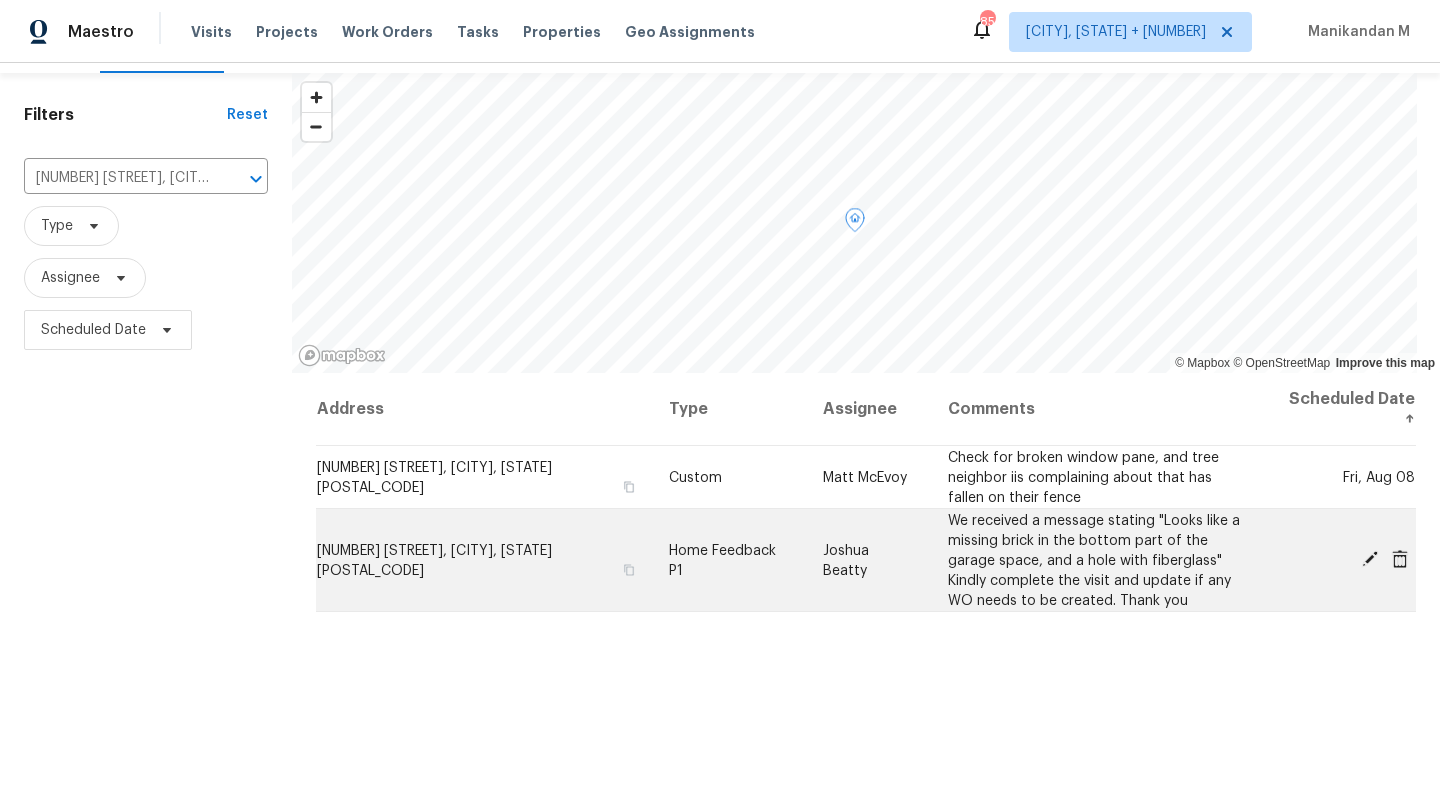 click 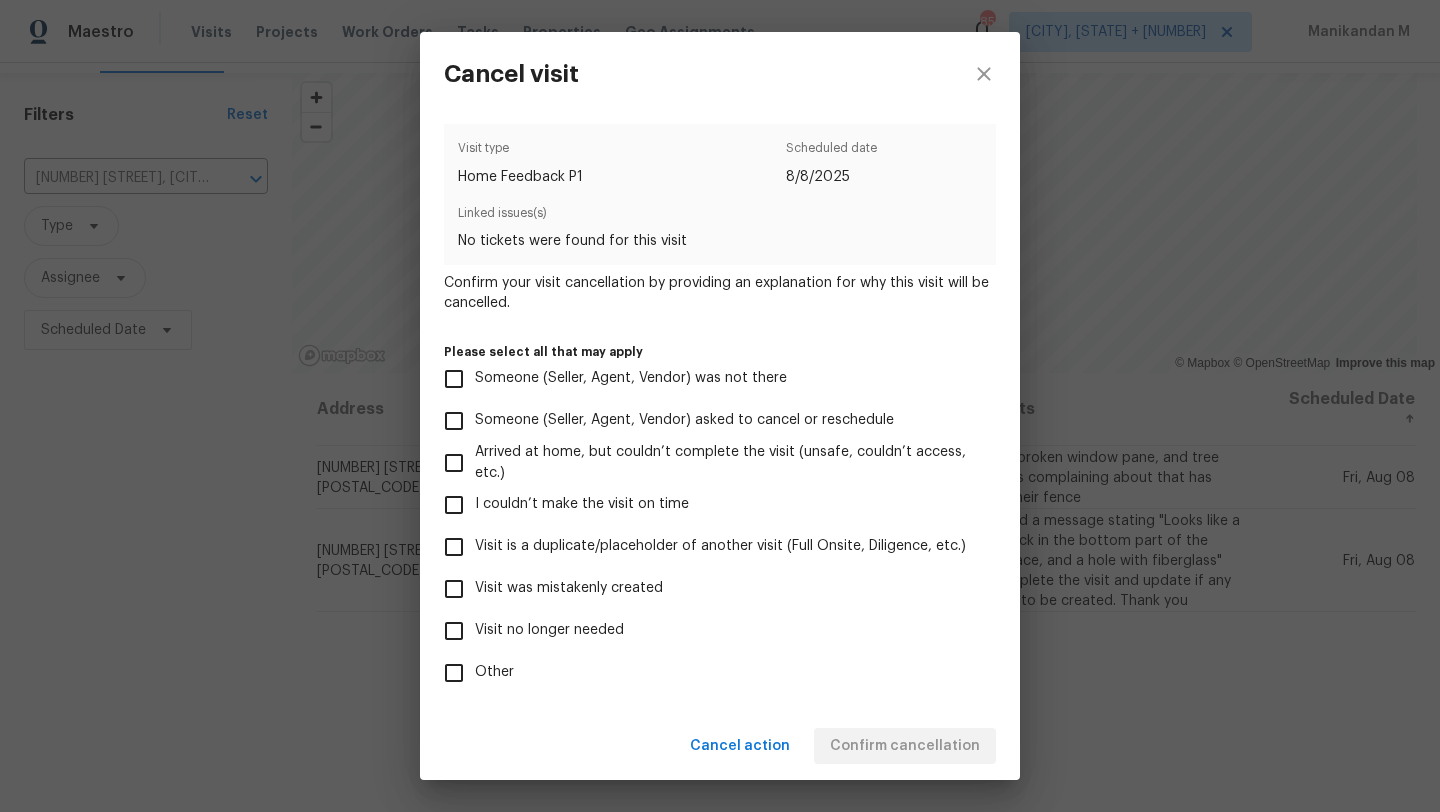 click on "Visit no longer needed" at bounding box center (454, 631) 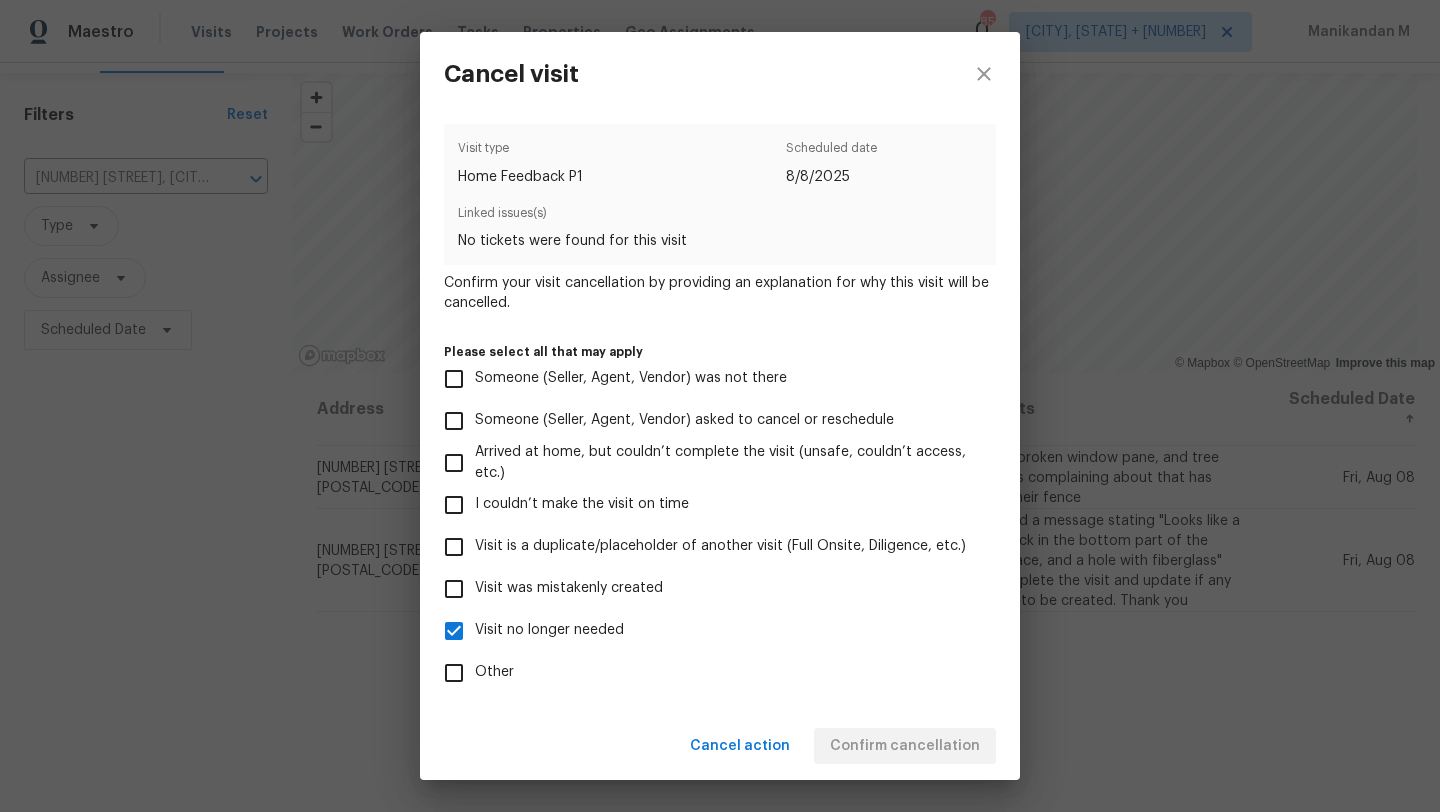 scroll, scrollTop: 88, scrollLeft: 0, axis: vertical 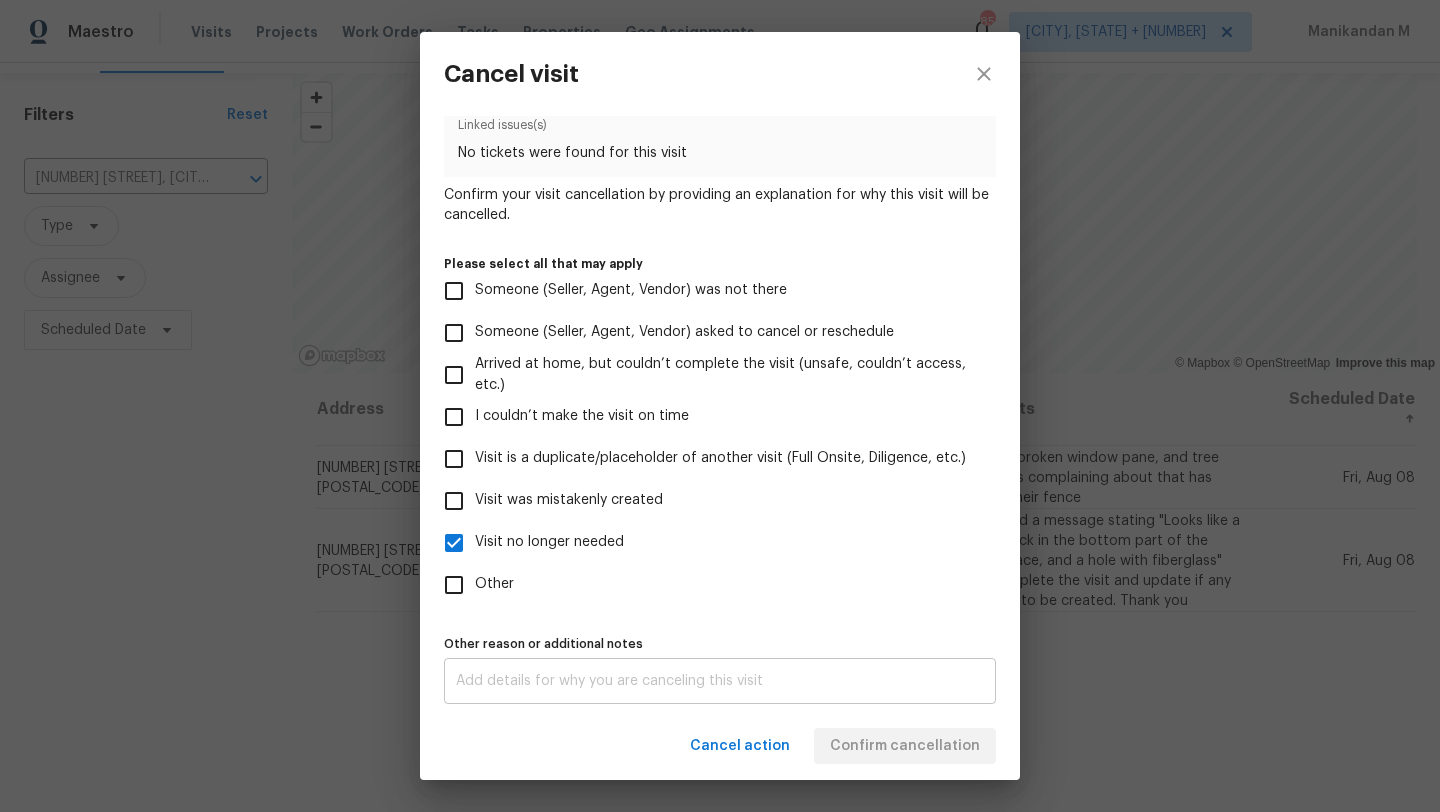 click at bounding box center (720, 681) 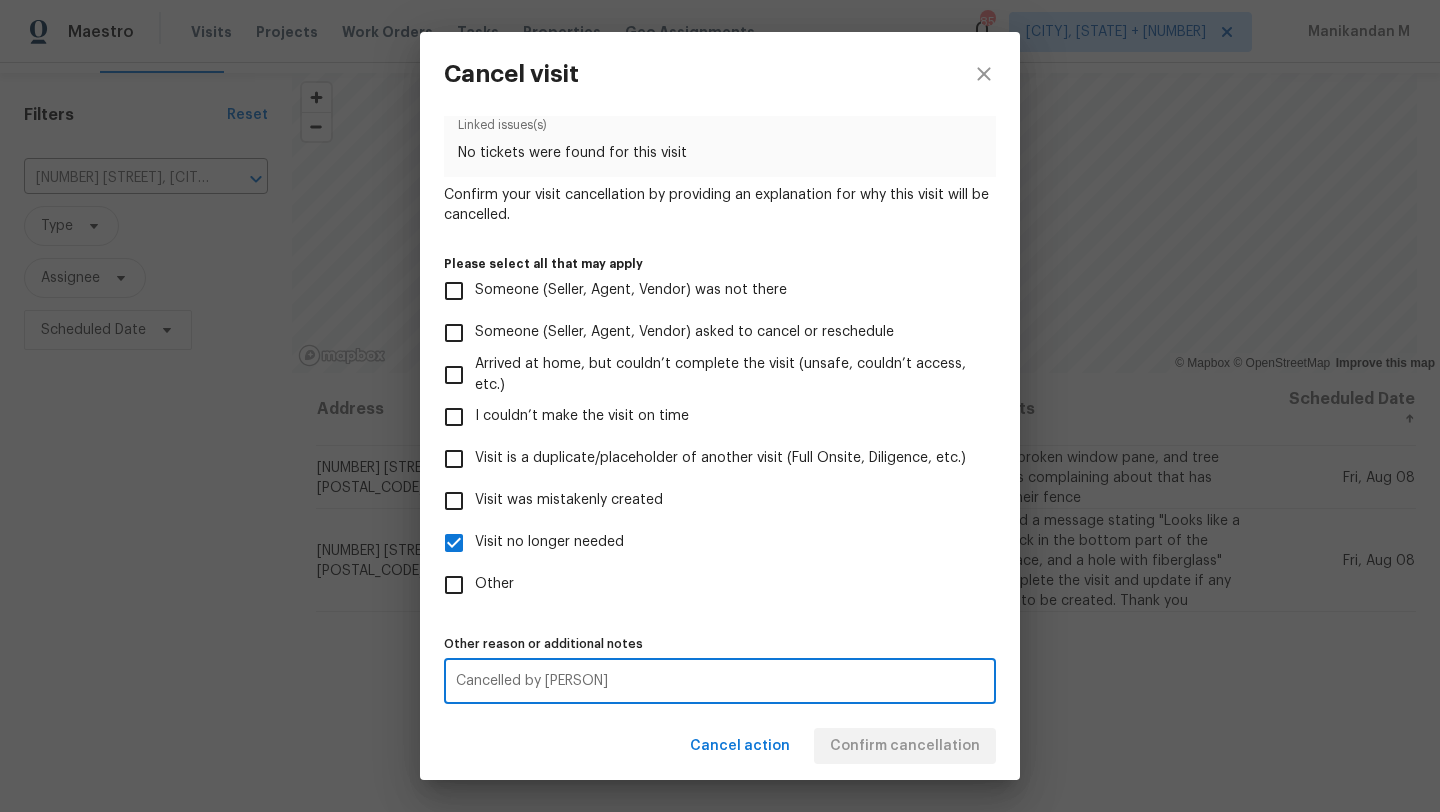 type on "Cancelled by [PERSON]" 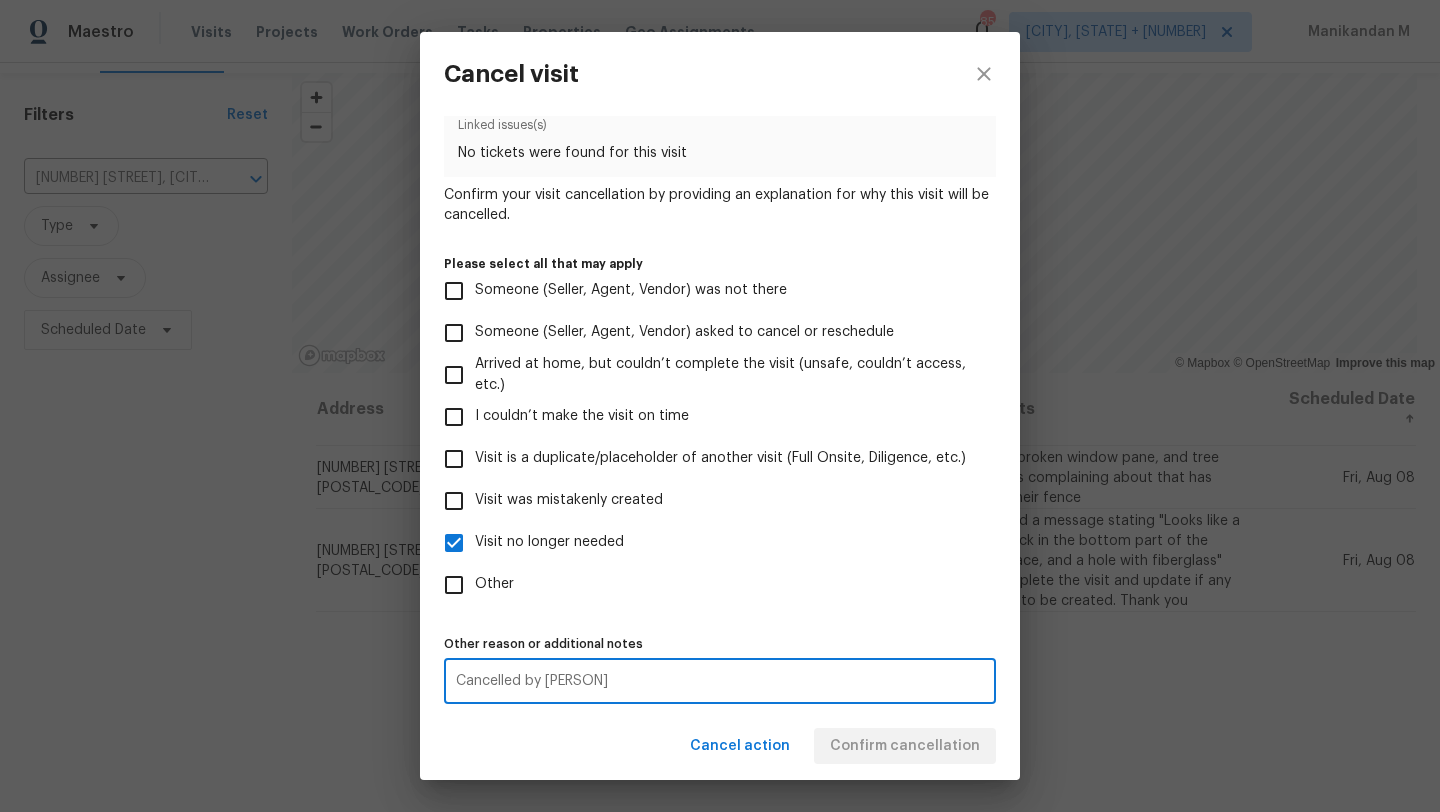 click on "Cancel action Confirm cancellation" at bounding box center (720, 746) 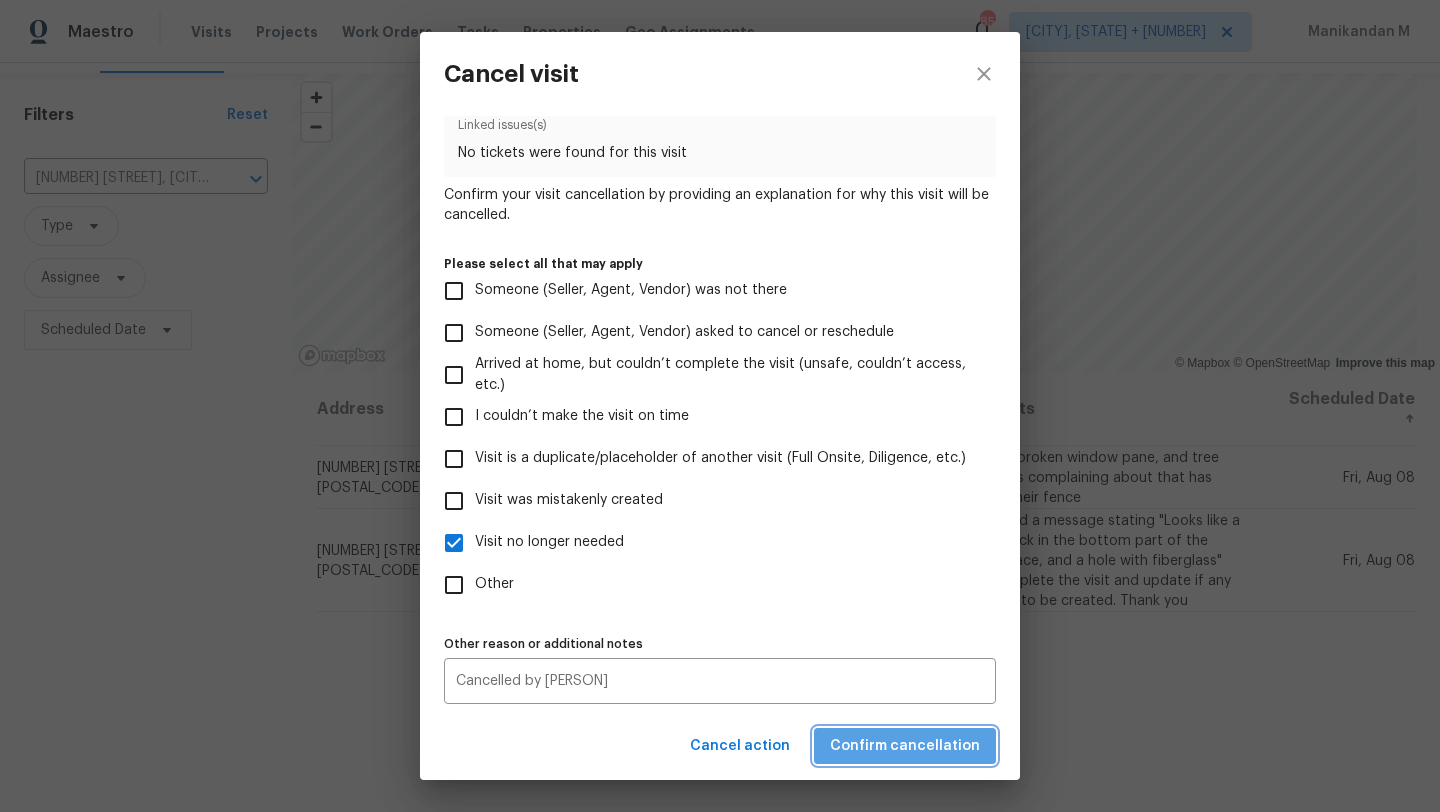 click on "Confirm cancellation" at bounding box center (905, 746) 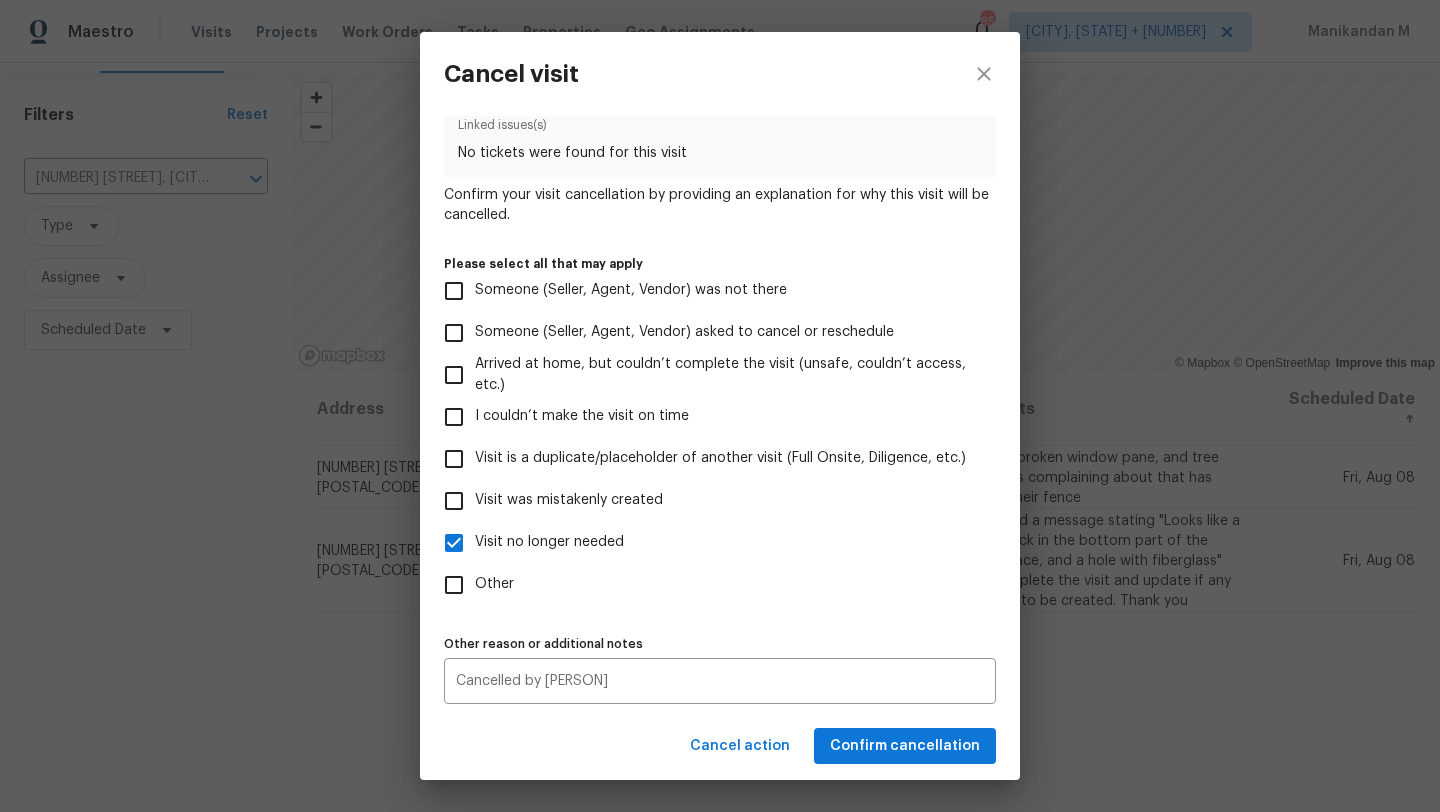 scroll, scrollTop: 0, scrollLeft: 0, axis: both 